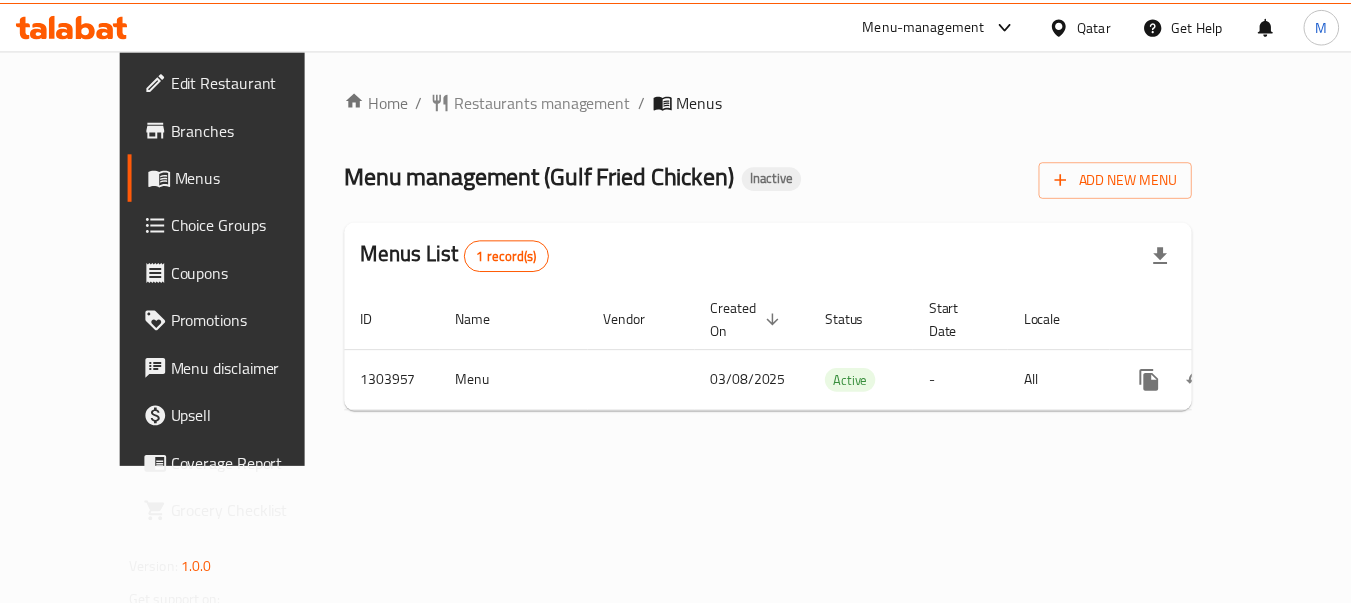 scroll, scrollTop: 0, scrollLeft: 0, axis: both 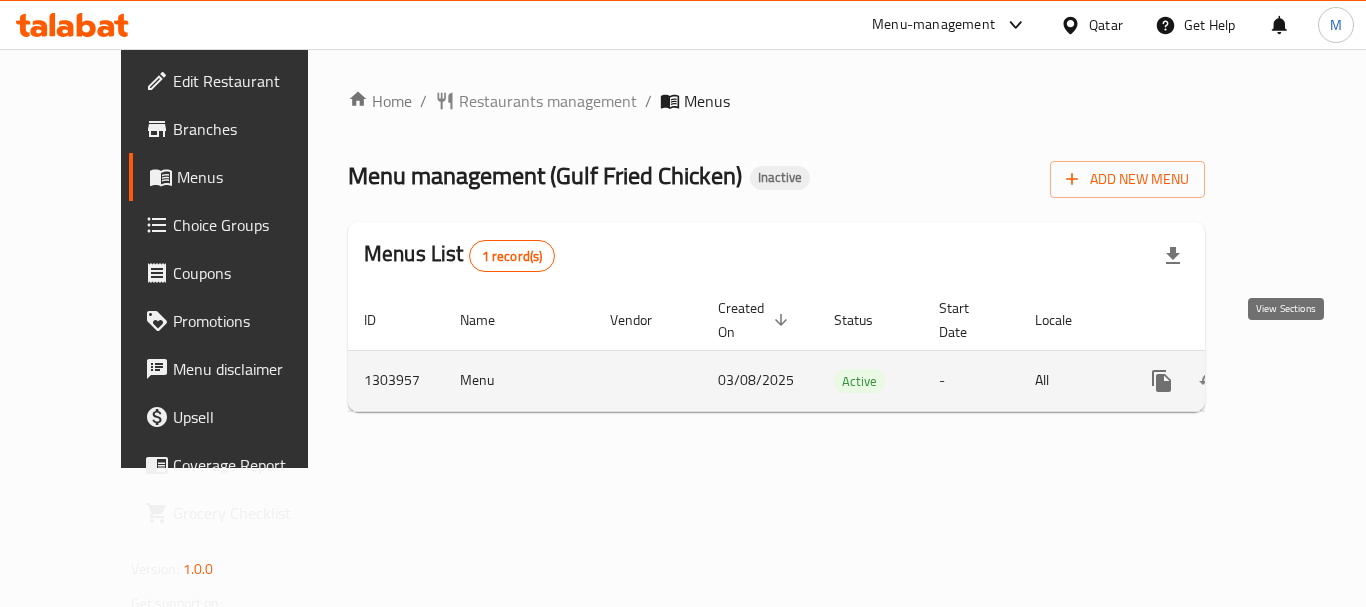 click 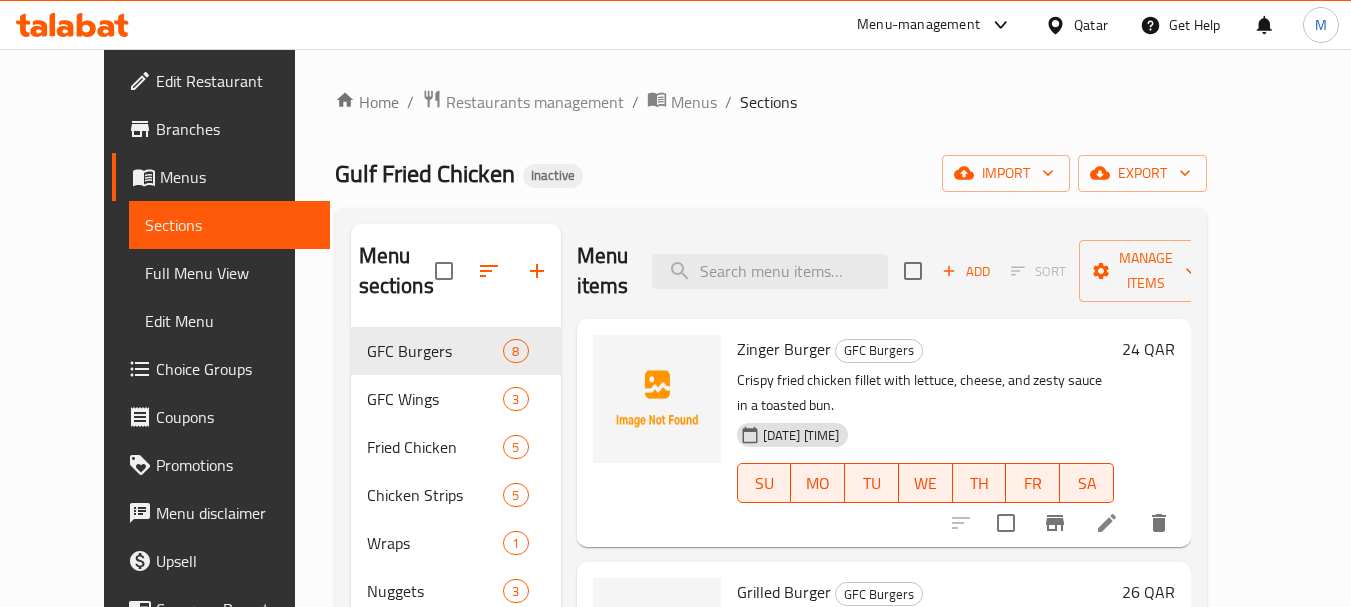 drag, startPoint x: 974, startPoint y: 102, endPoint x: 693, endPoint y: 260, distance: 322.374 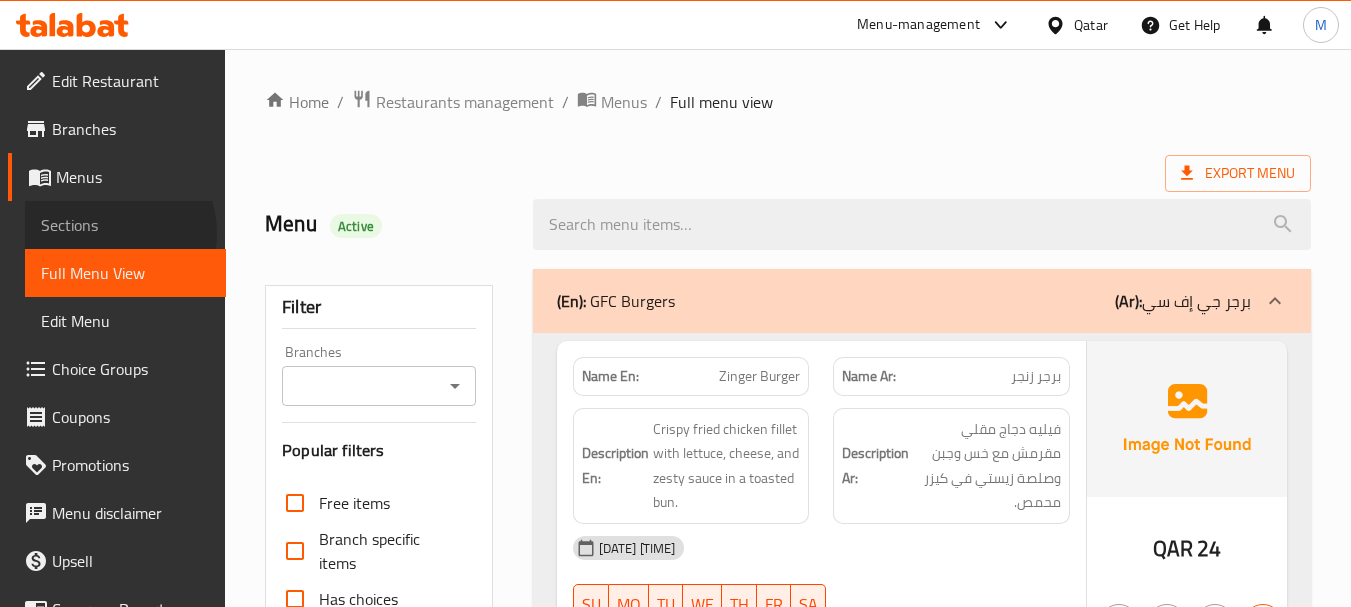 click on "Sections" at bounding box center (125, 225) 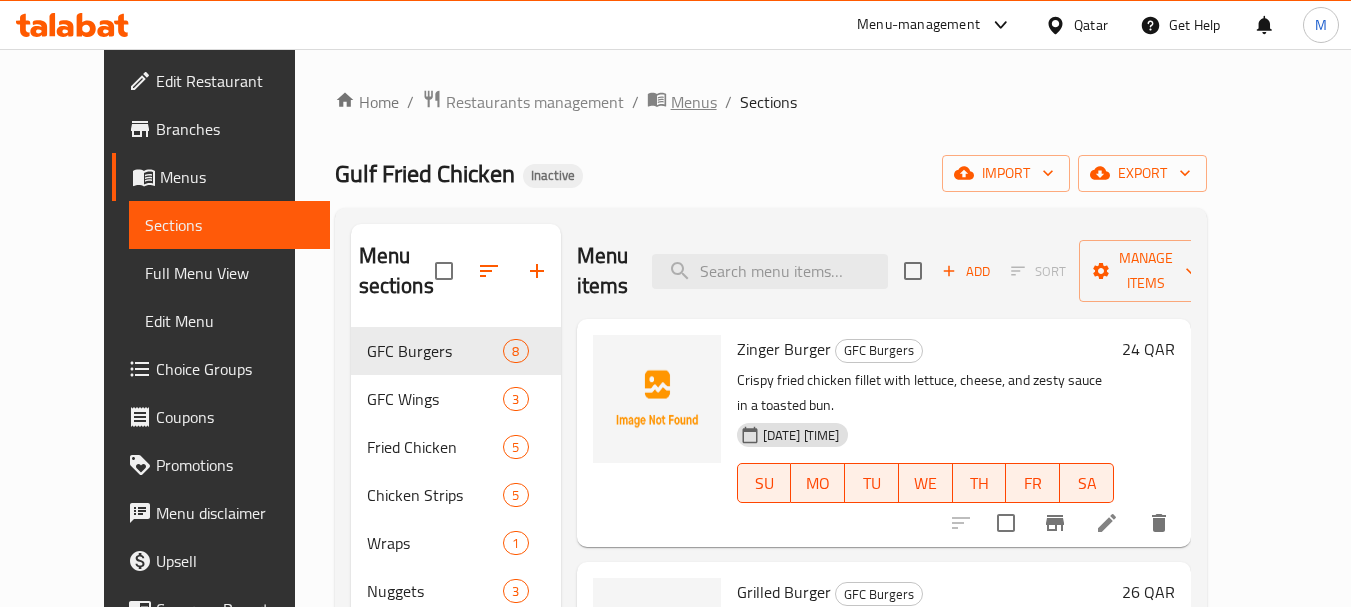 click at bounding box center (659, 102) 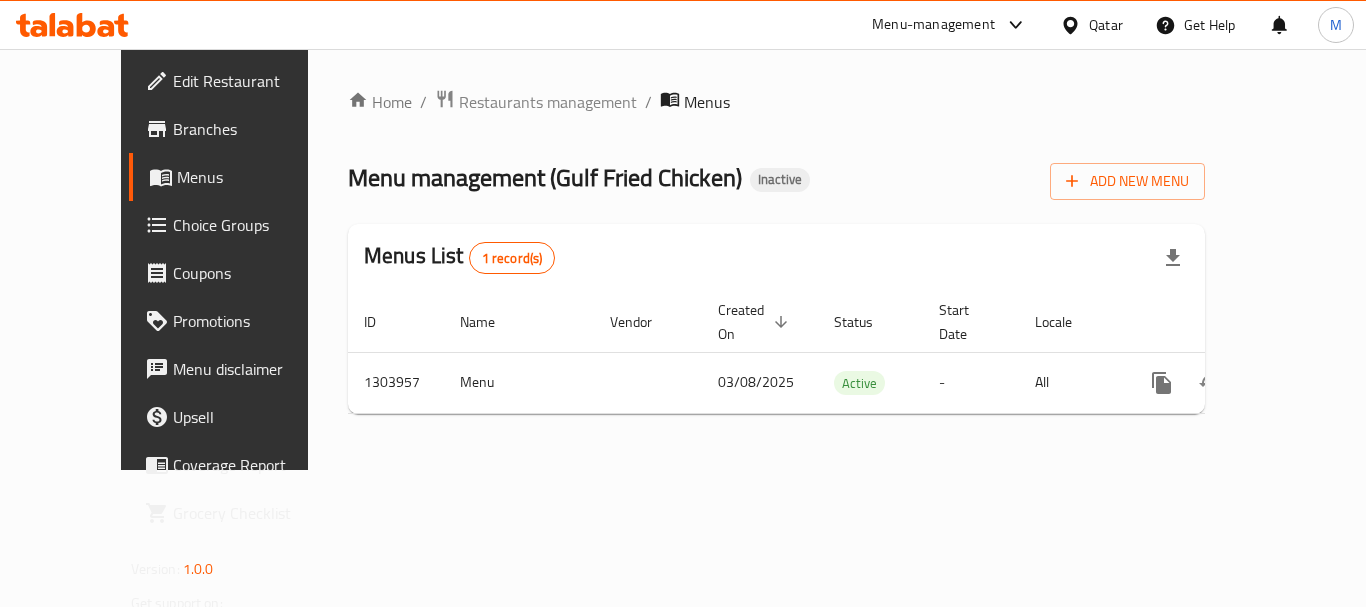 click on "Home / Restaurants management / Menus Menu management ( Gulf Fried Chicken )  Inactive Add New Menu Menus List   1 record(s) ID Name Vendor Created On sorted descending Status Start Date Locale Actions 1303957 Menu 03/08/2025 Active - All" at bounding box center (776, 259) 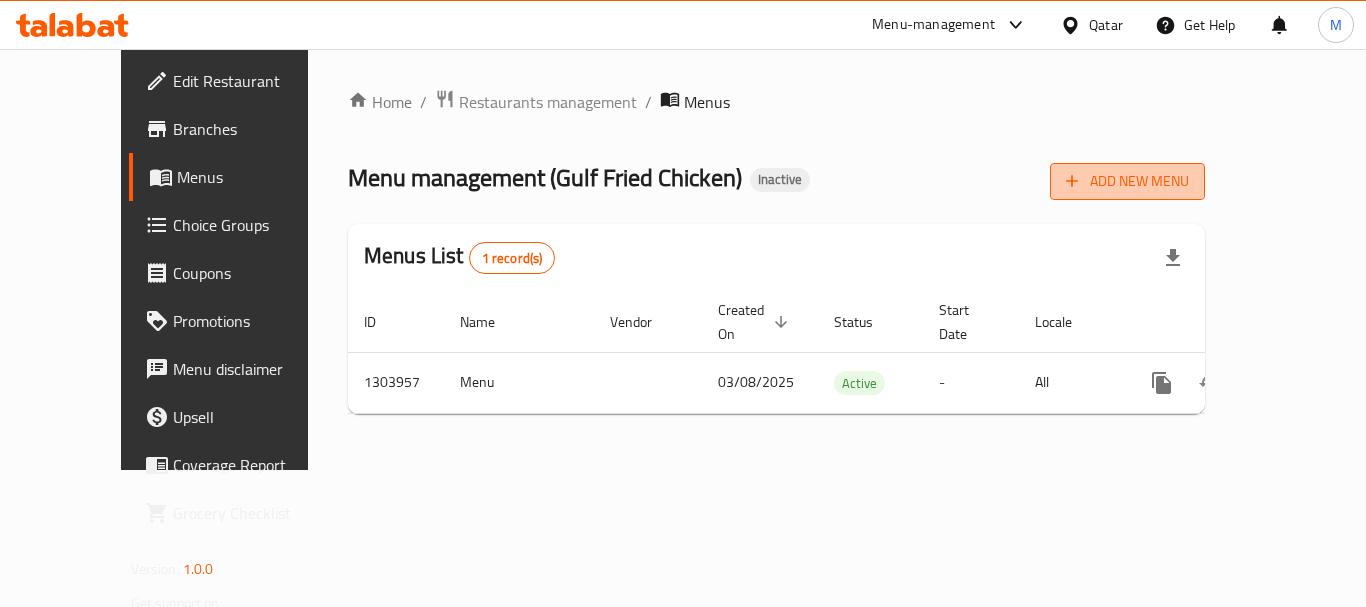 click on "Add New Menu" at bounding box center [1127, 181] 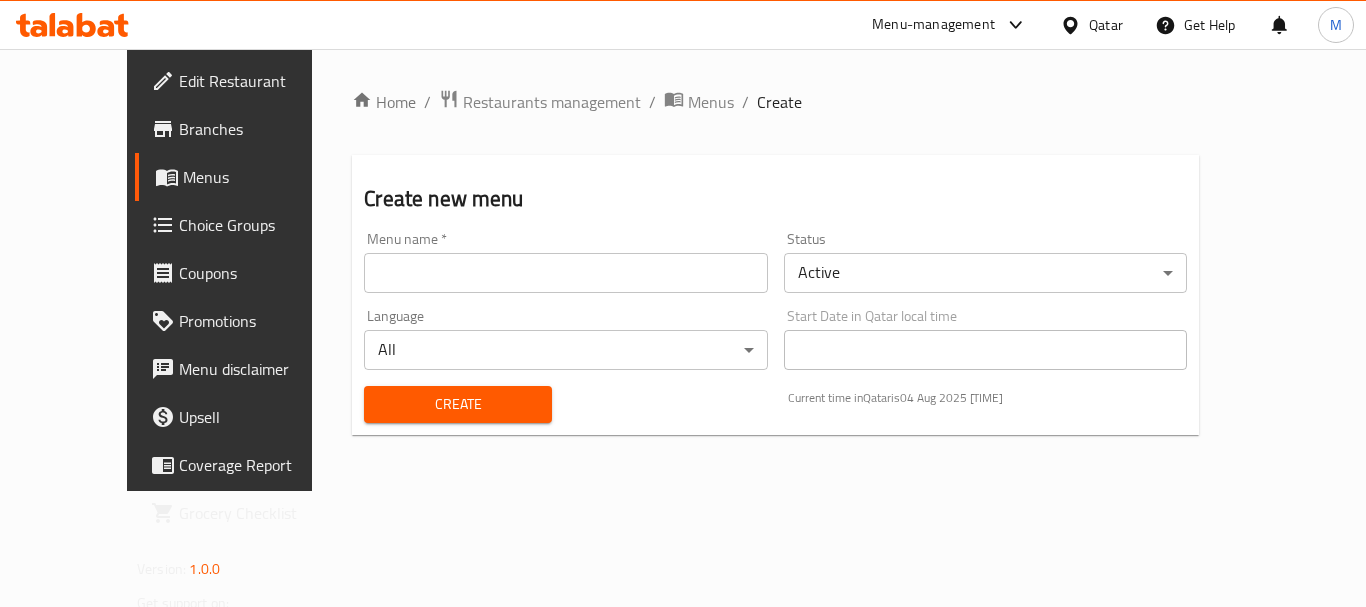 click at bounding box center [565, 273] 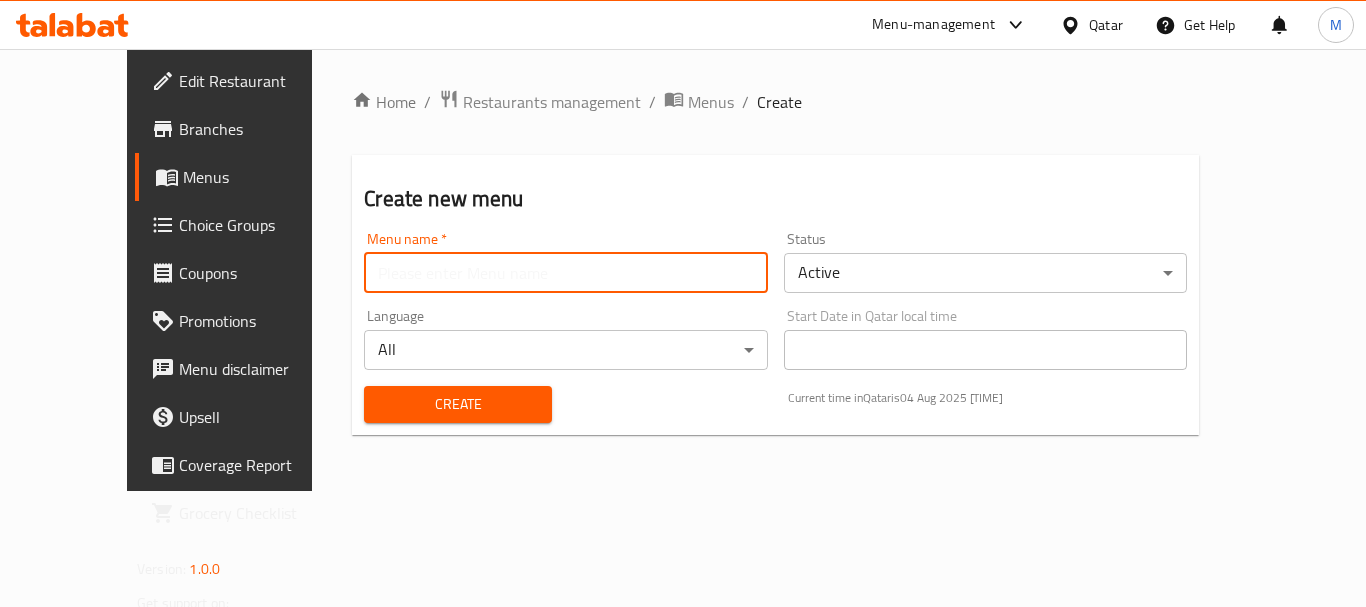paste on "340310761" 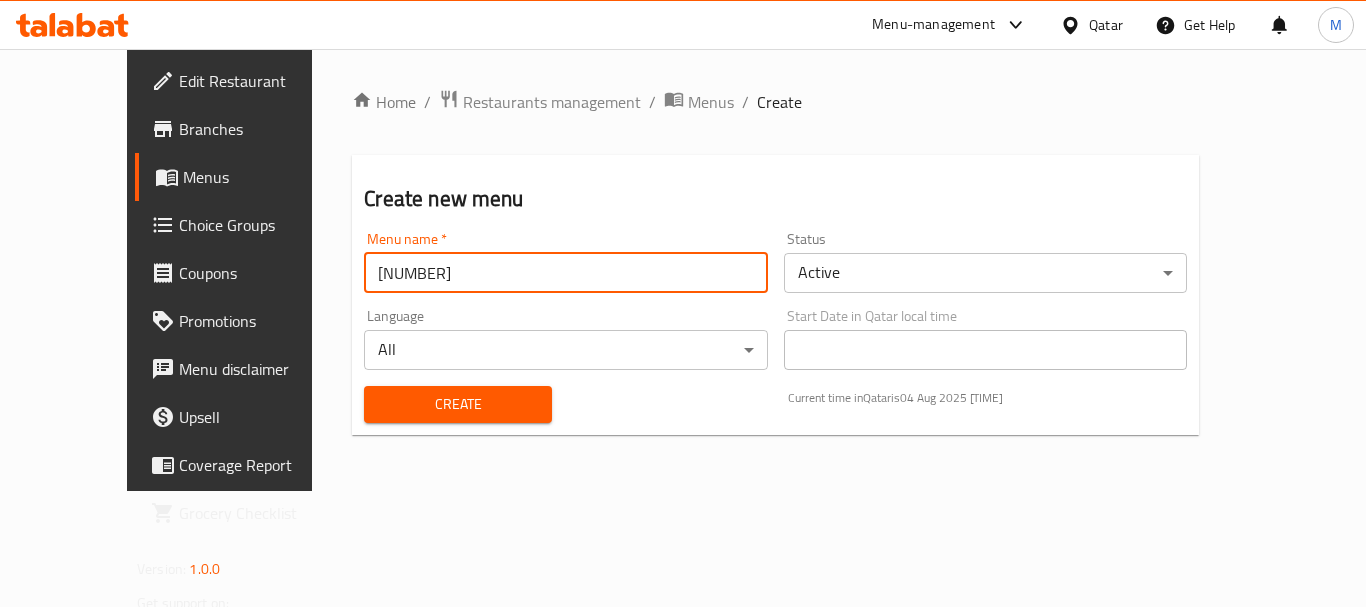 type on "340310761" 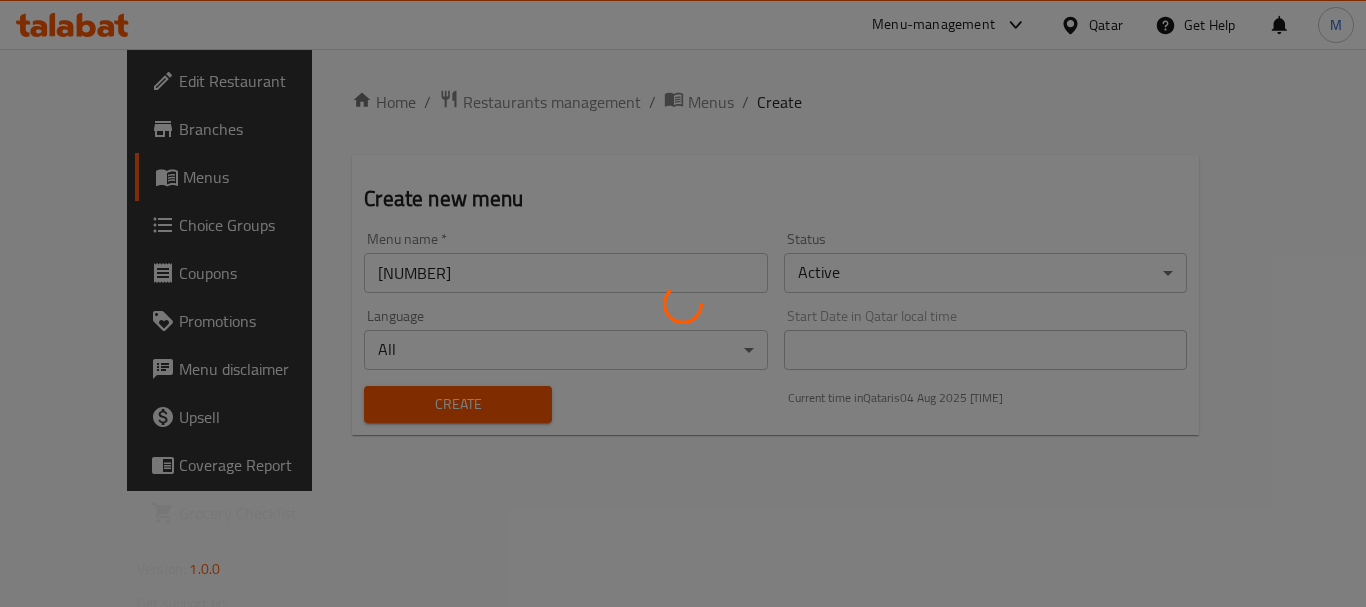 type 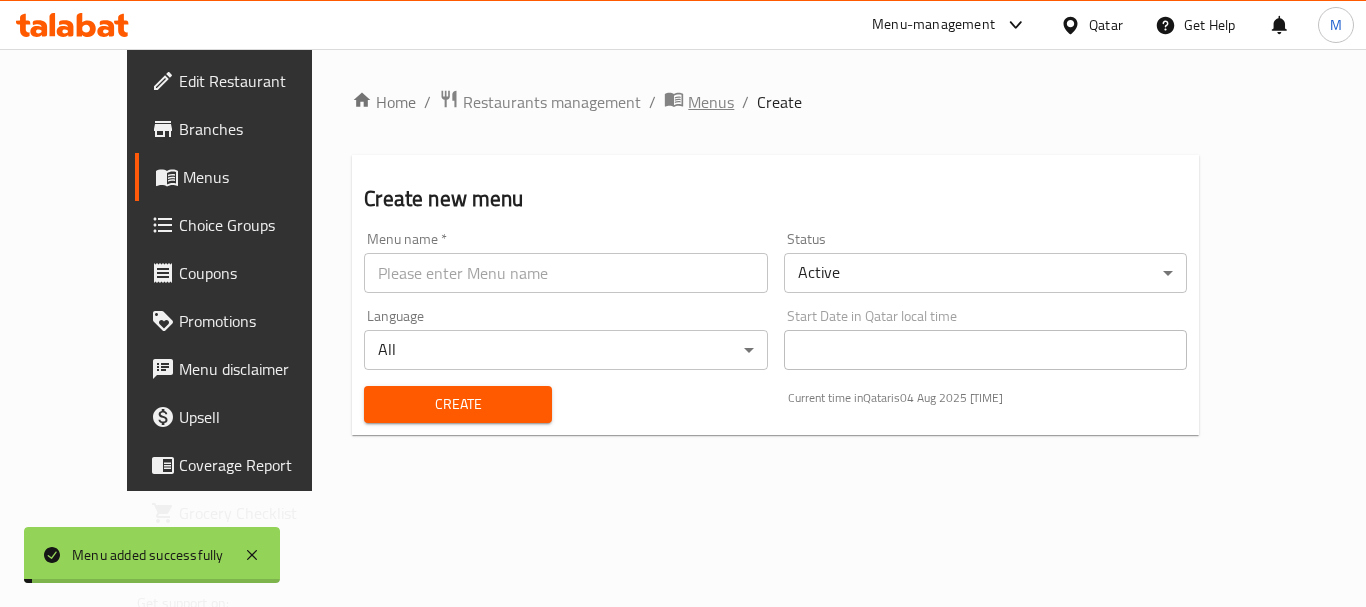 click on "Menus" at bounding box center (711, 102) 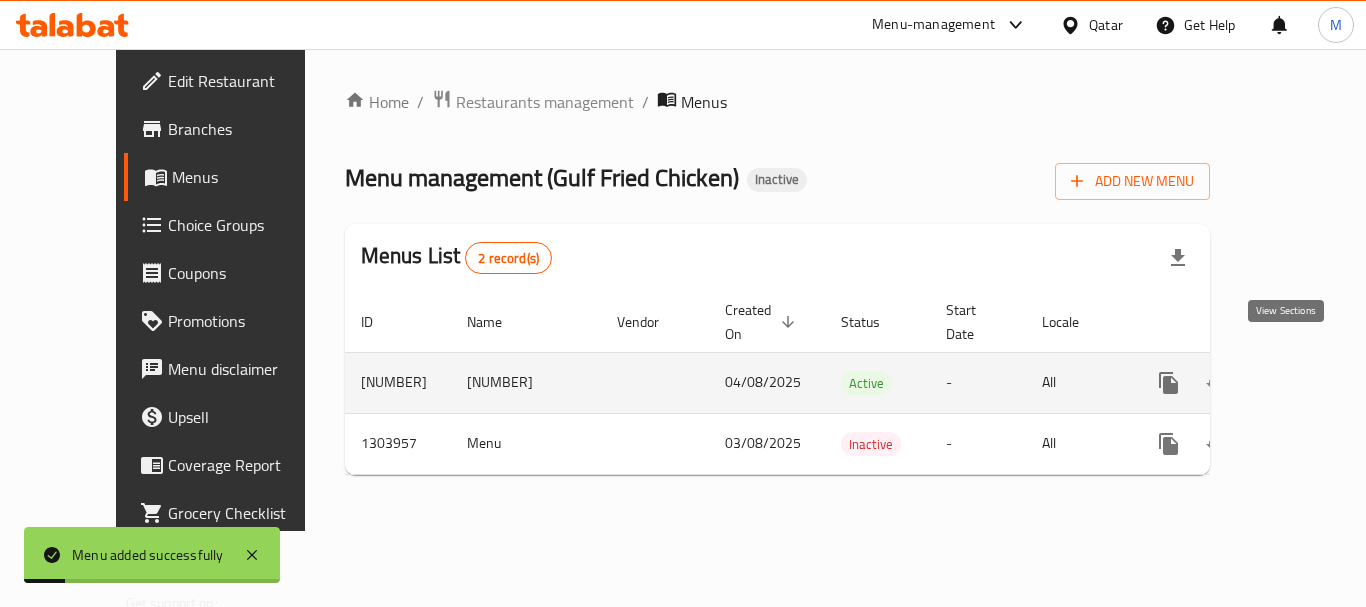 click at bounding box center [1313, 383] 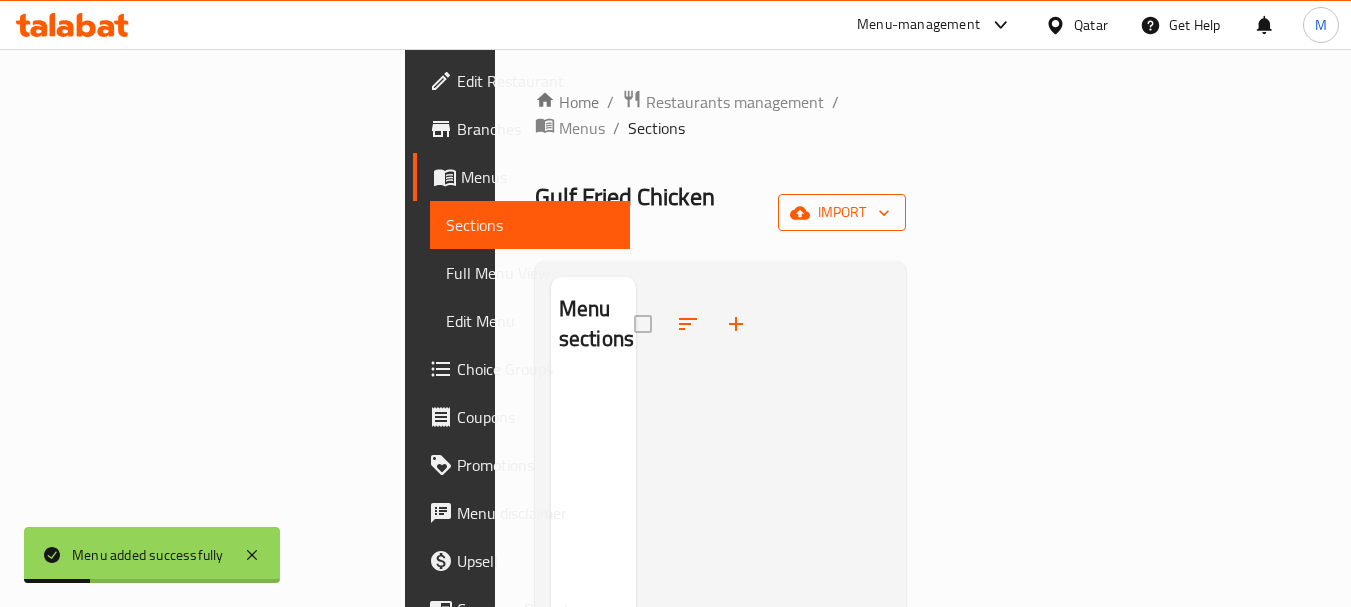 click on "import" at bounding box center [842, 212] 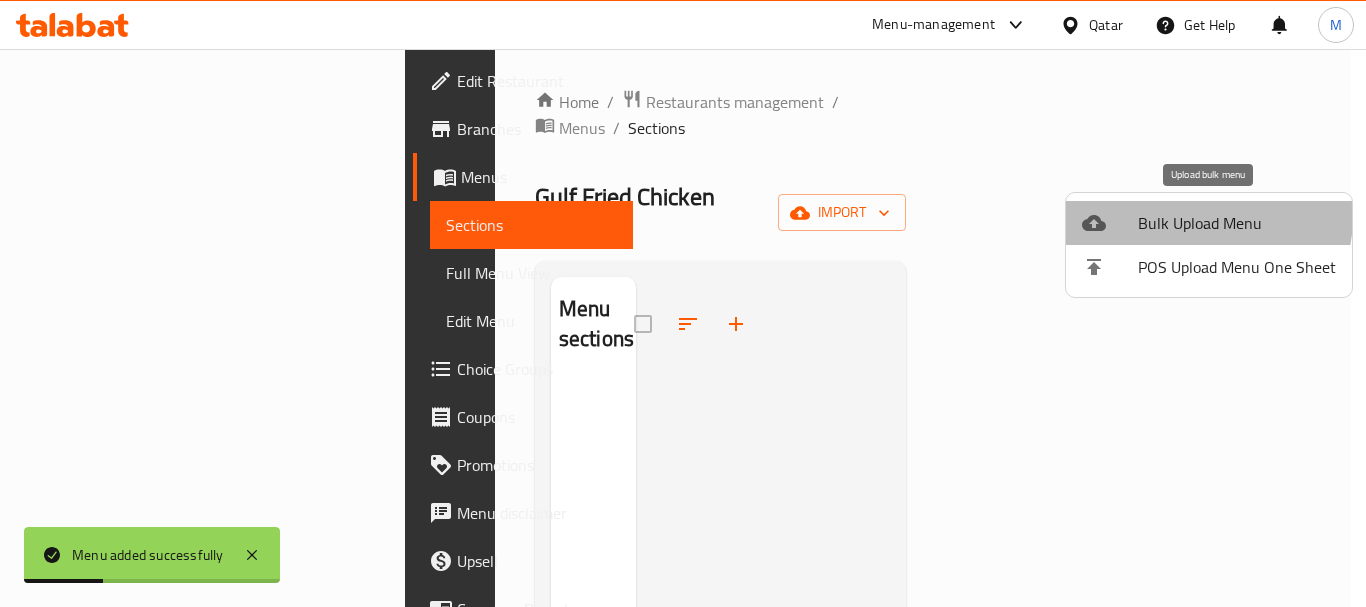 click on "Bulk Upload Menu" at bounding box center (1237, 223) 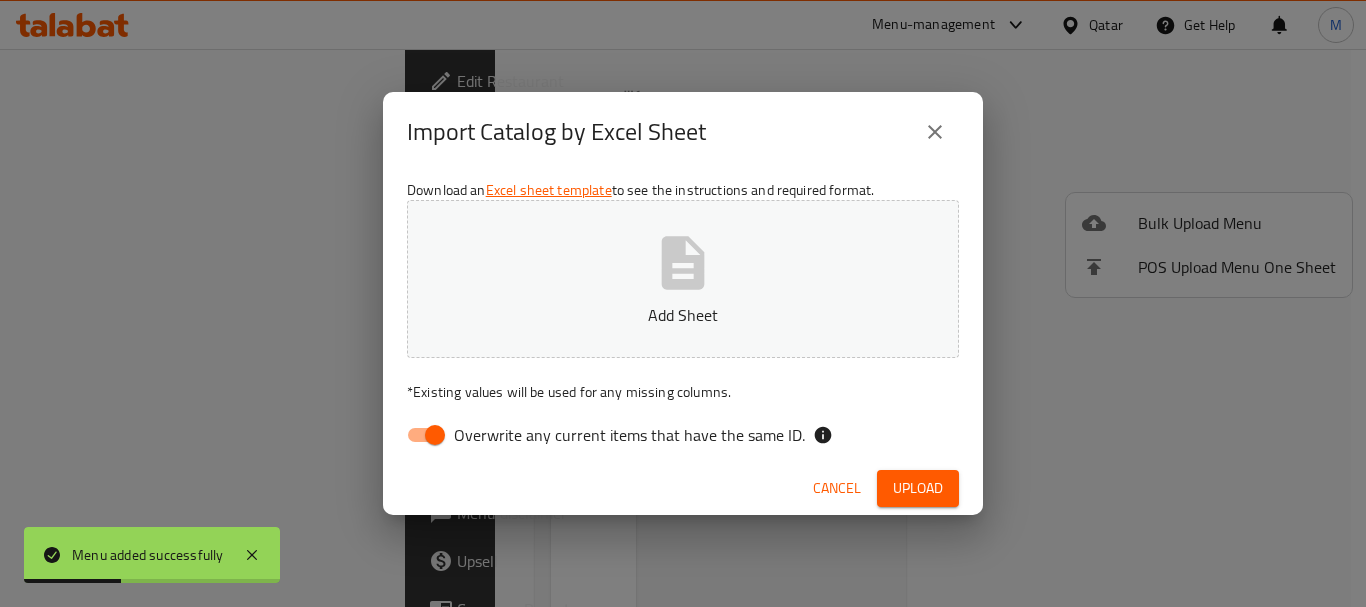 click on "Overwrite any current items that have the same ID." at bounding box center (629, 435) 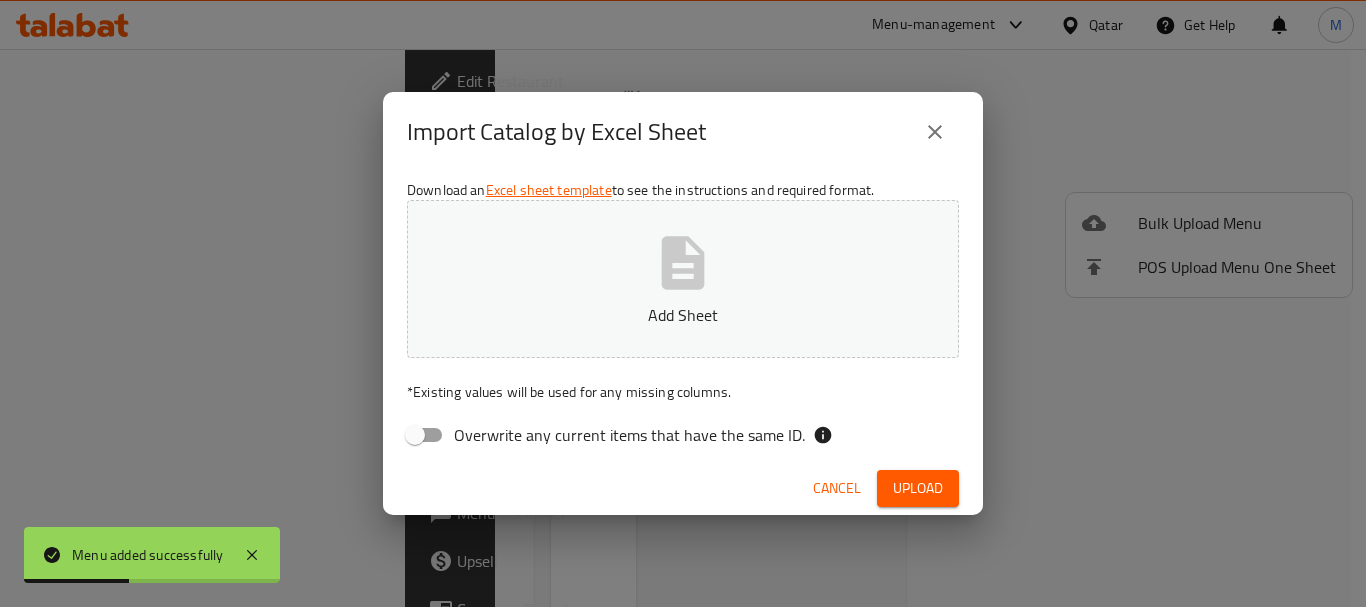 click on "Add Sheet" at bounding box center (683, 279) 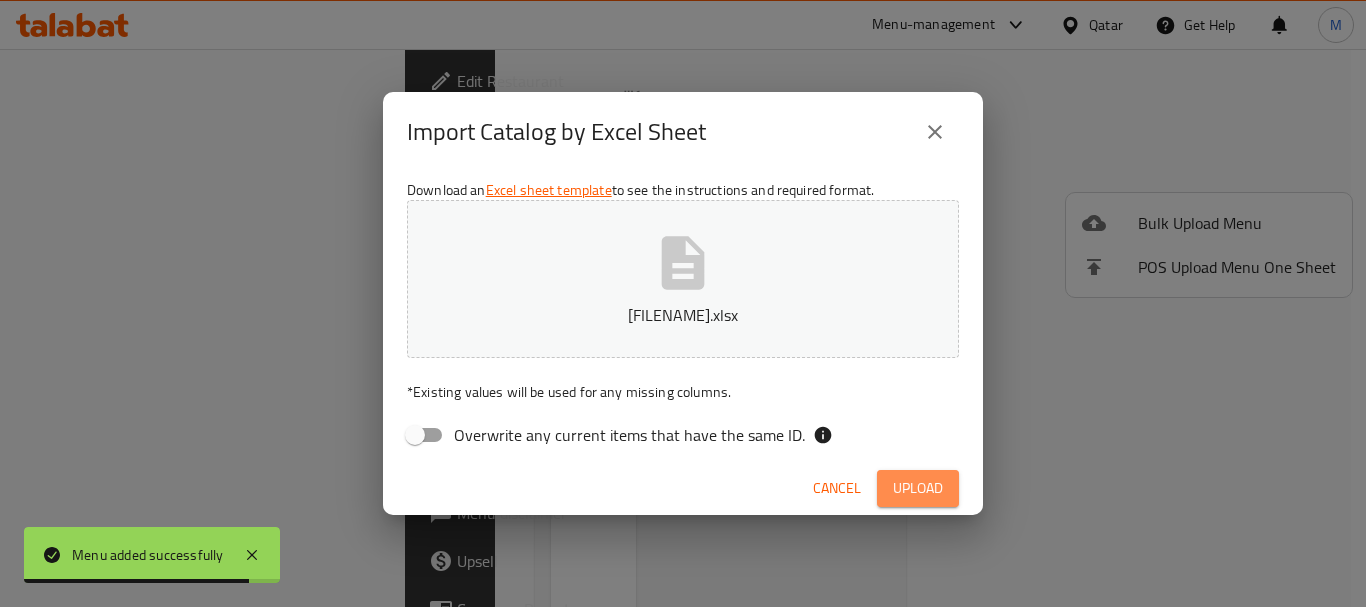 click on "Upload" at bounding box center [918, 488] 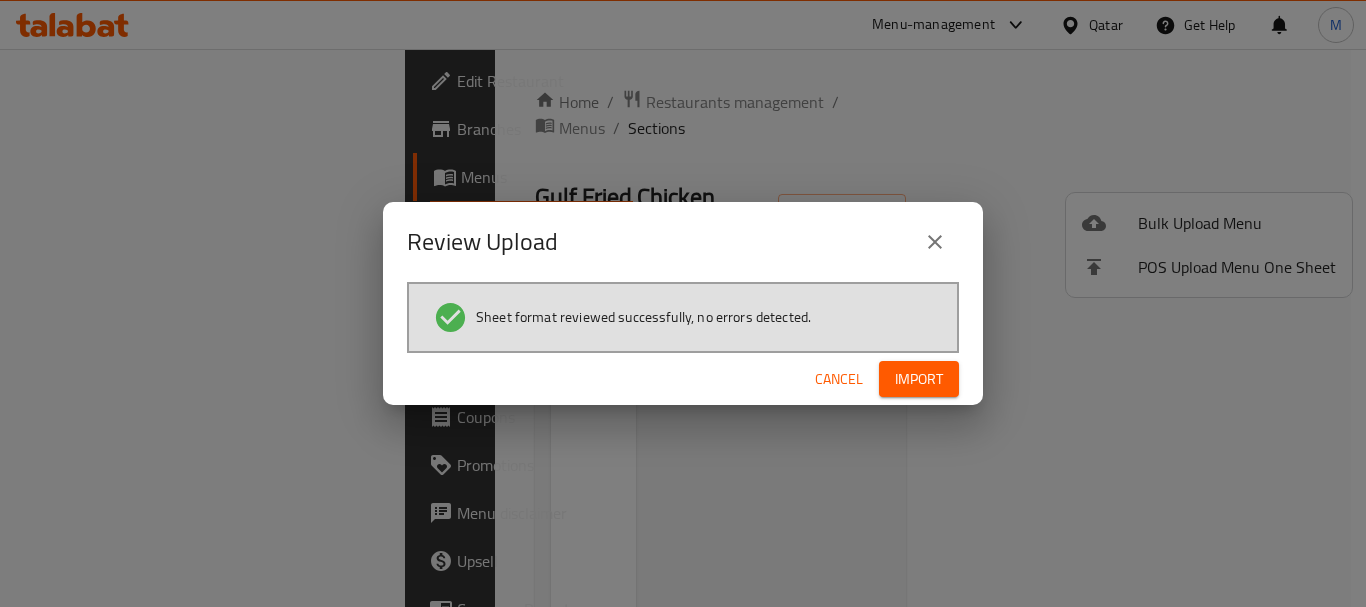 click on "Import" at bounding box center [919, 379] 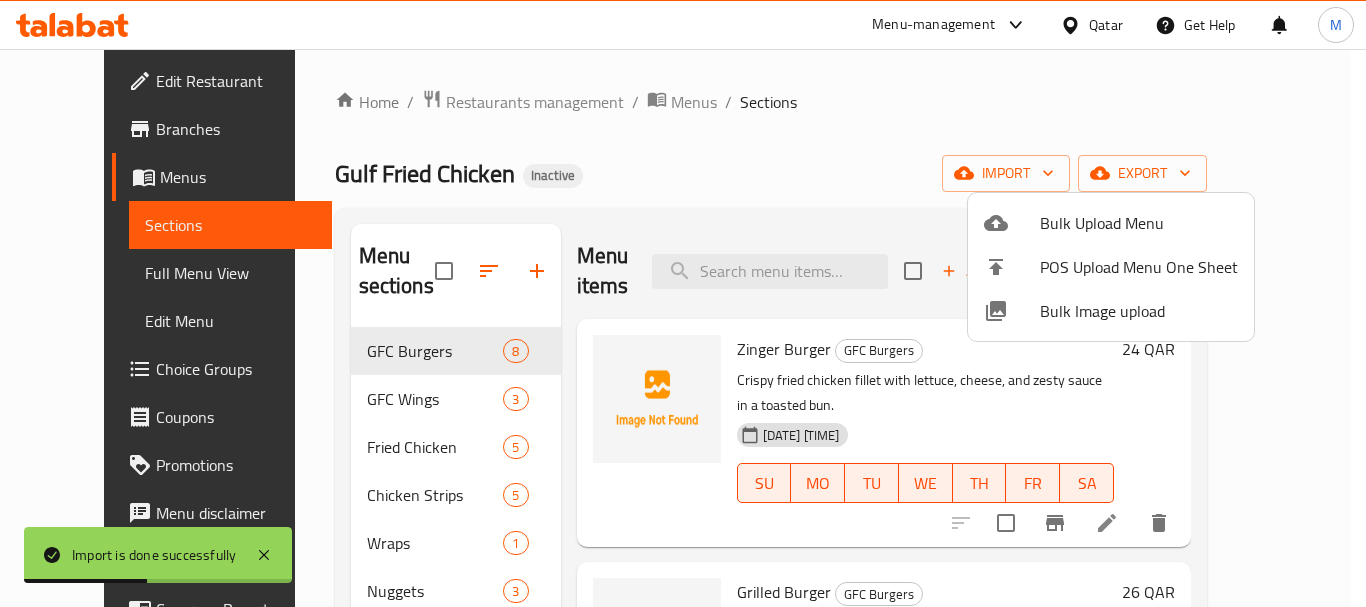 click at bounding box center (683, 303) 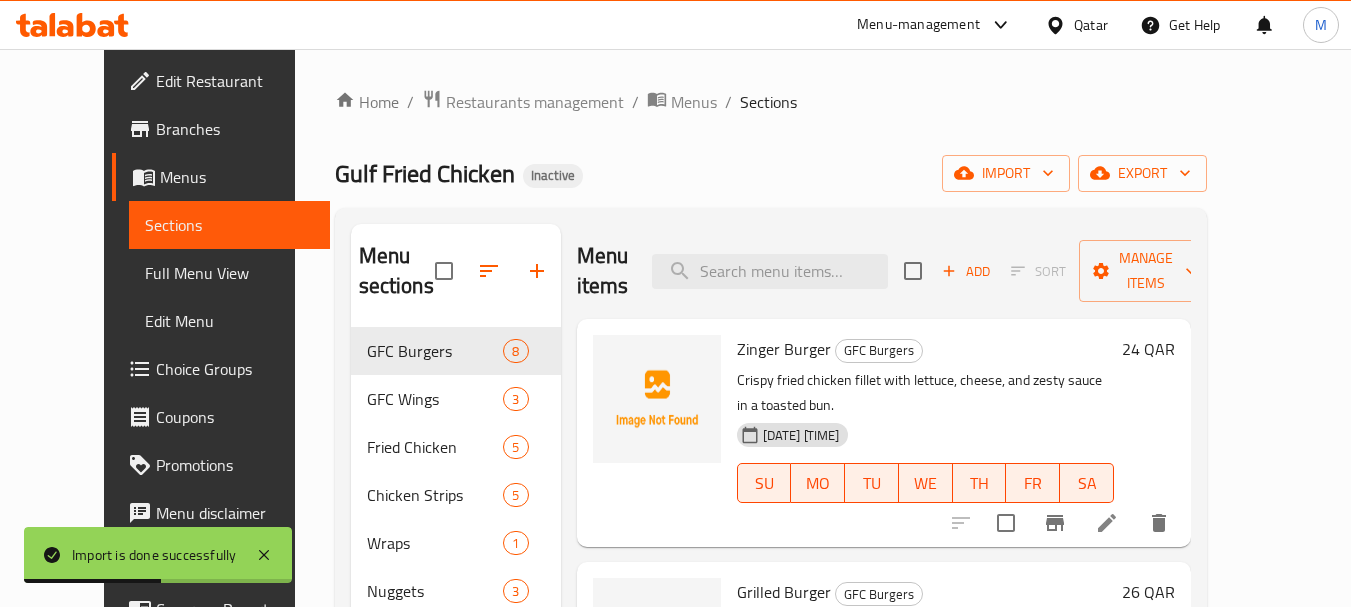 click on "Full Menu View" at bounding box center [229, 273] 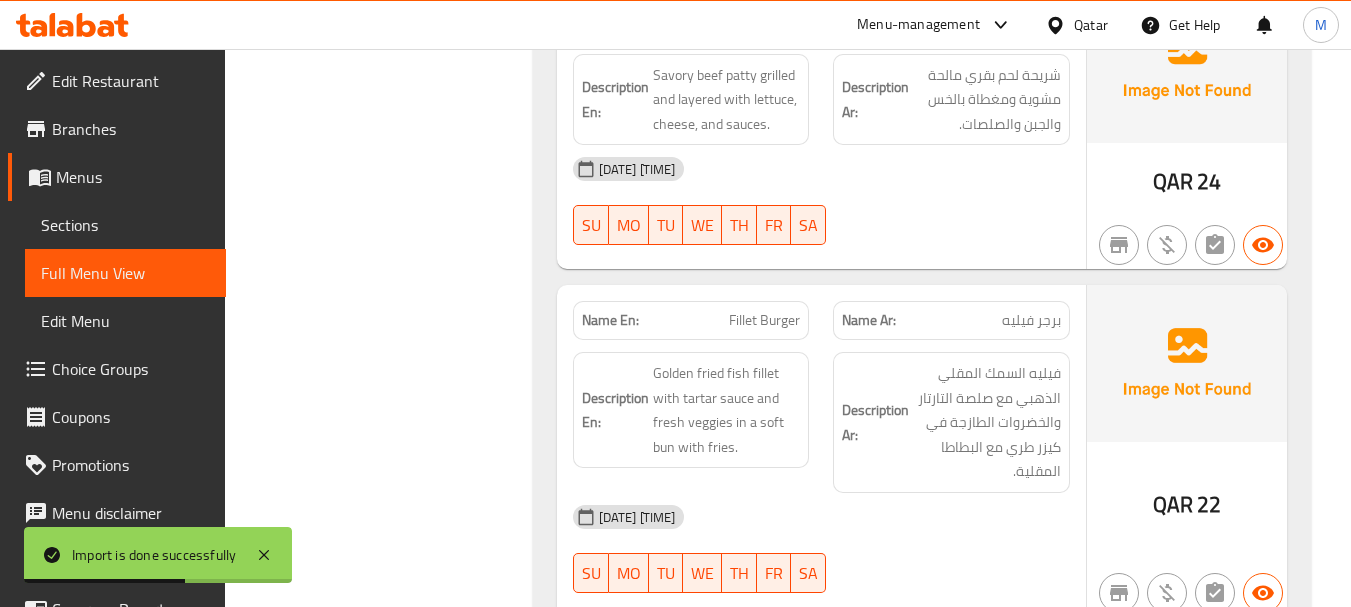 scroll, scrollTop: 600, scrollLeft: 0, axis: vertical 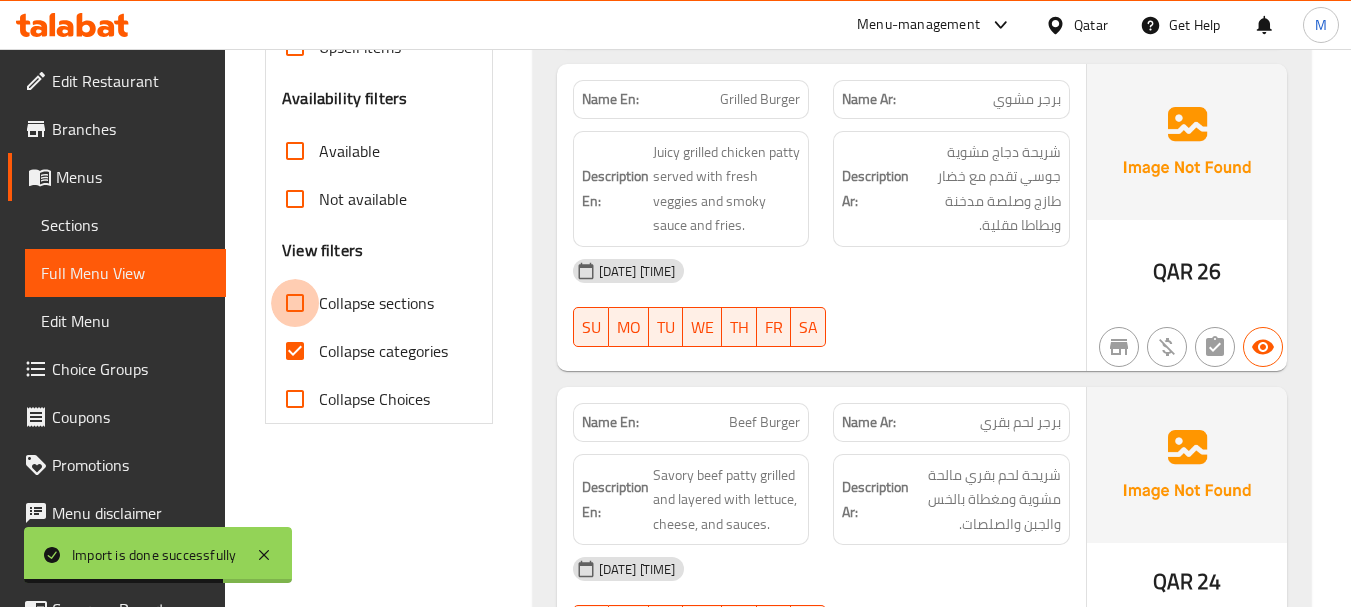 click on "Collapse sections" at bounding box center (295, 303) 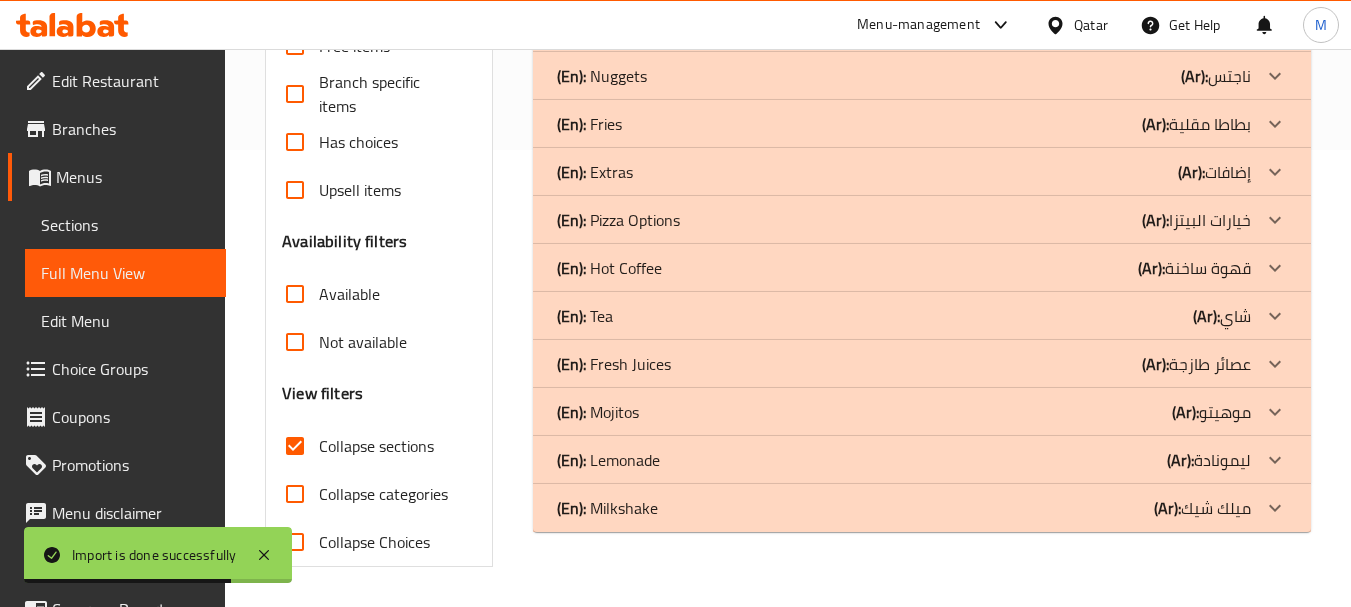 scroll, scrollTop: 457, scrollLeft: 0, axis: vertical 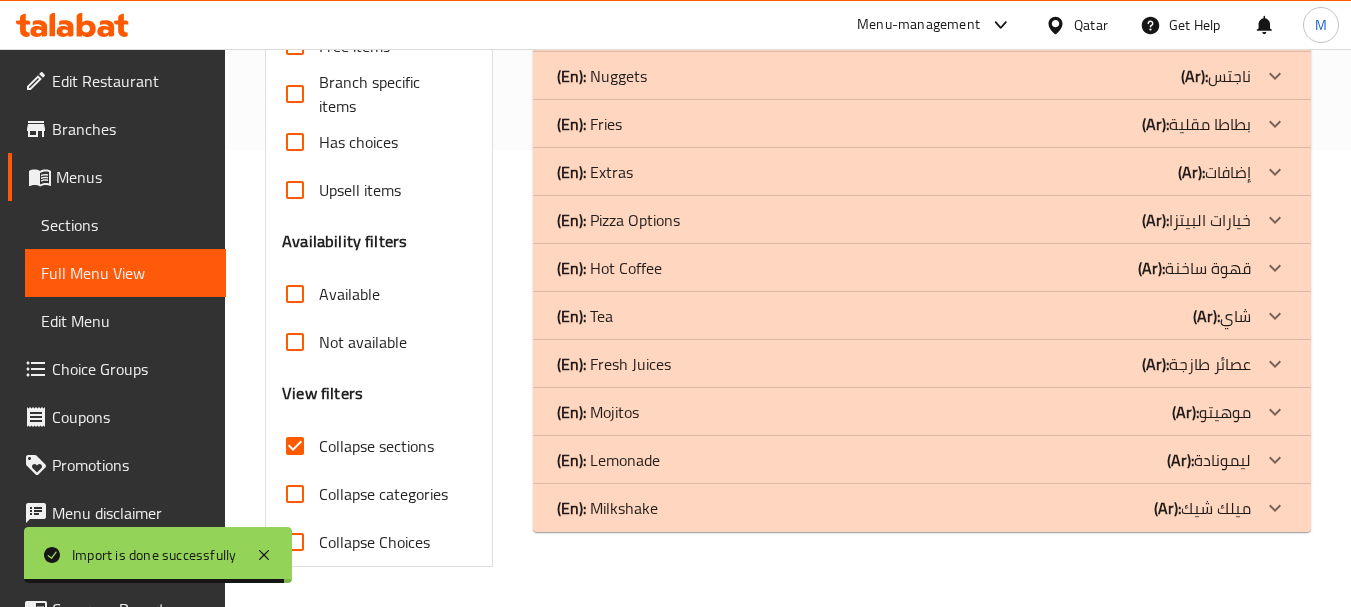 click on "(En):   Milkshake" at bounding box center [616, -164] 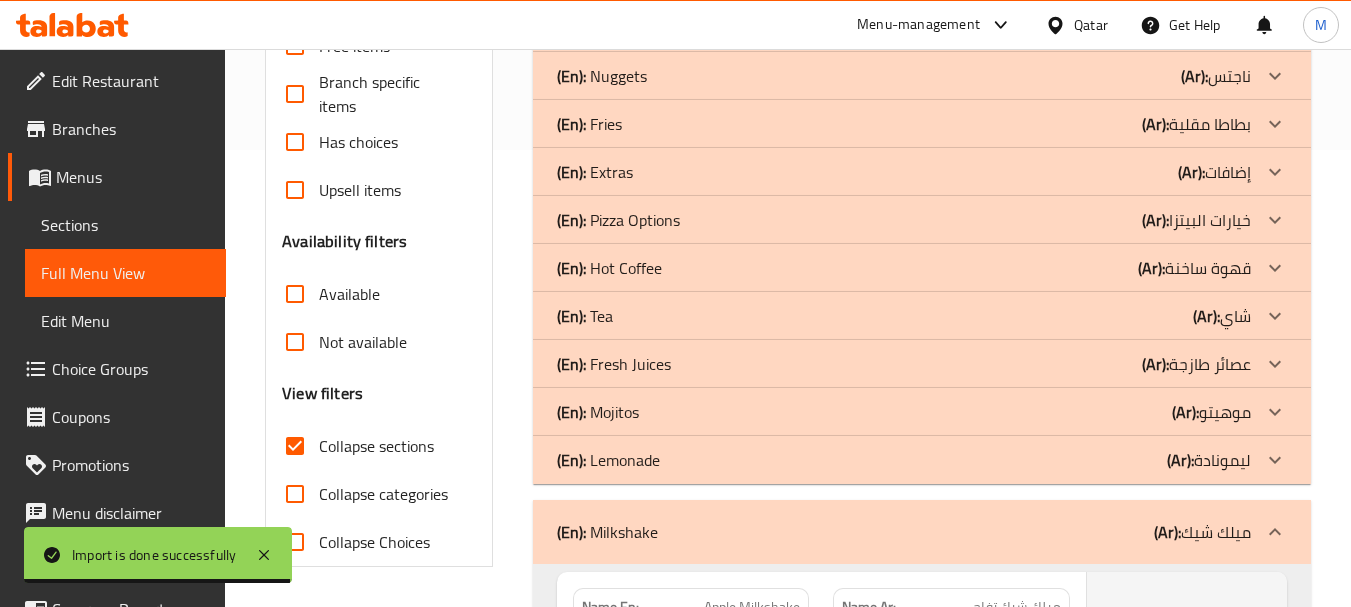 click on "(En):   Lemonade" at bounding box center (616, -164) 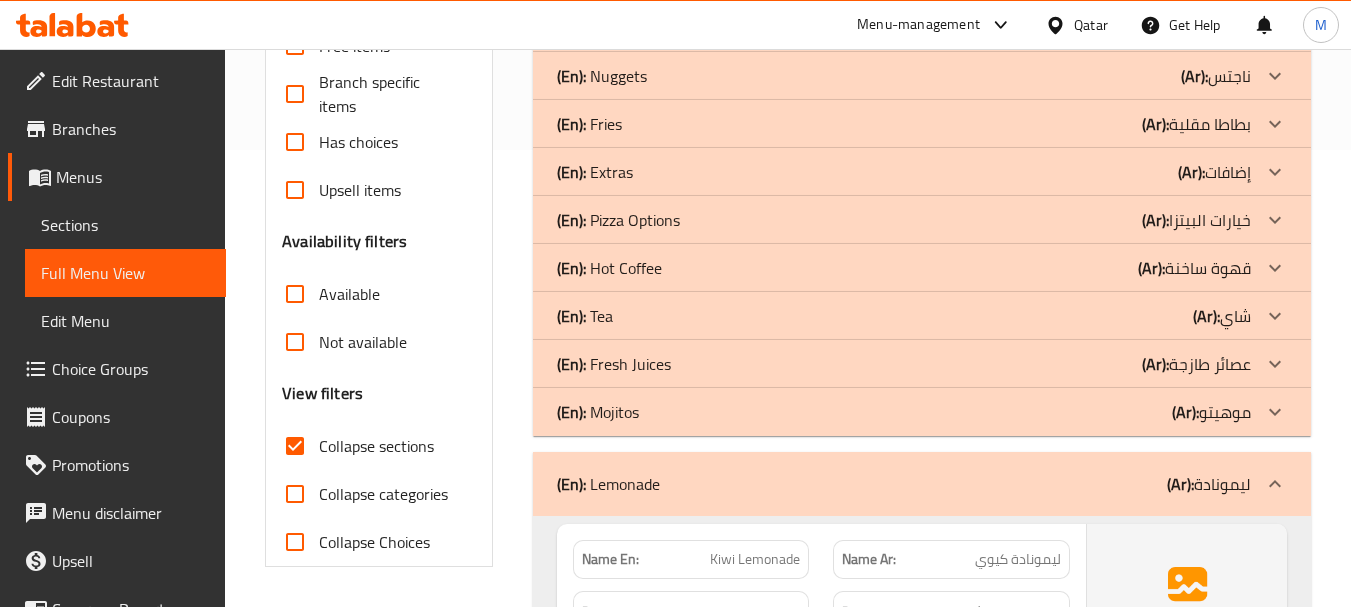 click on "(En):   Mojitos (Ar): موهيتو" at bounding box center [904, -164] 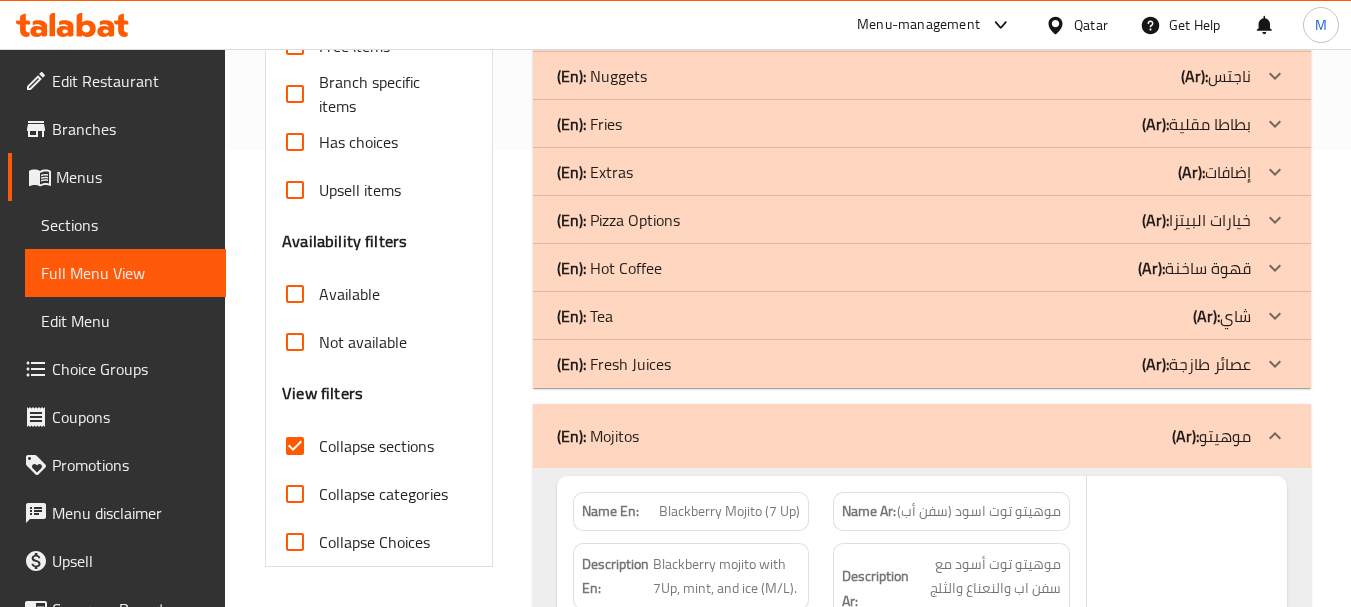 click on "(En):   Fresh Juices" at bounding box center (616, -164) 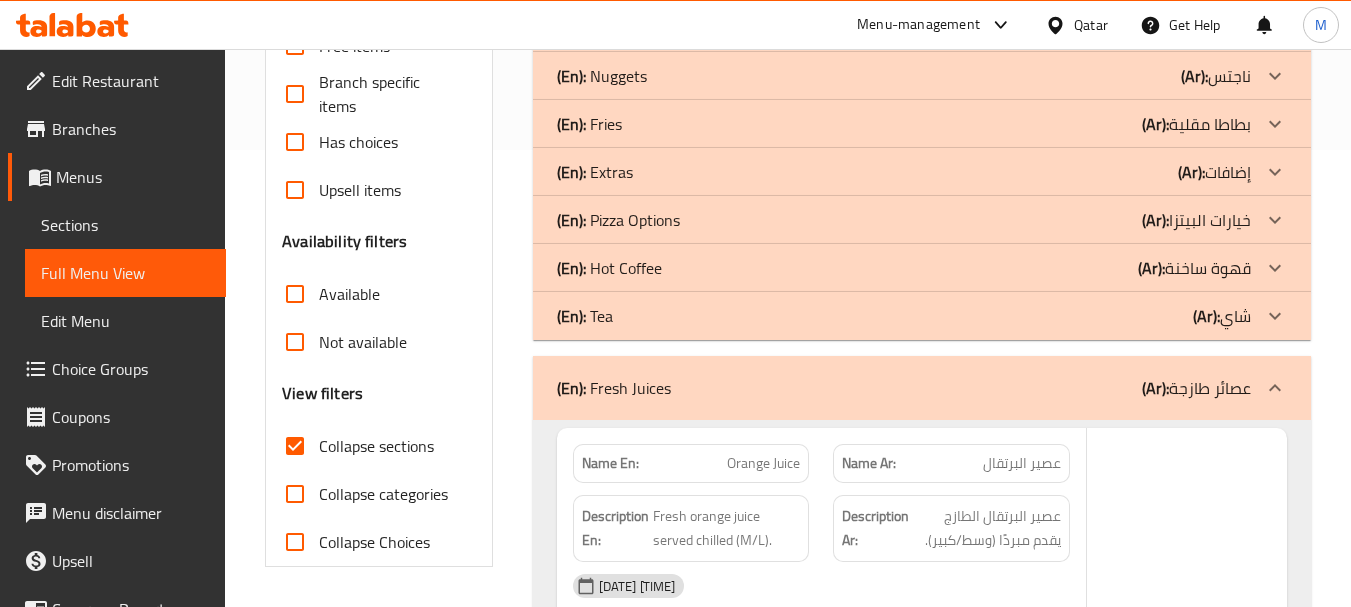 click on "(En):   Tea (Ar): شاي" at bounding box center (904, -164) 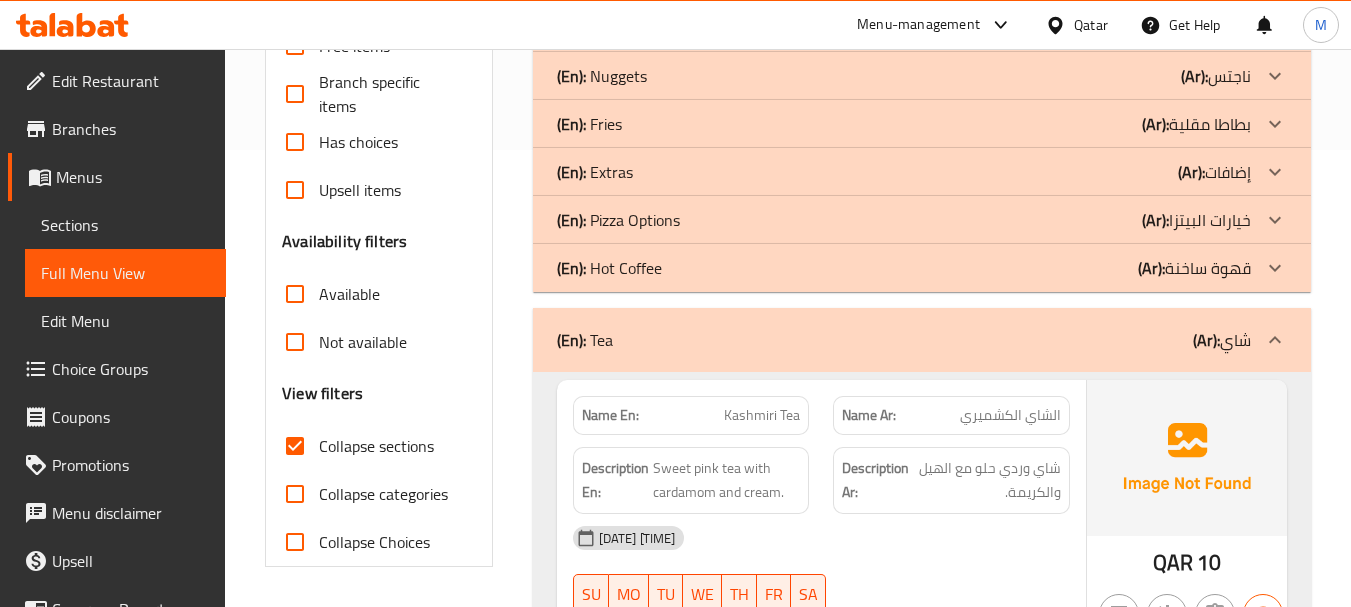 click on "Filter Branches Branches Popular filters Free items Branch specific items Has choices Upsell items Availability filters Available Not available View filters Collapse sections Collapse categories Collapse Choices" at bounding box center (386, 7736) 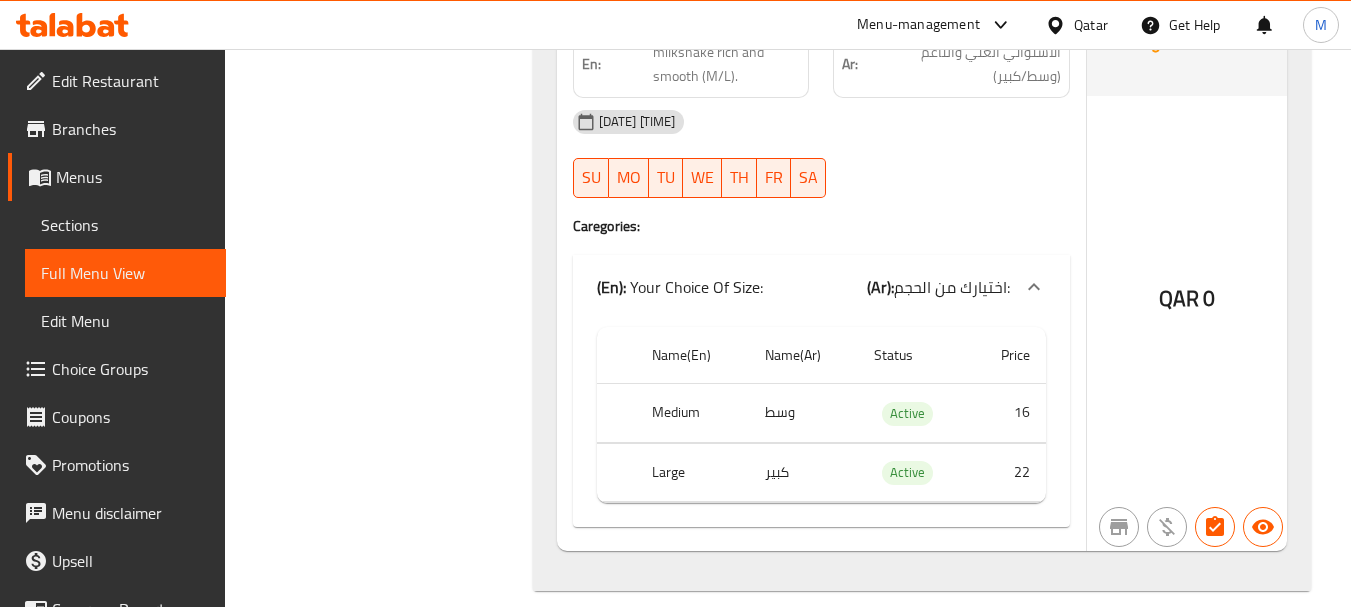 scroll, scrollTop: 14826, scrollLeft: 0, axis: vertical 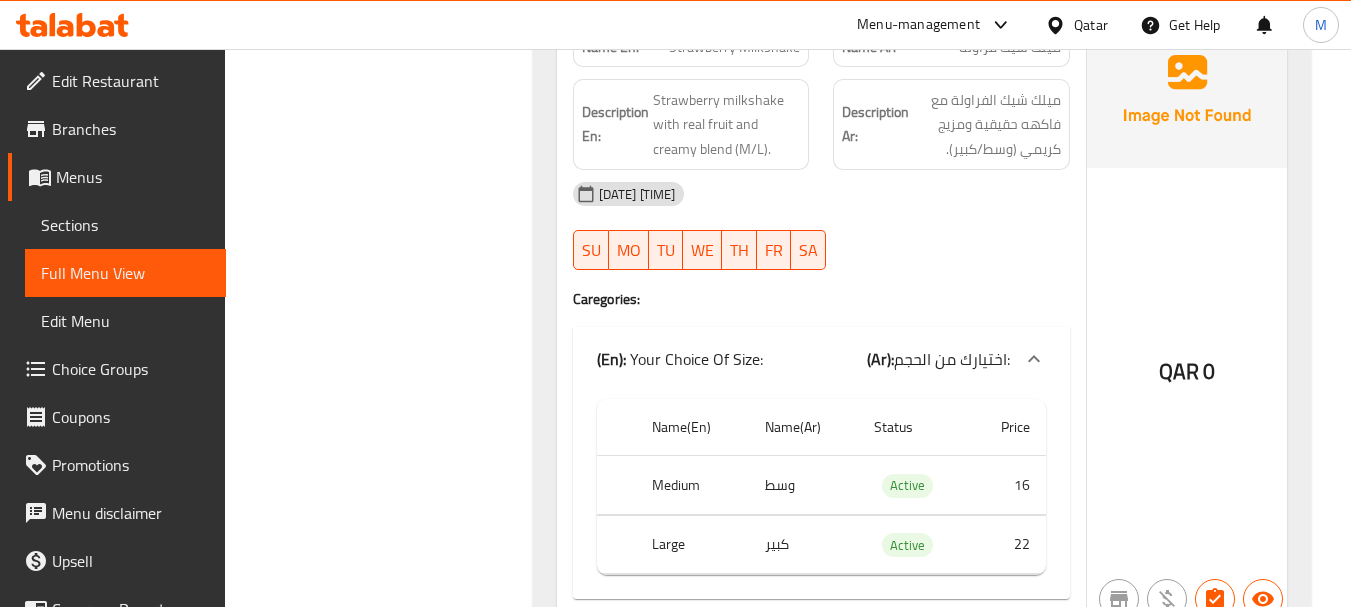 click on "Sections" at bounding box center [125, 225] 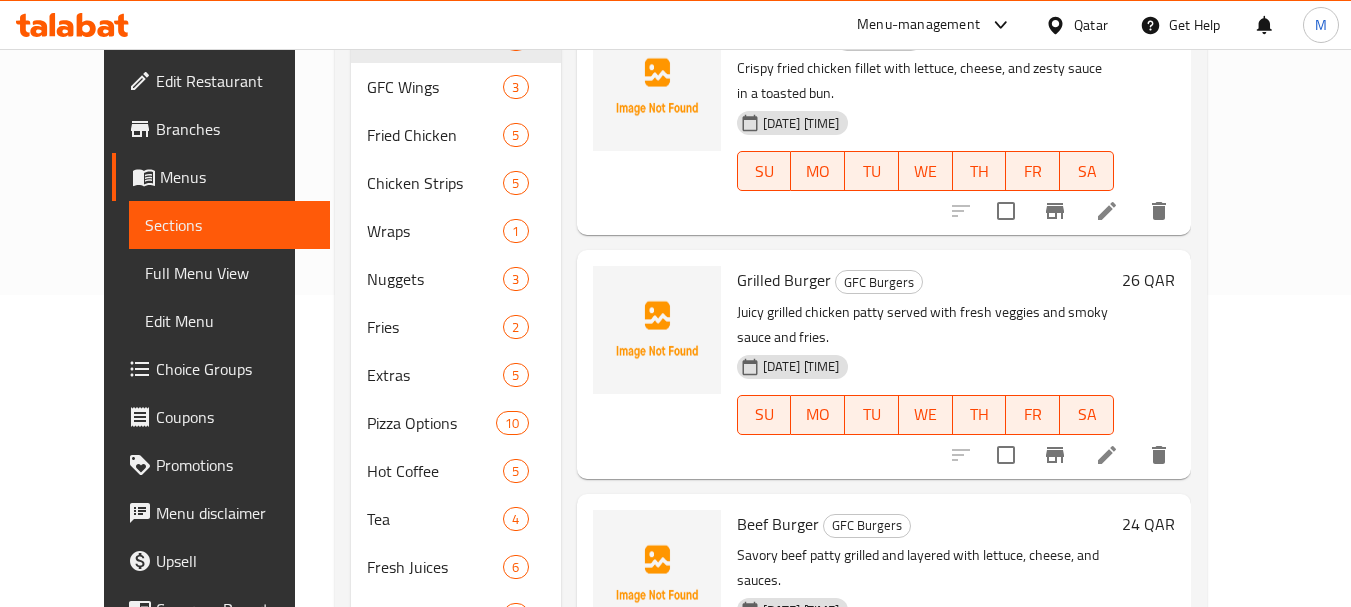 scroll, scrollTop: 0, scrollLeft: 0, axis: both 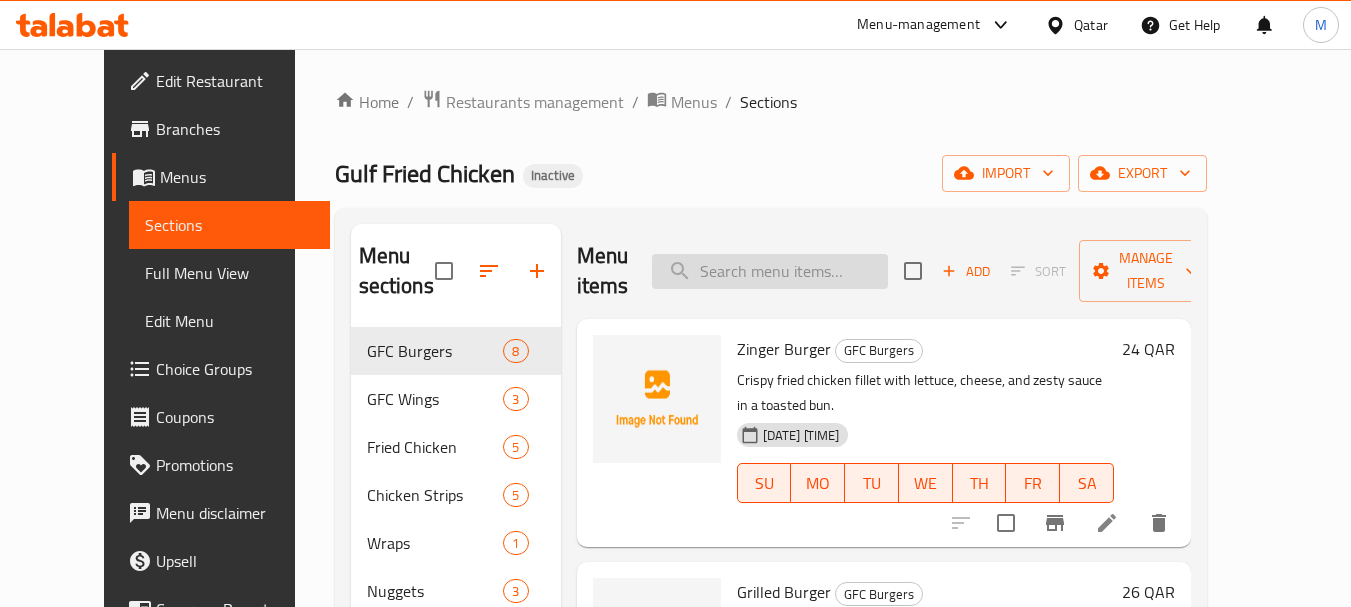 click at bounding box center (770, 271) 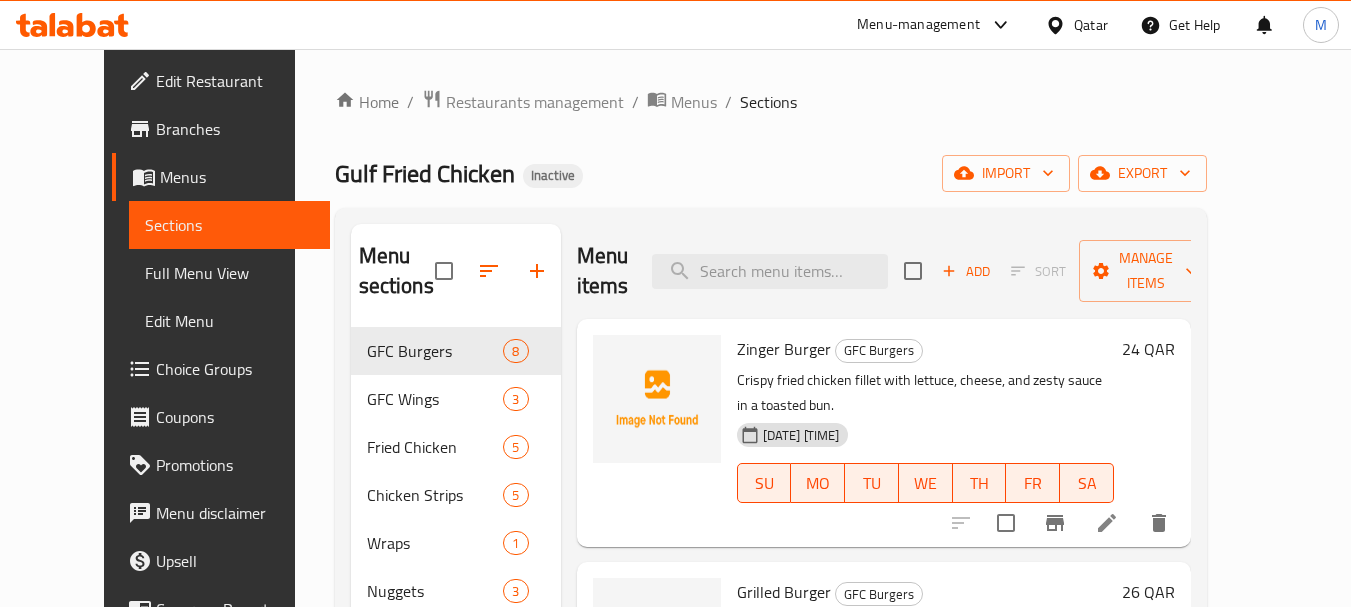 paste on "Mint Margrita" 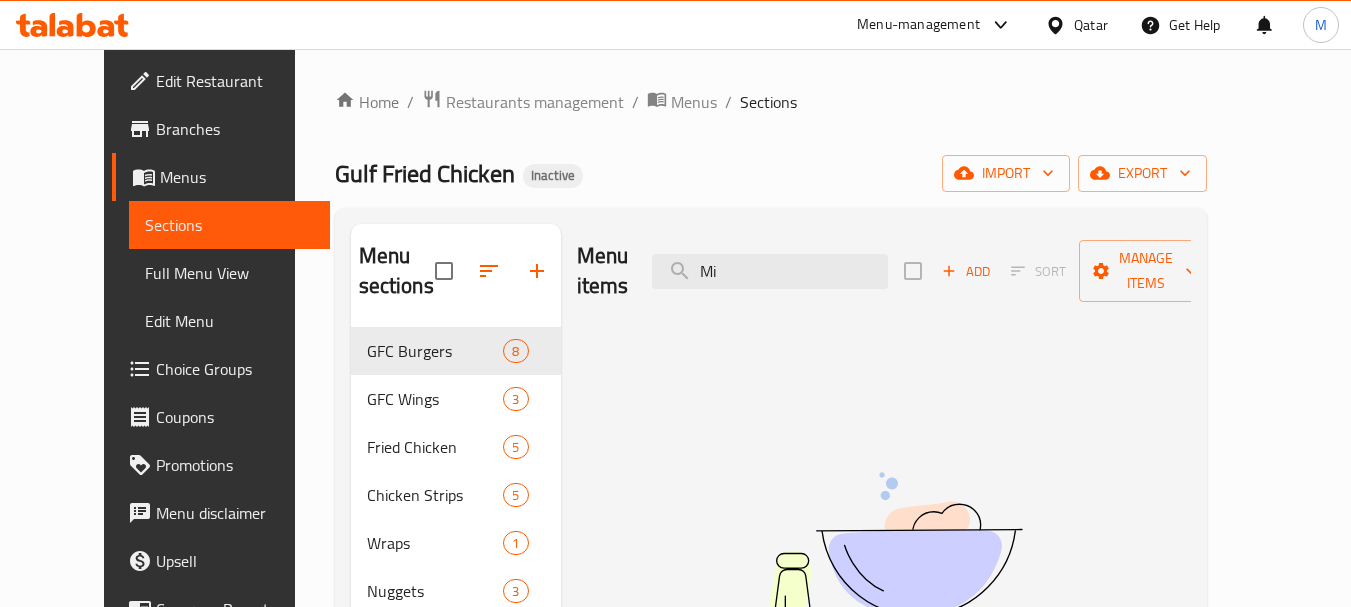 type on "M" 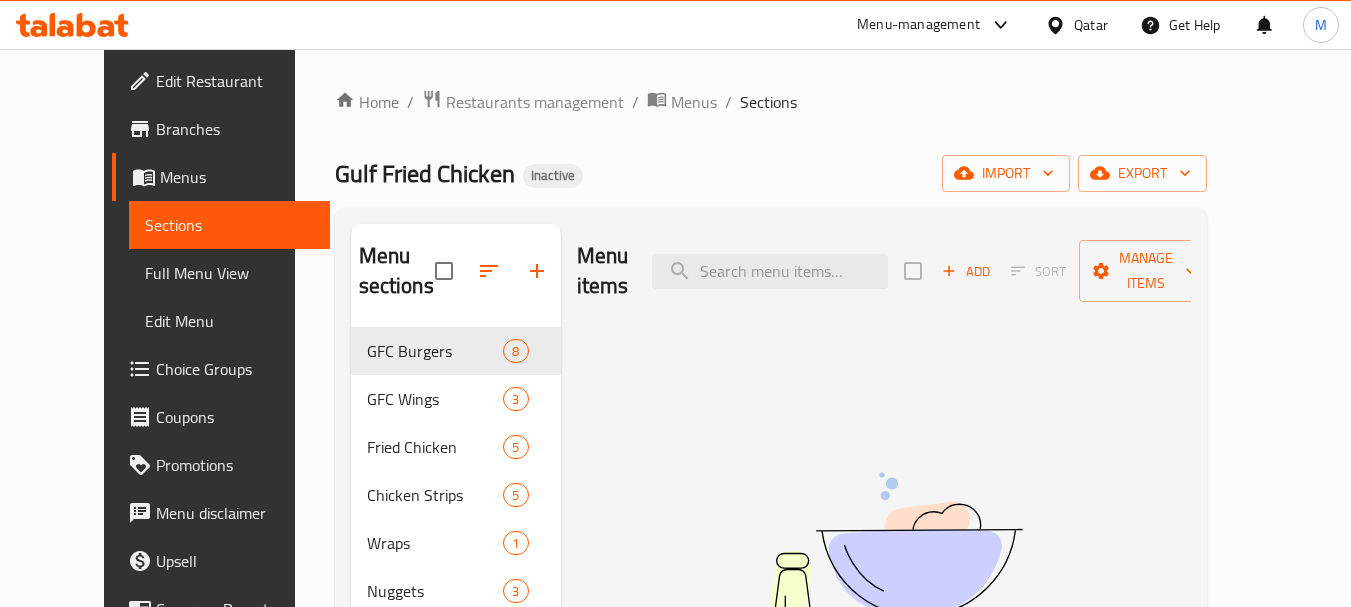 paste on "Mint Margrita" 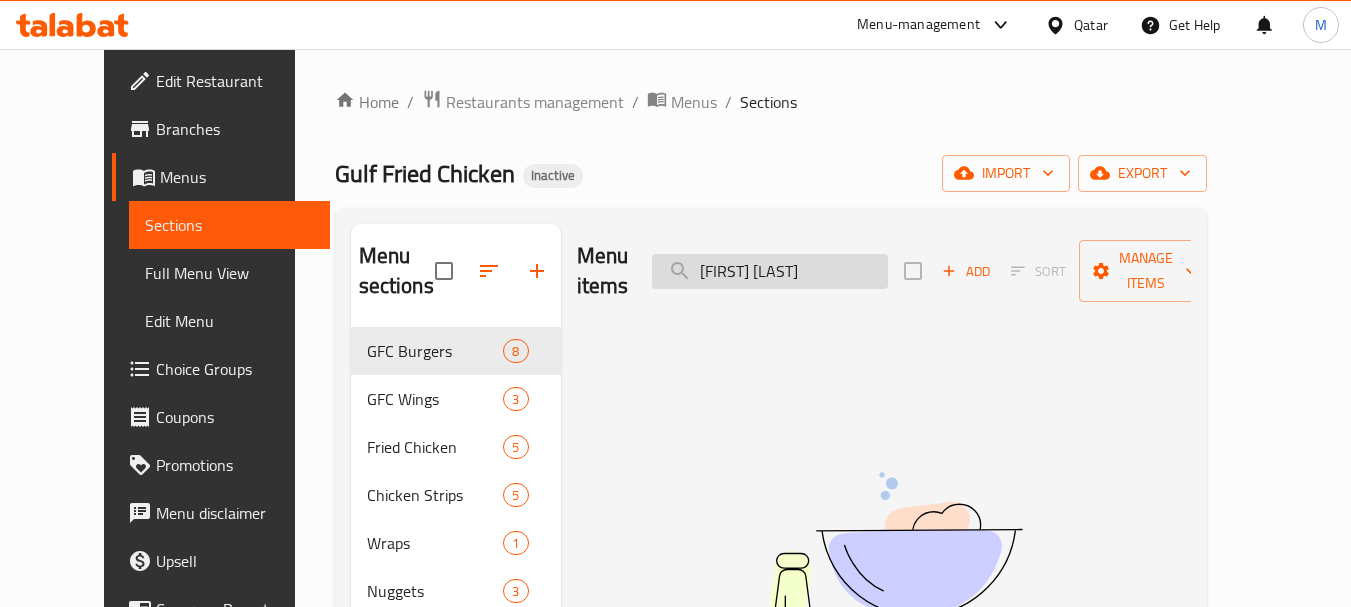 click on "Mint Margrita" at bounding box center (770, 271) 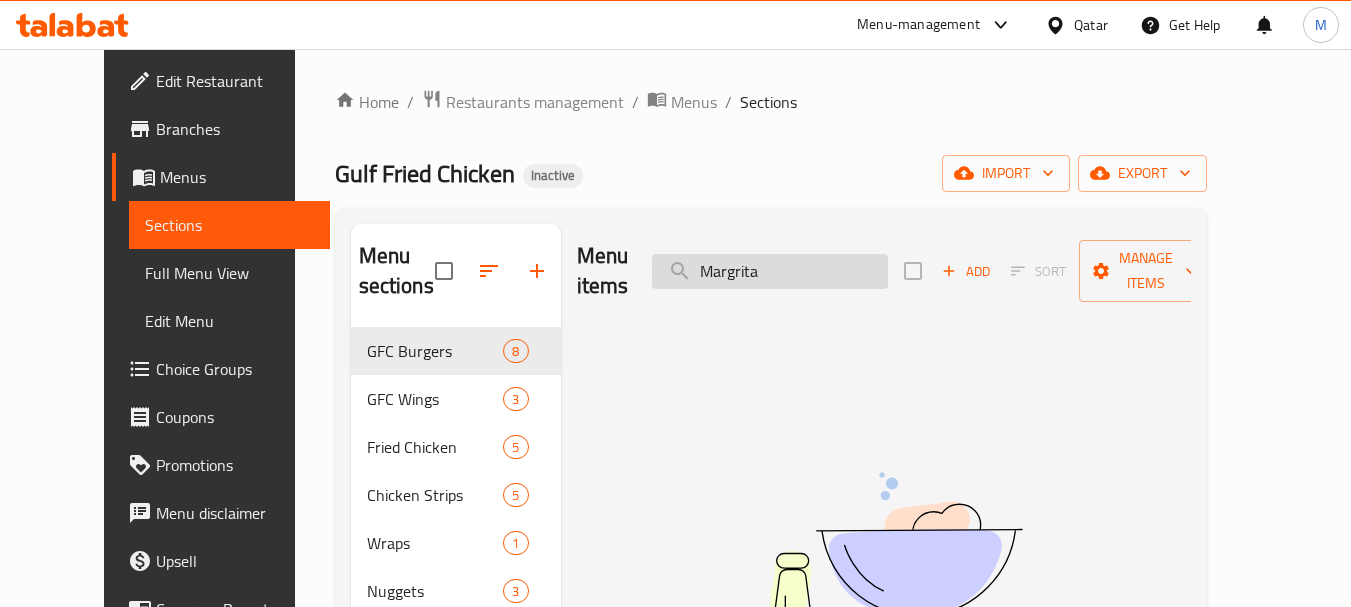 click on "Margrita" at bounding box center (770, 271) 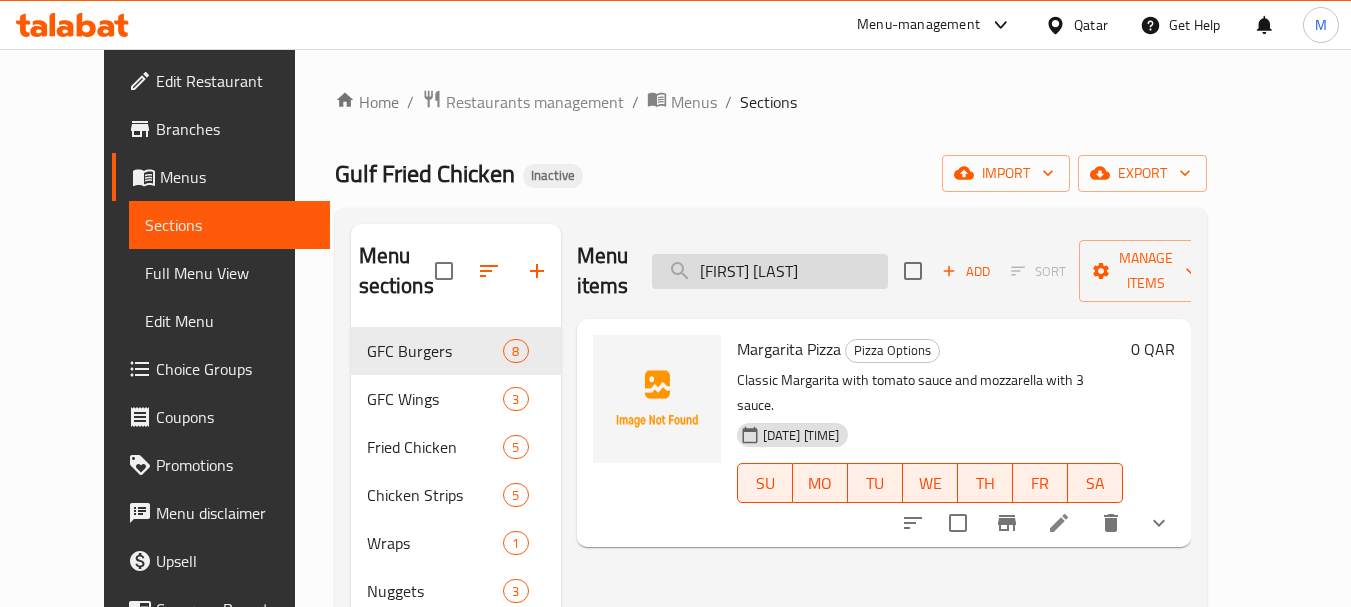 click on "Marg" at bounding box center (770, 271) 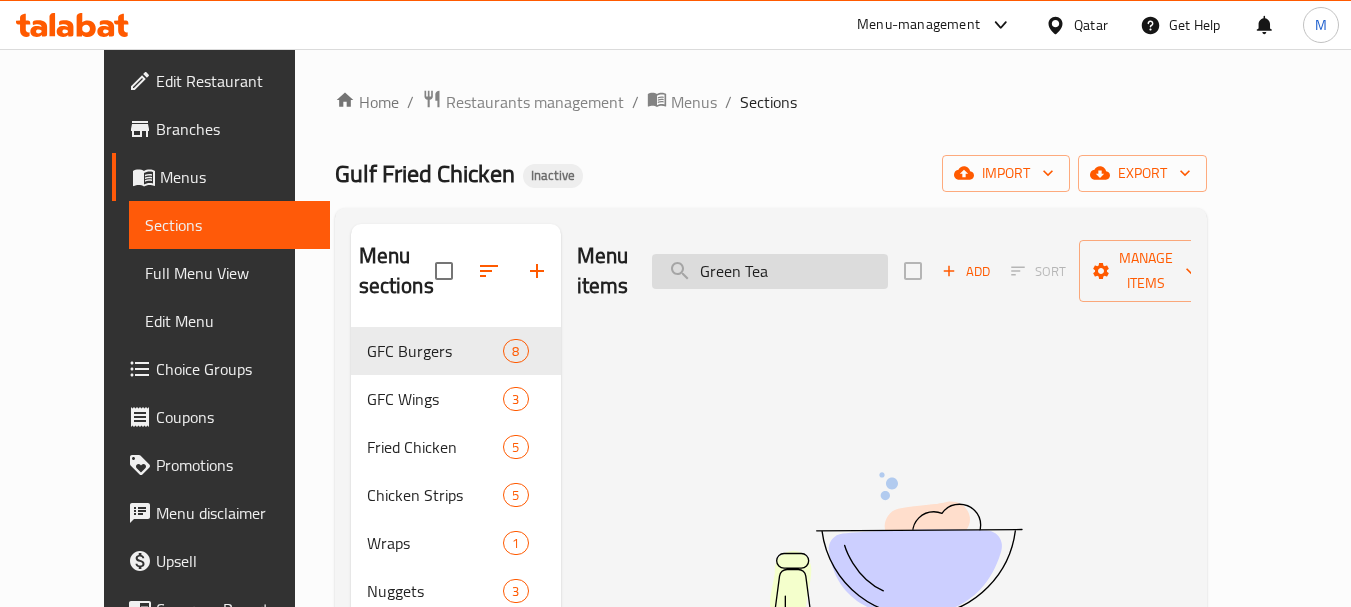 click on "Green Tea" at bounding box center (770, 271) 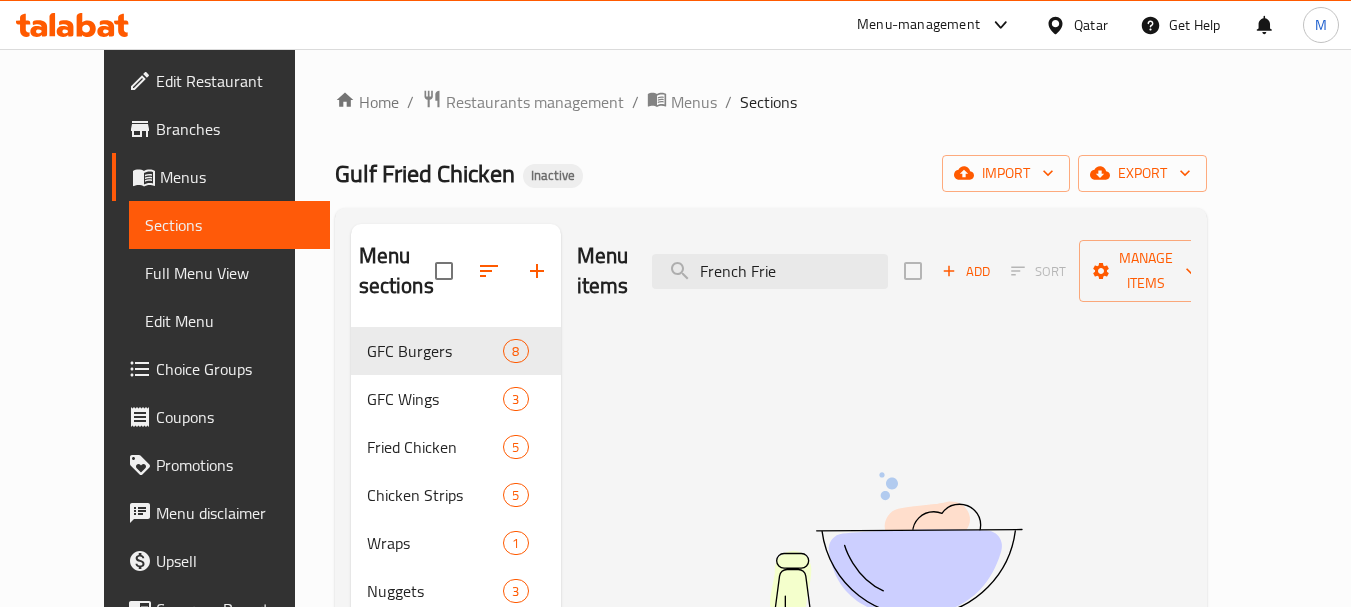 type on "French Frie" 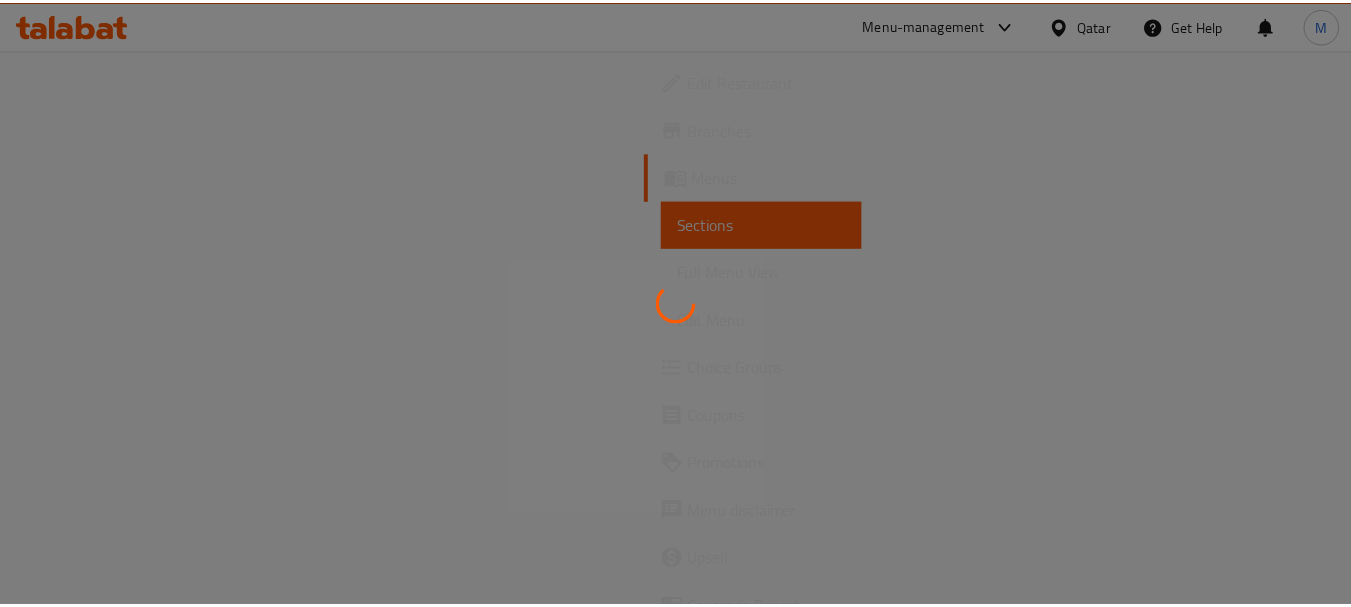 scroll, scrollTop: 0, scrollLeft: 0, axis: both 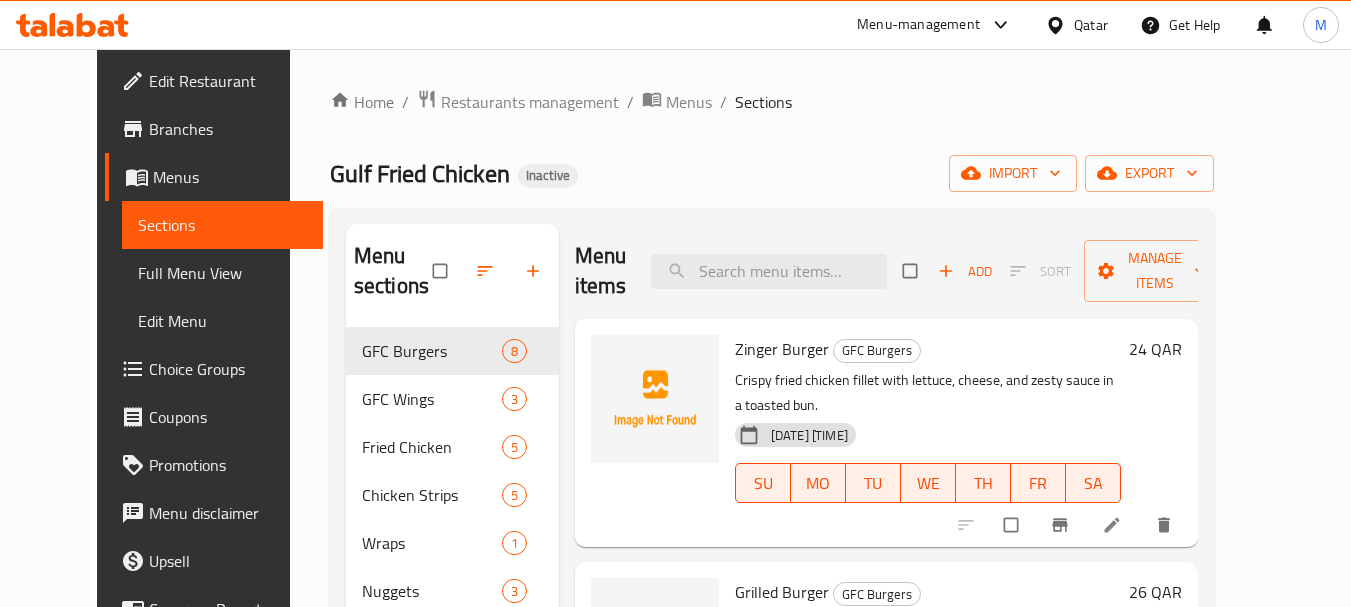 click on "Home / Restaurants management / Menus / Sections Gulf Fried Chicken Inactive import export Menu sections GFC Burgers 8 GFC Wings 3 Fried Chicken 5 Chicken Strips 5 Wraps 1 Nuggets 3 Fries 2 Extras 5 Pizza Options 10 Hot Coffee 5 Tea 4 Fresh Juices 6 Mojitos 8 Lemonade 4 Milkshake 4 Menu items Add Sort Manage items Zinger Burger   GFC Burgers Crispy fried chicken fillet with lettuce, cheese, and zesty sauce in a toasted bun. [DATE] [TIME] SU MO TU WE TH FR SA 24   QAR Grilled Burger   GFC Burgers Juicy grilled chicken patty served with fresh veggies and smoky sauce and fries. [DATE] [TIME] SU MO TU WE TH FR SA 26   QAR Beef Burger   GFC Burgers Savory beef patty grilled and layered with lettuce, cheese, and sauces. [DATE] [TIME] SU MO TU WE TH FR SA 24   QAR Fillet Burger   GFC Burgers Golden fried fish fillet with tartar sauce and fresh veggies in a soft bun with fries. [DATE] [TIME] SU MO TU WE TH FR SA 22   QAR Chicken Patty Burger   GFC Burgers [DATE] [TIME] SU MO TU WE TH FR" at bounding box center (772, 580) 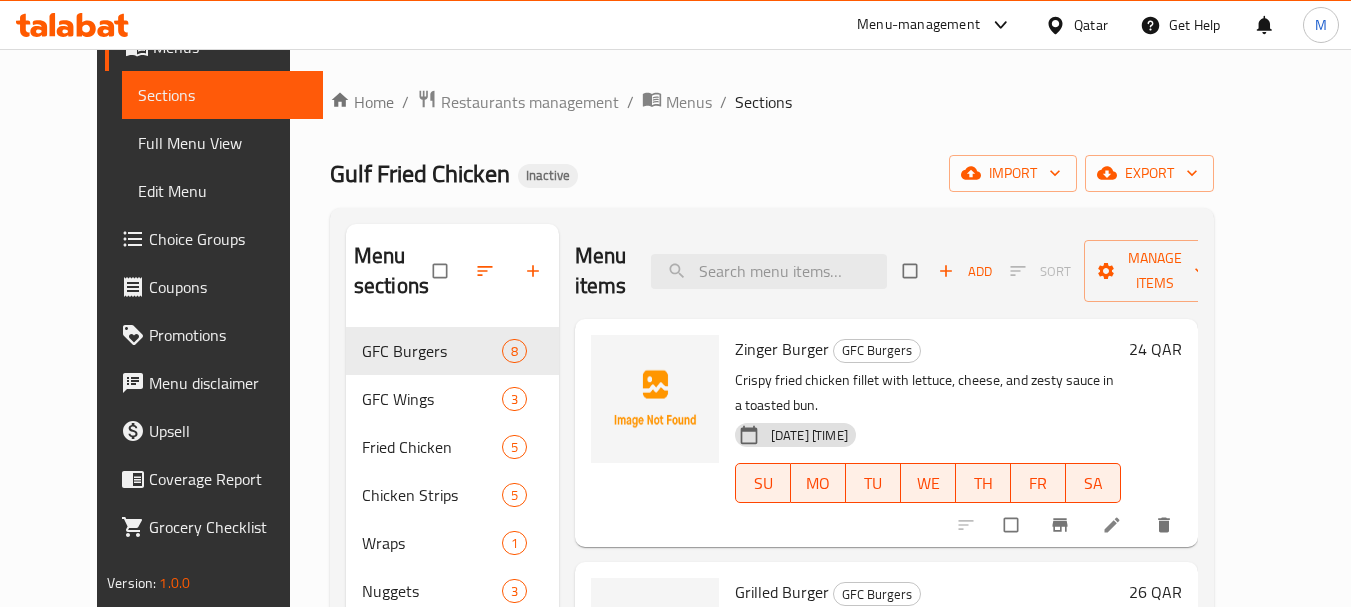 scroll, scrollTop: 135, scrollLeft: 0, axis: vertical 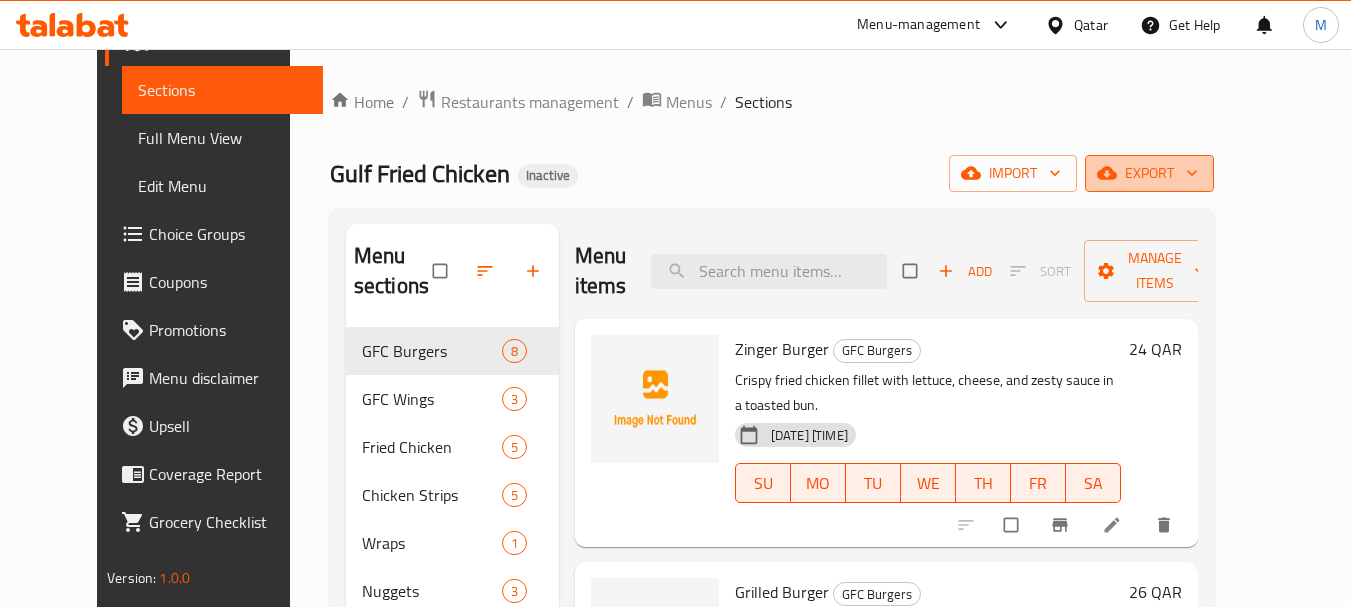 click on "export" at bounding box center (1149, 173) 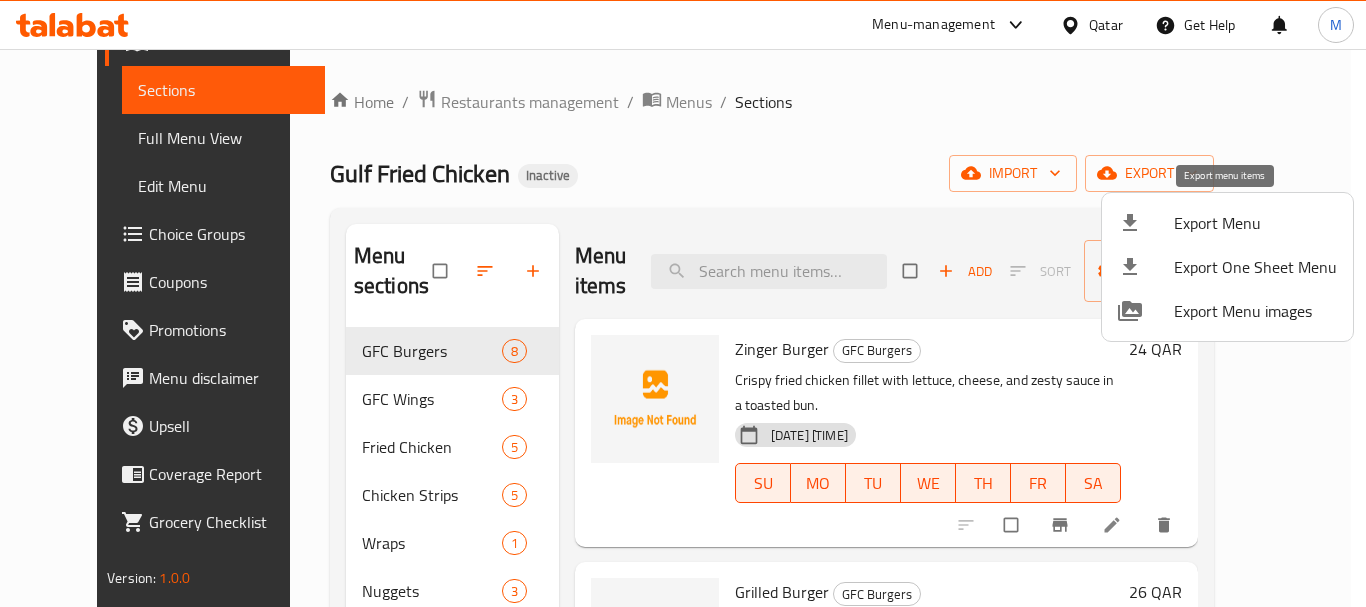 click on "Export Menu" at bounding box center (1255, 223) 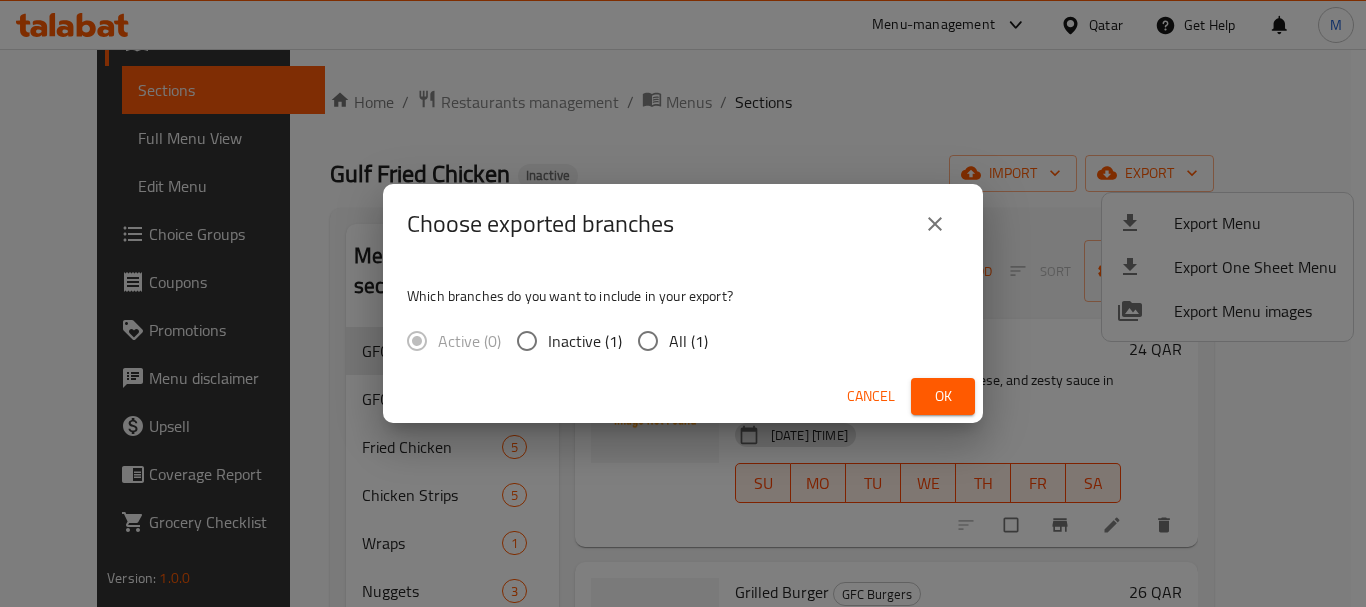 click on "All (1)" at bounding box center (648, 341) 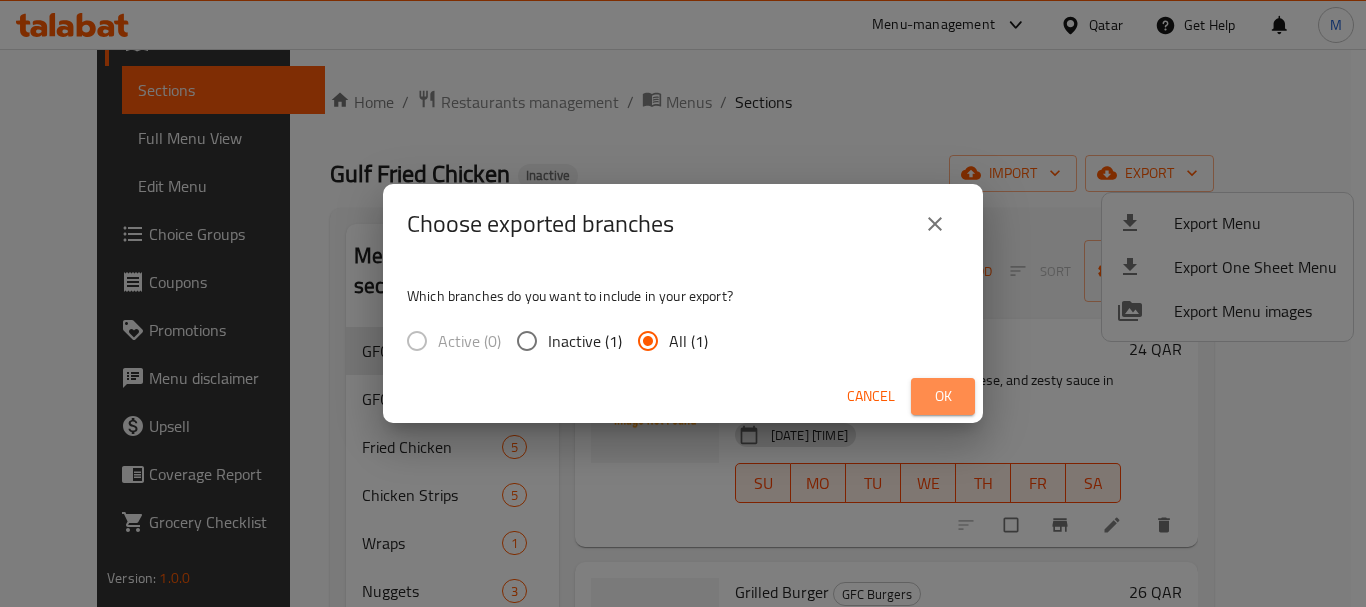 click on "Ok" at bounding box center (943, 396) 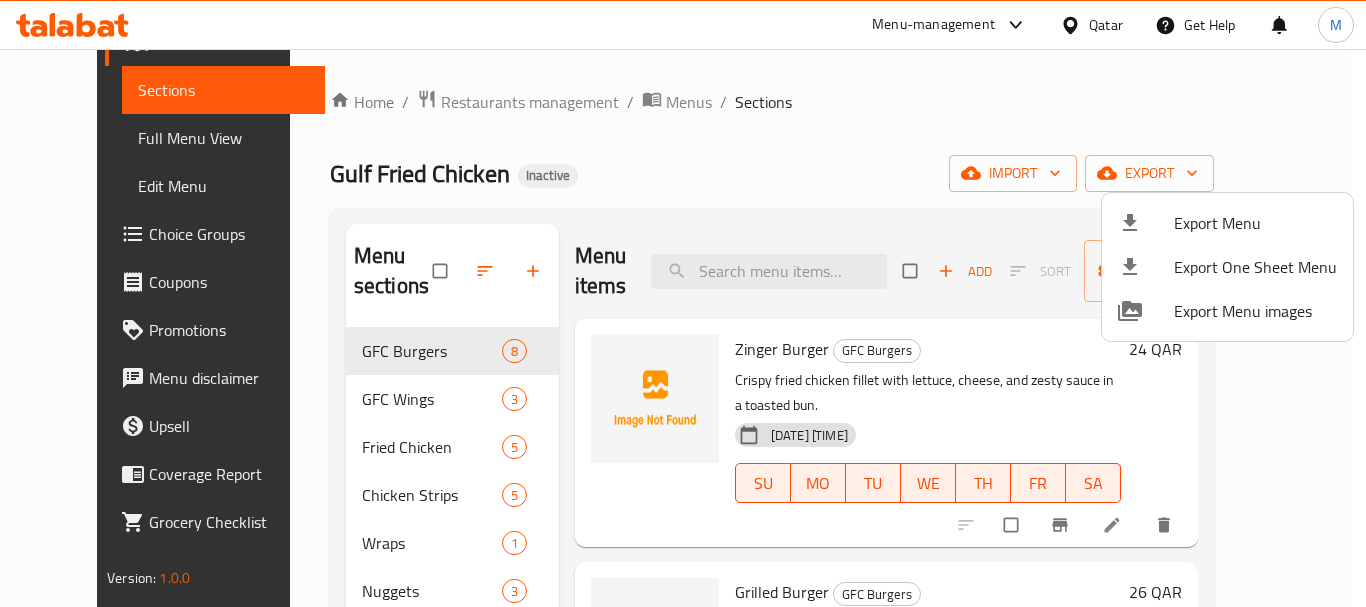 click at bounding box center [683, 303] 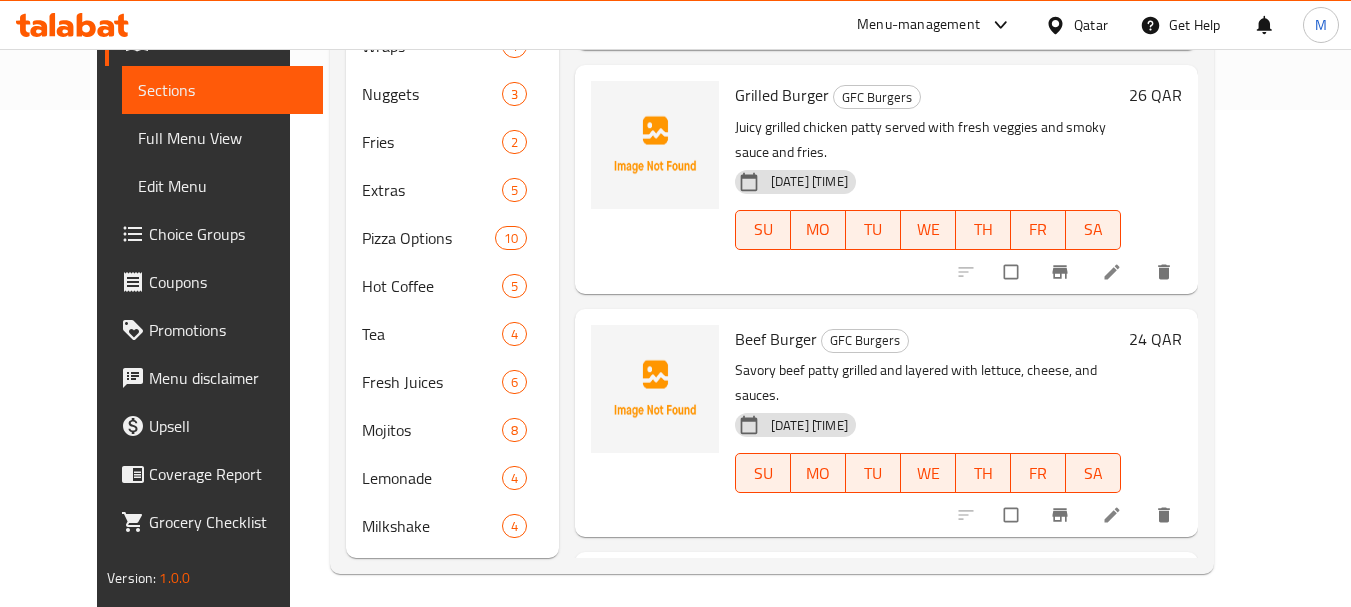 scroll, scrollTop: 504, scrollLeft: 0, axis: vertical 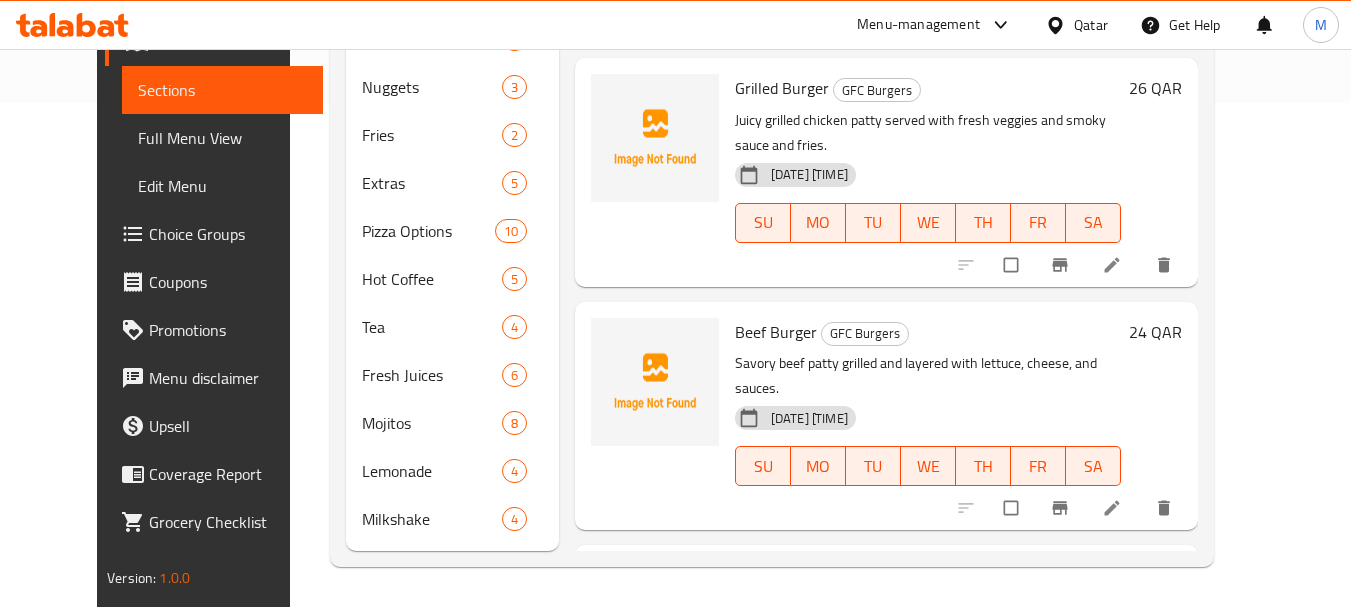 click on "Menu items Add Sort Manage items Zinger Burger   GFC Burgers Crispy fried chicken fillet with lettuce, cheese, and zesty sauce in a toasted bun. [DATE] [TIME] SU MO TU WE TH FR SA 24   QAR Grilled Burger   GFC Burgers Juicy grilled chicken patty served with fresh veggies and smoky sauce and fries. [DATE] [TIME] SU MO TU WE TH FR SA 26   QAR Beef Burger   GFC Burgers Savory beef patty grilled and layered with lettuce, cheese, and sauces. [DATE] [TIME] SU MO TU WE TH FR SA 24   QAR Fillet Burger   GFC Burgers Golden fried fish fillet with tartar sauce and fresh veggies in a soft bun with fries. [DATE] [TIME] SU MO TU WE TH FR SA 22   QAR Chicken Patty Burger   GFC Burgers Classic chicken patty with a mild flavor, served with fresh toppings with fries. [DATE] [TIME] SU MO TU WE TH FR SA 24   QAR BBQ Burger   GFC Burgers Smoky BBQ chicken layered with rich sauce and crispy toppings. [DATE] [TIME] SU MO TU WE TH FR SA 26   QAR Egg Shami Kebab Burger   GFC Burgers SU MO TU WE" at bounding box center [878, 135] 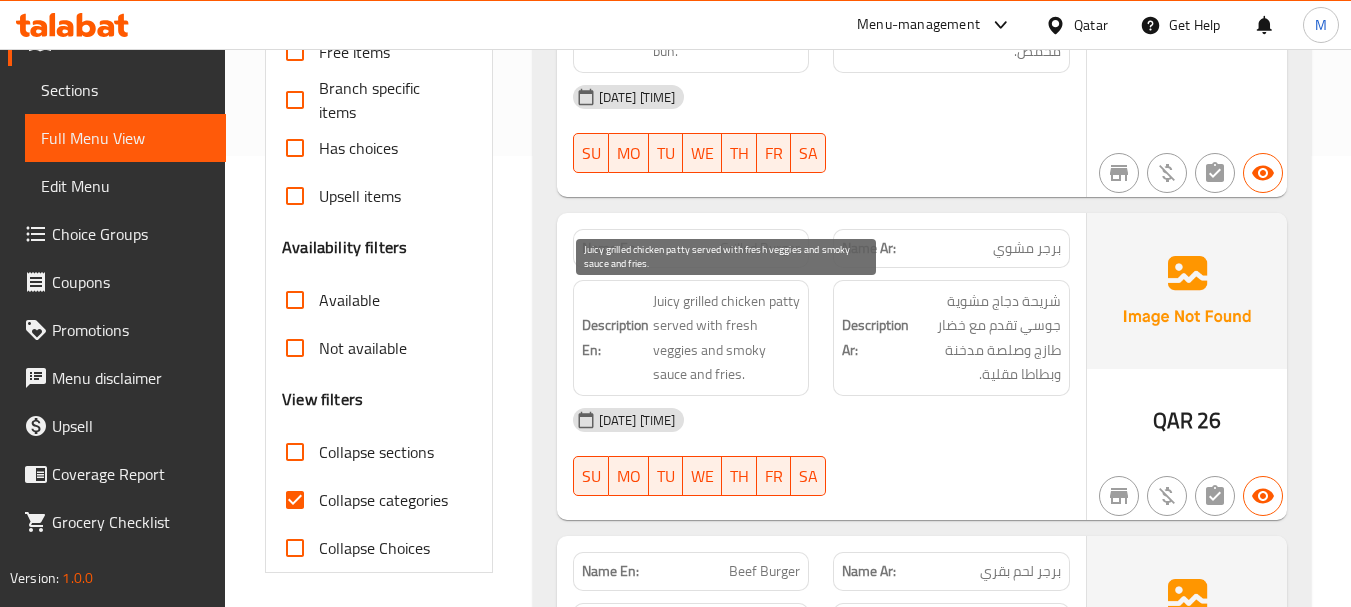 scroll, scrollTop: 0, scrollLeft: 0, axis: both 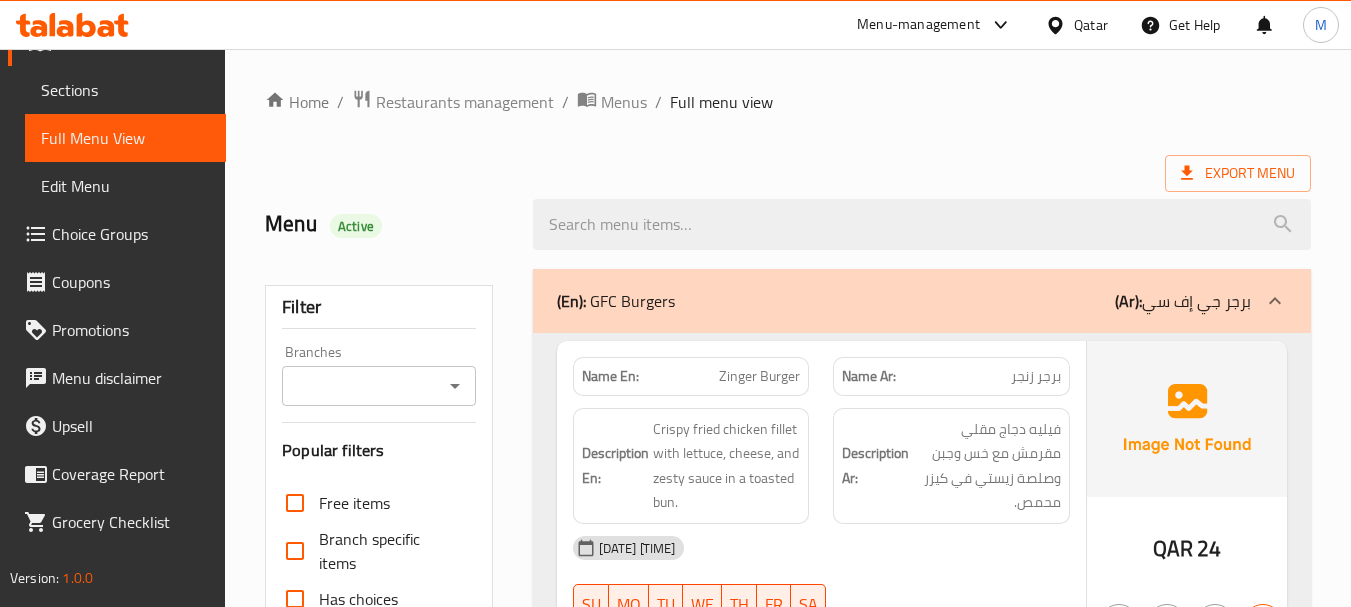 click on "(En):   GFC Burgers (Ar): برجر جي إف سي Name En: Zinger Burger Name Ar: برجر زنجر Description En: Crispy fried chicken fillet with lettuce, cheese, and zesty sauce in a toasted bun. Description Ar: فيليه دجاج مقلي مقرمش مع خس وجبن وصلصة زيستي في كيزر محمص. [DATE] [TIME] SU MO TU WE TH FR SA QAR 24 Name En: Grilled Burger Name Ar: برجر مشوي Description En: Juicy grilled chicken patty served with fresh veggies and smoky sauce and fries. Description Ar: شريحة دجاج مشوية جوسي تقدم مع خضار طازج وصلصة مدخنة وبطاطا مقلية. [DATE] [TIME] SU MO TU WE TH FR SA QAR 26 Name En: Beef Burger Name Ar: برجر لحم بقري Description En: Savory beef patty grilled and layered with lettuce, cheese, and sauces. Description Ar: شريحة لحم بقري مالحة مشوية ومغطاة بالخس والجبن والصلصات. [DATE] [TIME] SU MO TU WE TH FR SA QAR 24 Name En: SU" at bounding box center (922, 14206) 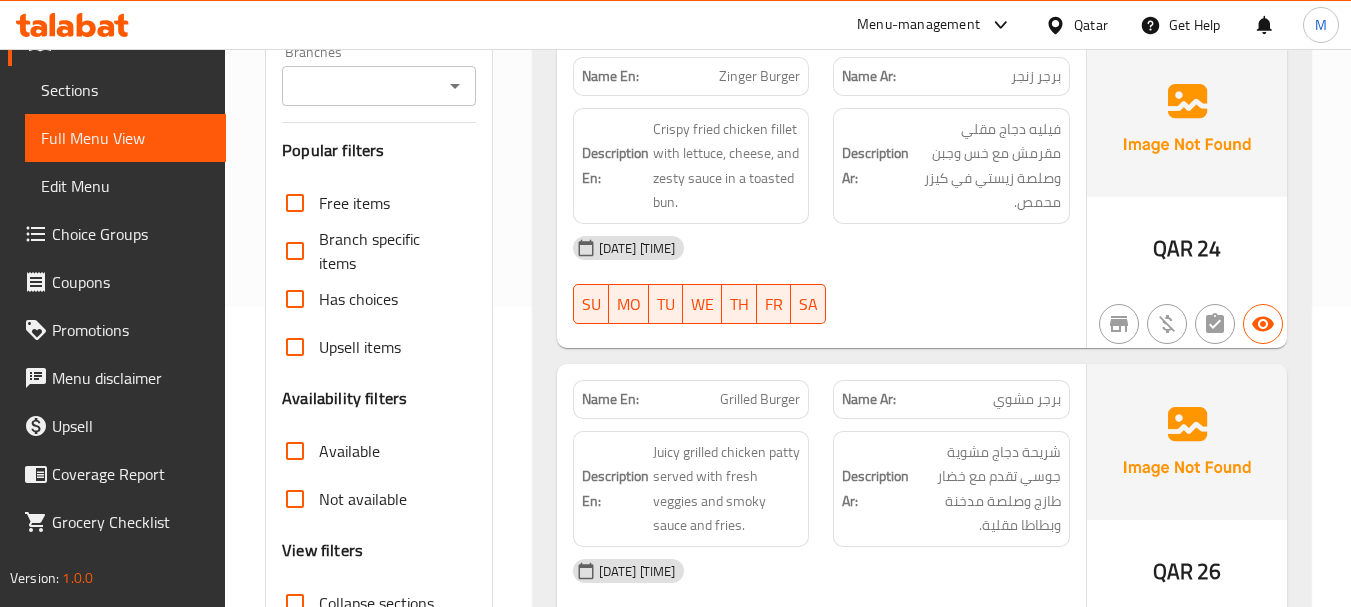 scroll, scrollTop: 500, scrollLeft: 0, axis: vertical 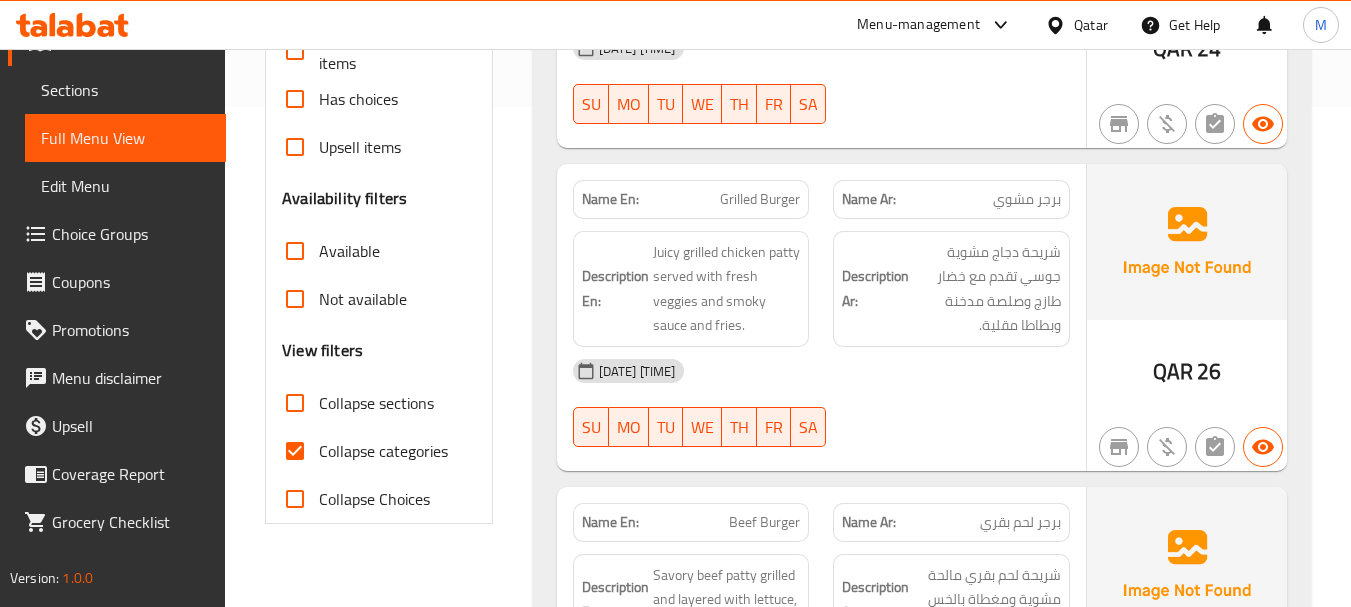 click on "Collapse sections" at bounding box center [295, 403] 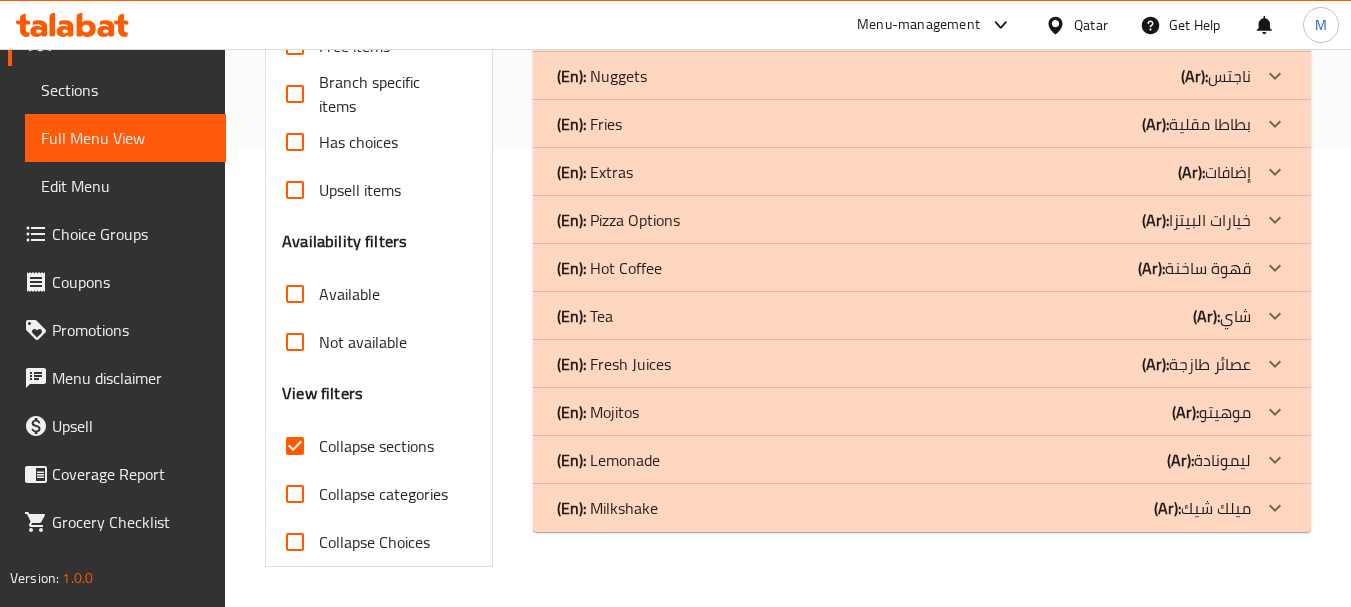scroll, scrollTop: 457, scrollLeft: 0, axis: vertical 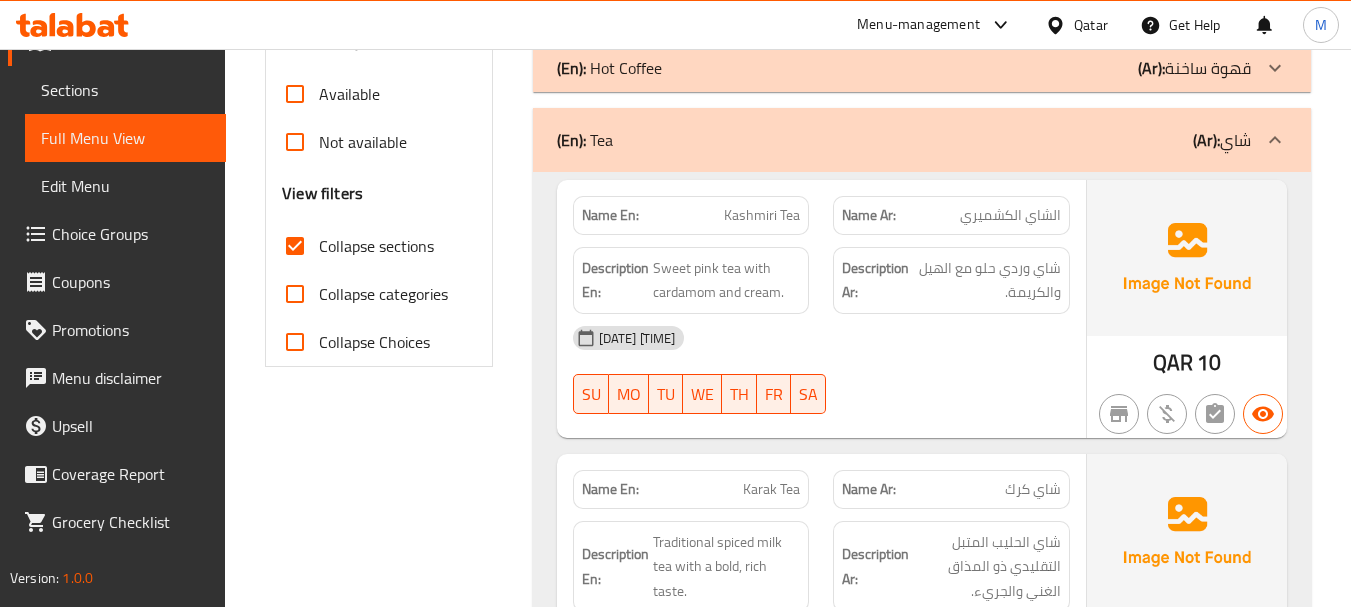 click on "[DATE] [TIME]" at bounding box center (821, 338) 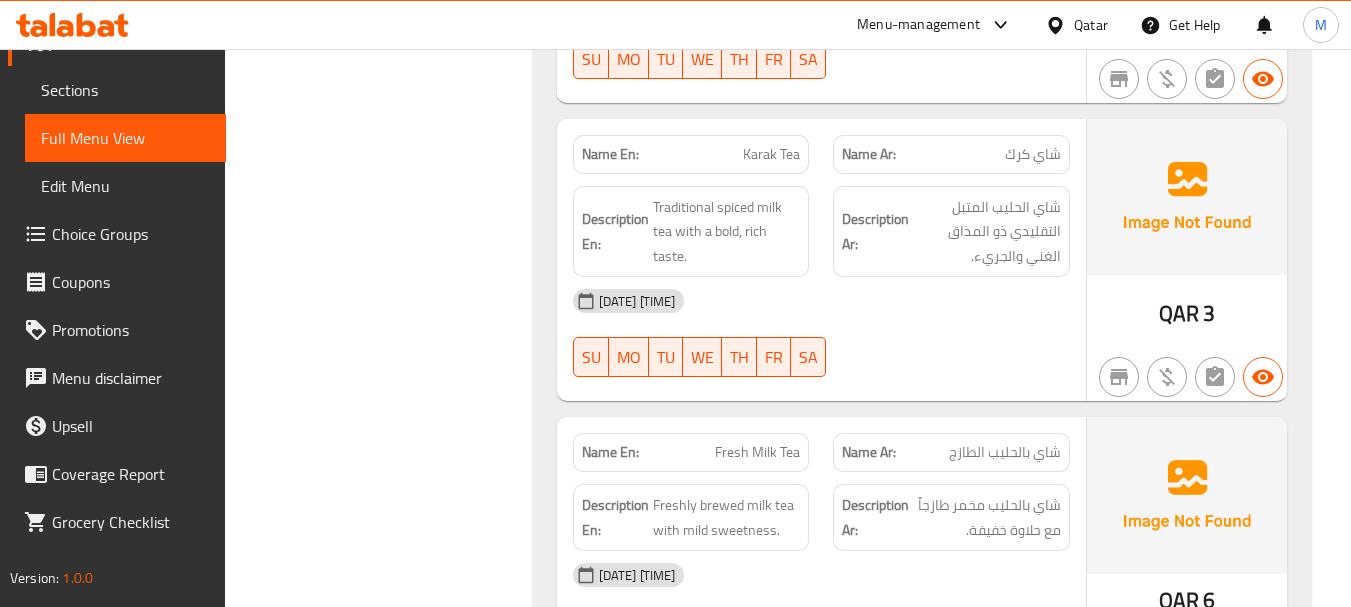 scroll, scrollTop: 957, scrollLeft: 0, axis: vertical 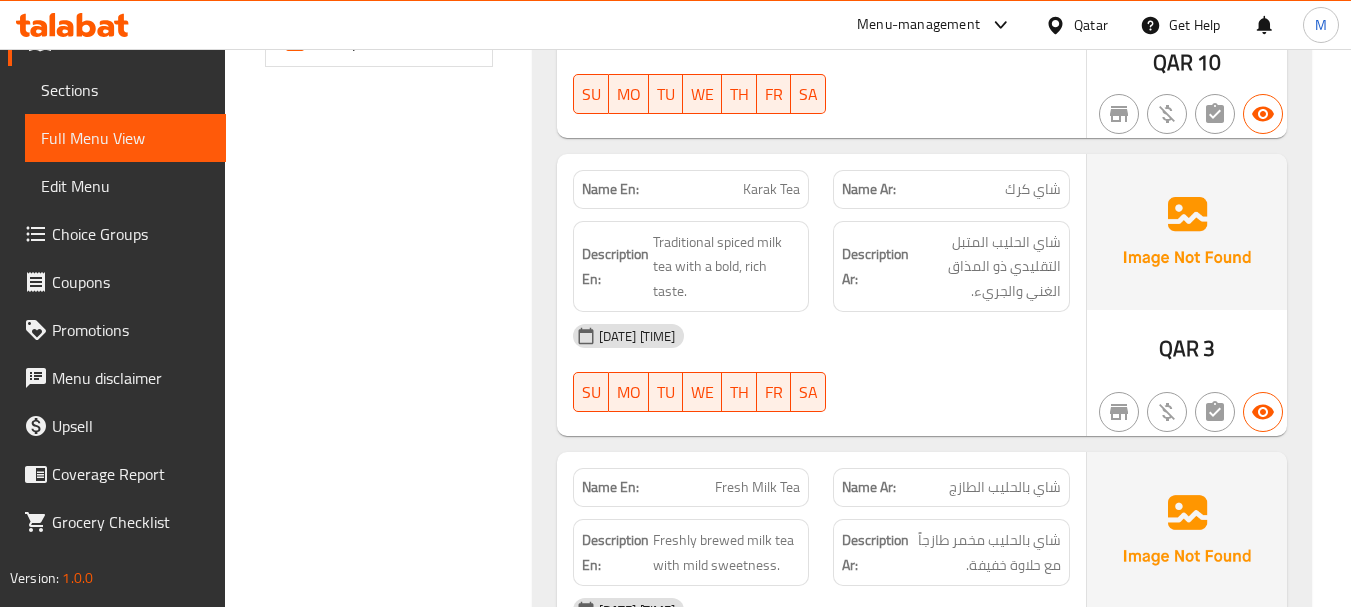 click on "[DATE] [TIME] SU MO TU WE TH FR SA" at bounding box center (821, 368) 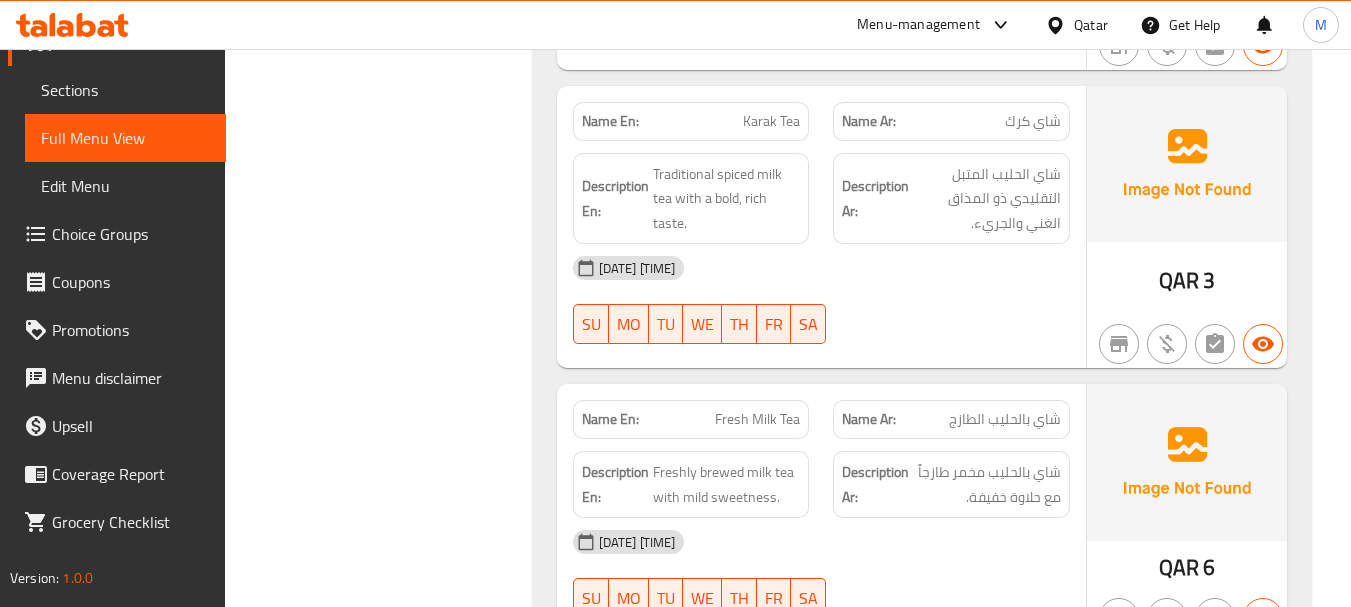 scroll, scrollTop: 1057, scrollLeft: 0, axis: vertical 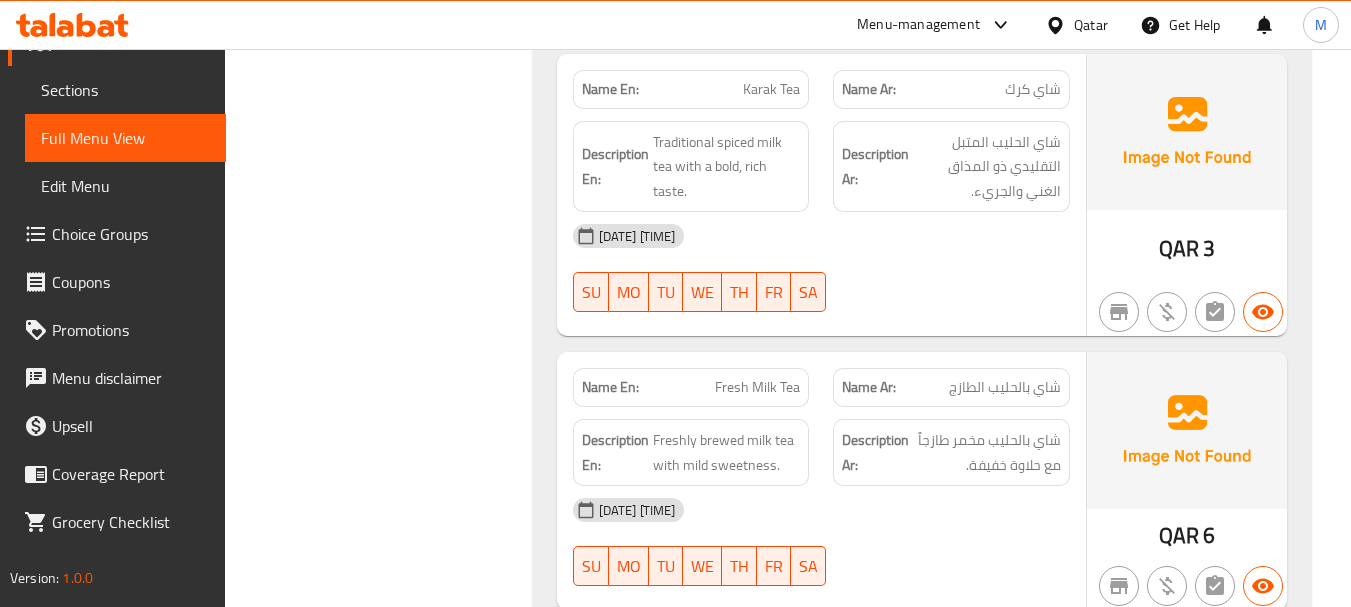 click on "Filter Branches Branches Popular filters Free items Branch specific items Has choices Upsell items Availability filters Available Not available View filters Collapse sections Collapse categories Collapse Choices" at bounding box center (386, 172) 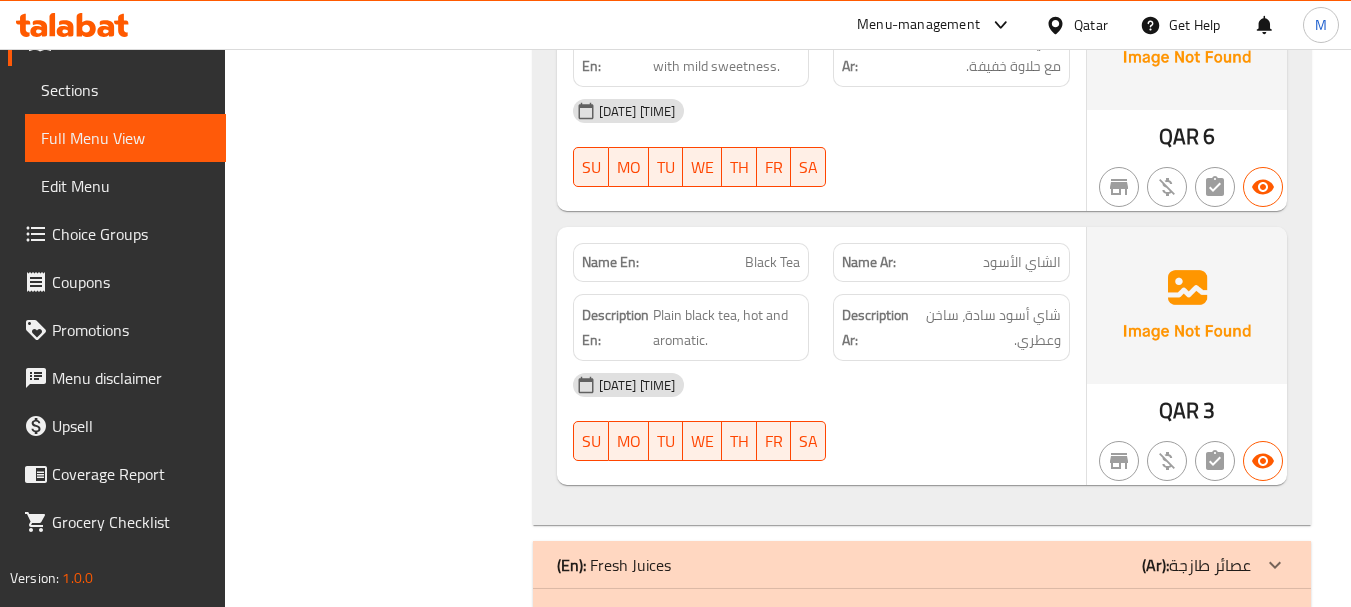 scroll, scrollTop: 1457, scrollLeft: 0, axis: vertical 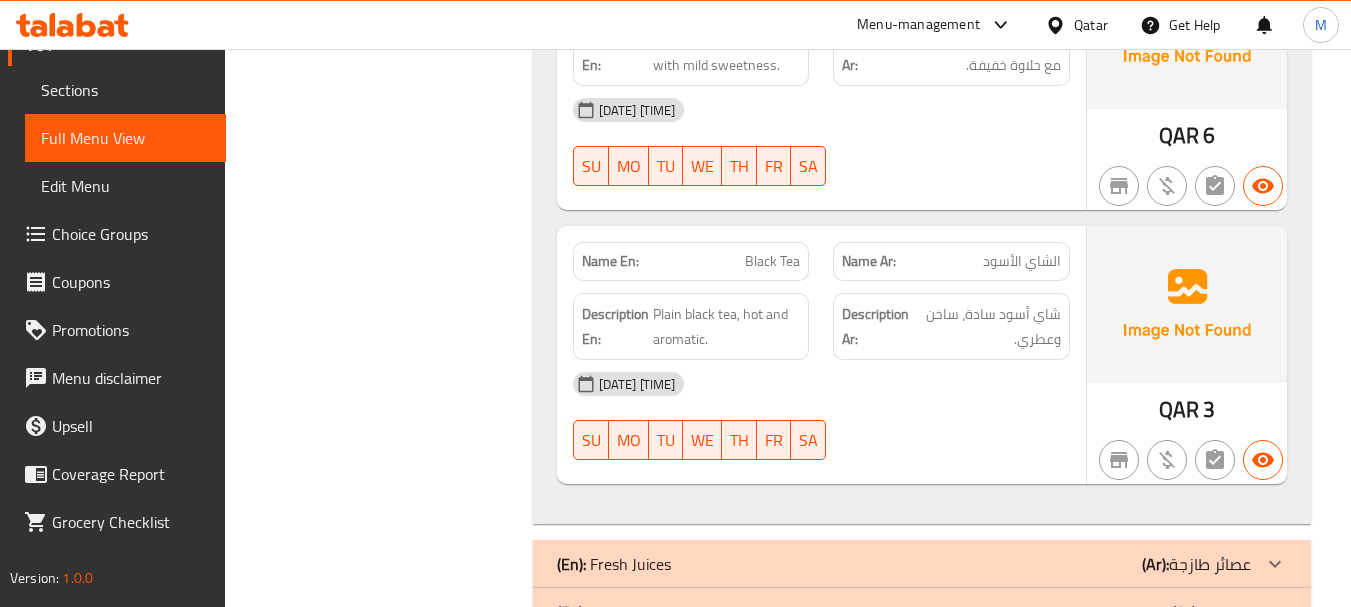 click on "Filter Branches Branches Popular filters Free items Branch specific items Has choices Upsell items Availability filters Available Not available View filters Collapse sections Collapse categories Collapse Choices" at bounding box center (386, -228) 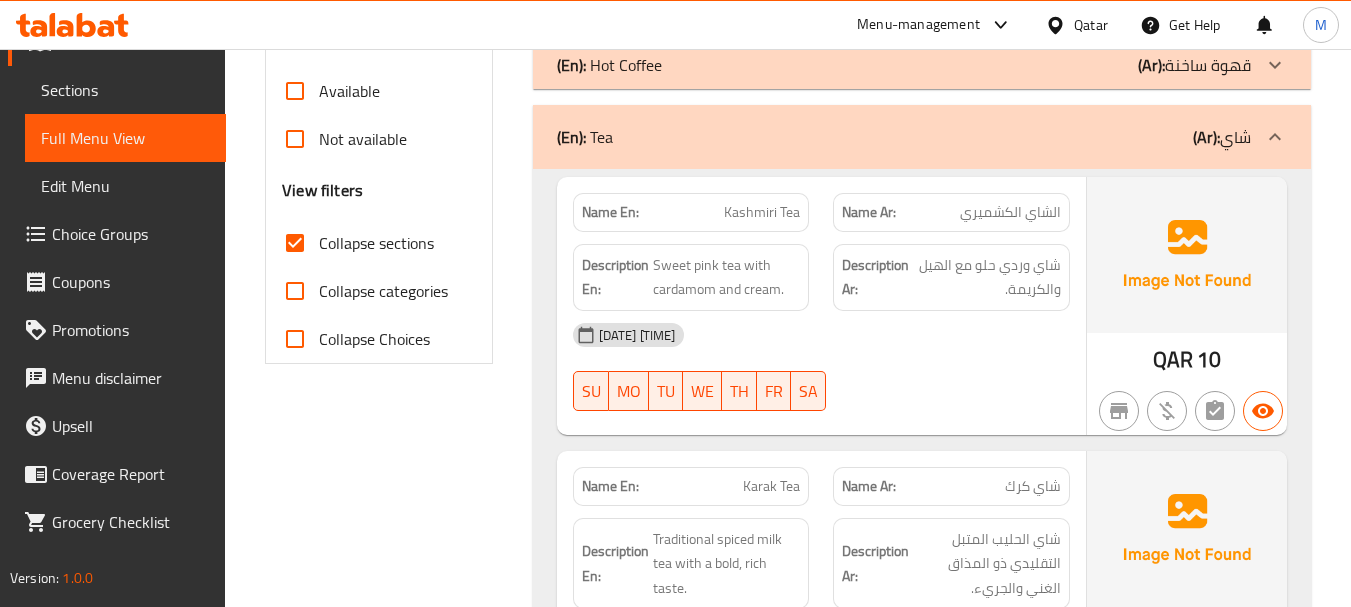 scroll, scrollTop: 457, scrollLeft: 0, axis: vertical 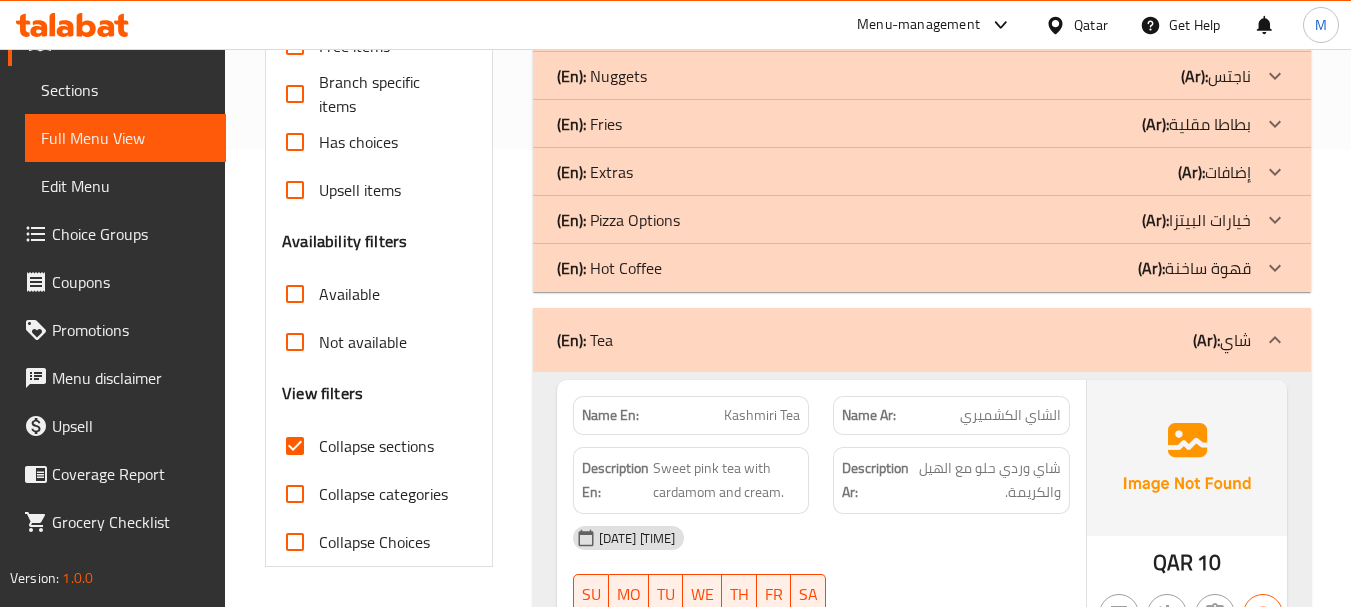 click on "(En):   Tea (Ar): شاي" at bounding box center [922, 340] 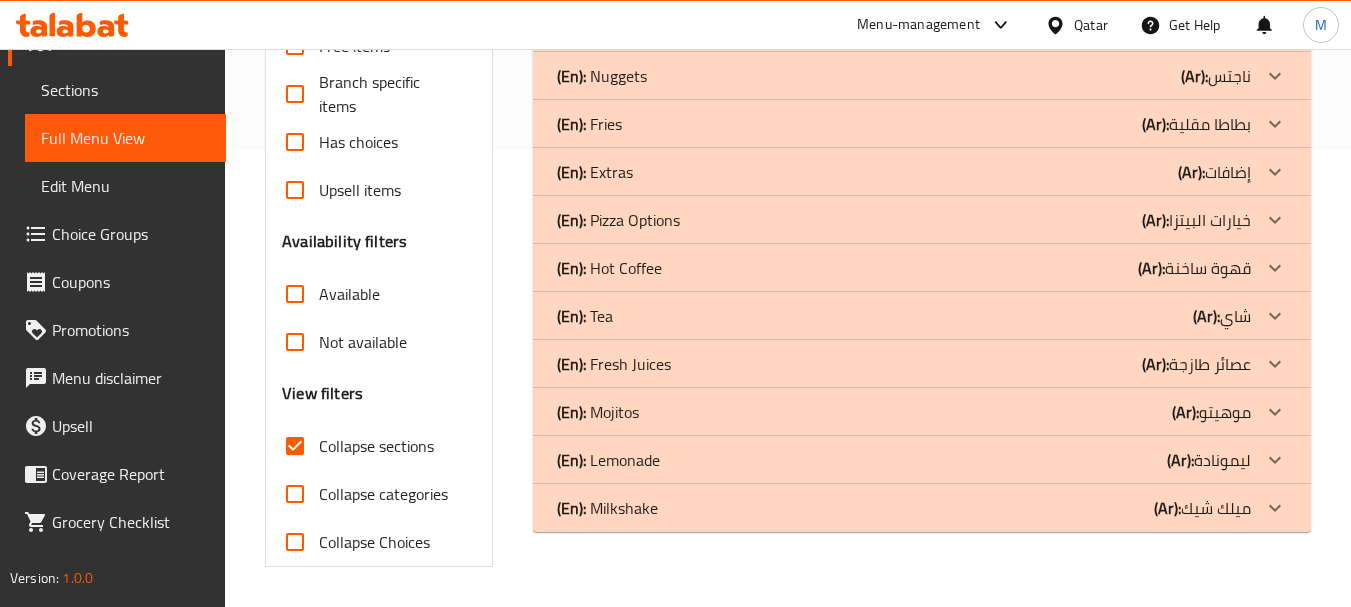 click on "(En):   Fresh Juices" at bounding box center (616, -164) 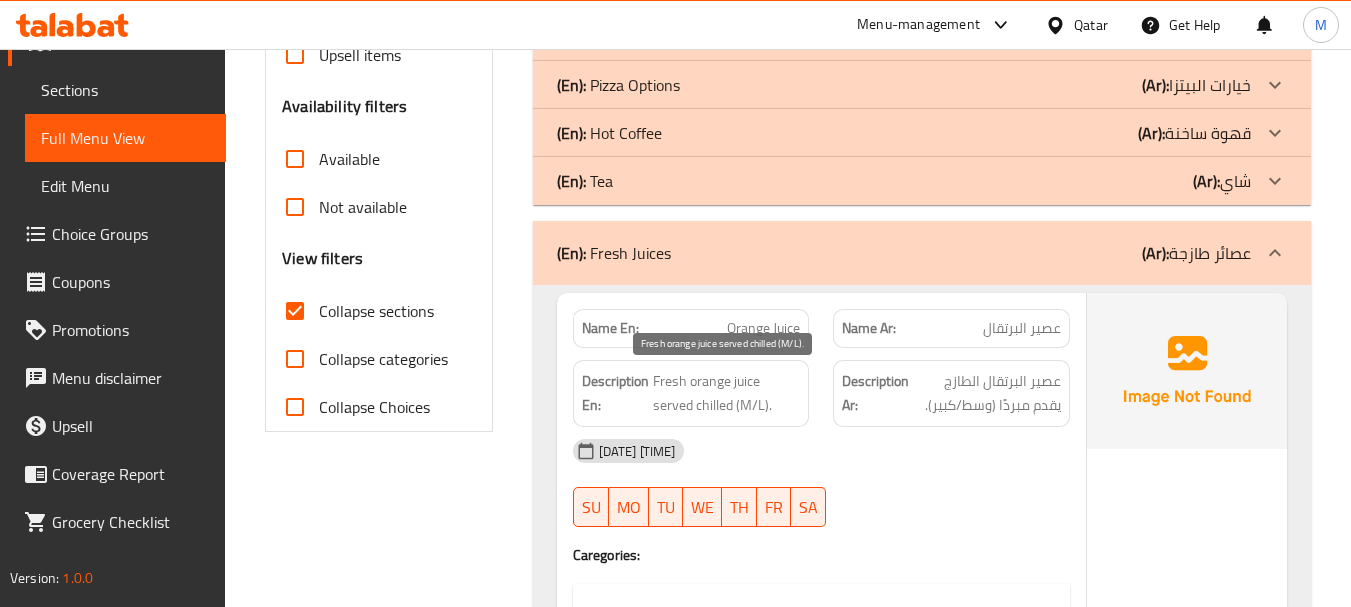 scroll, scrollTop: 557, scrollLeft: 0, axis: vertical 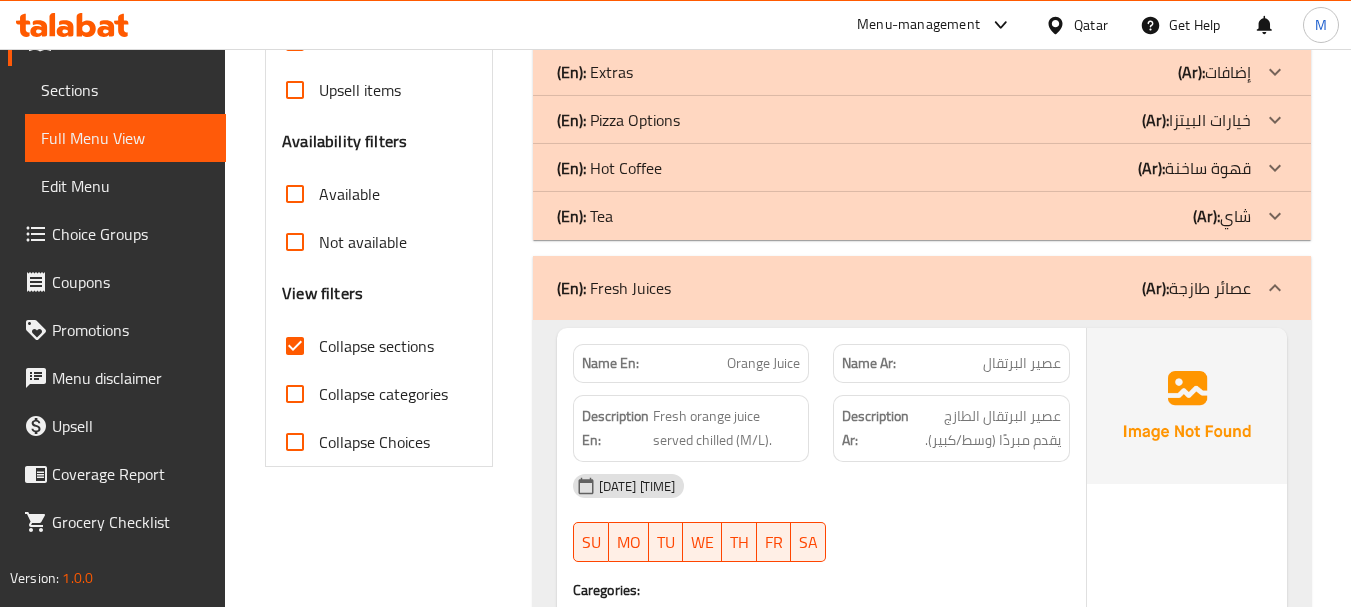 click on "Filter Branches Branches Popular filters Free items Branch specific items Has choices Upsell items Availability filters Available Not available View filters Collapse sections Collapse categories Collapse Choices" at bounding box center [386, 1946] 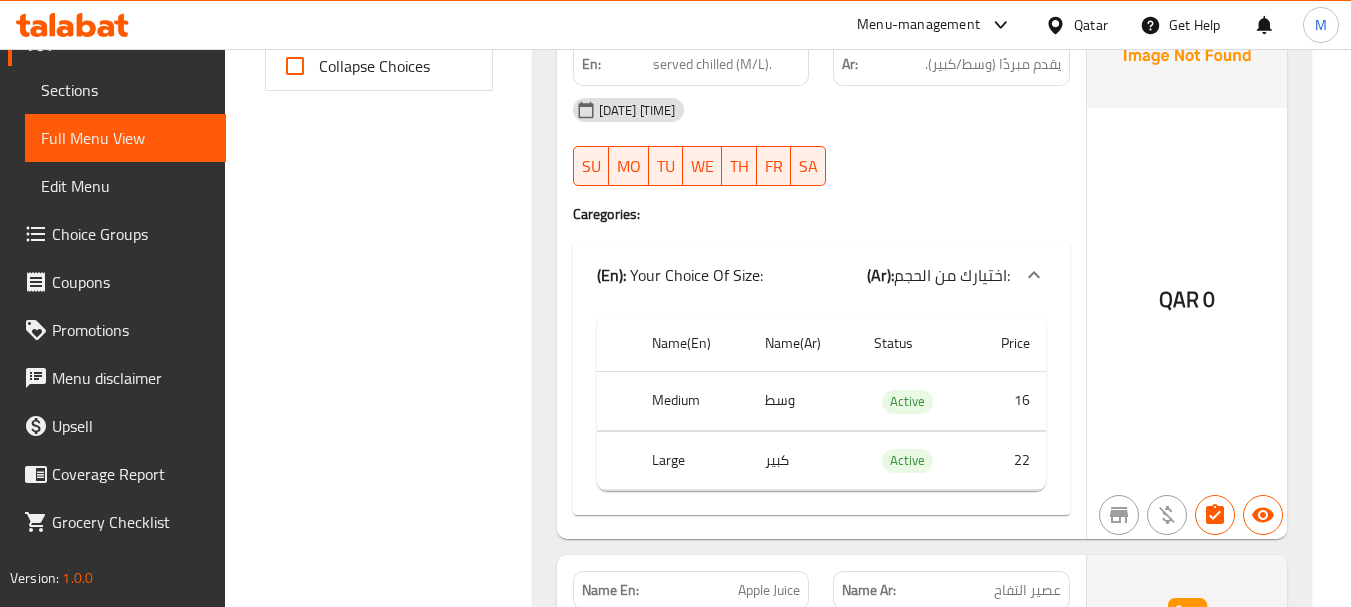 scroll, scrollTop: 1057, scrollLeft: 0, axis: vertical 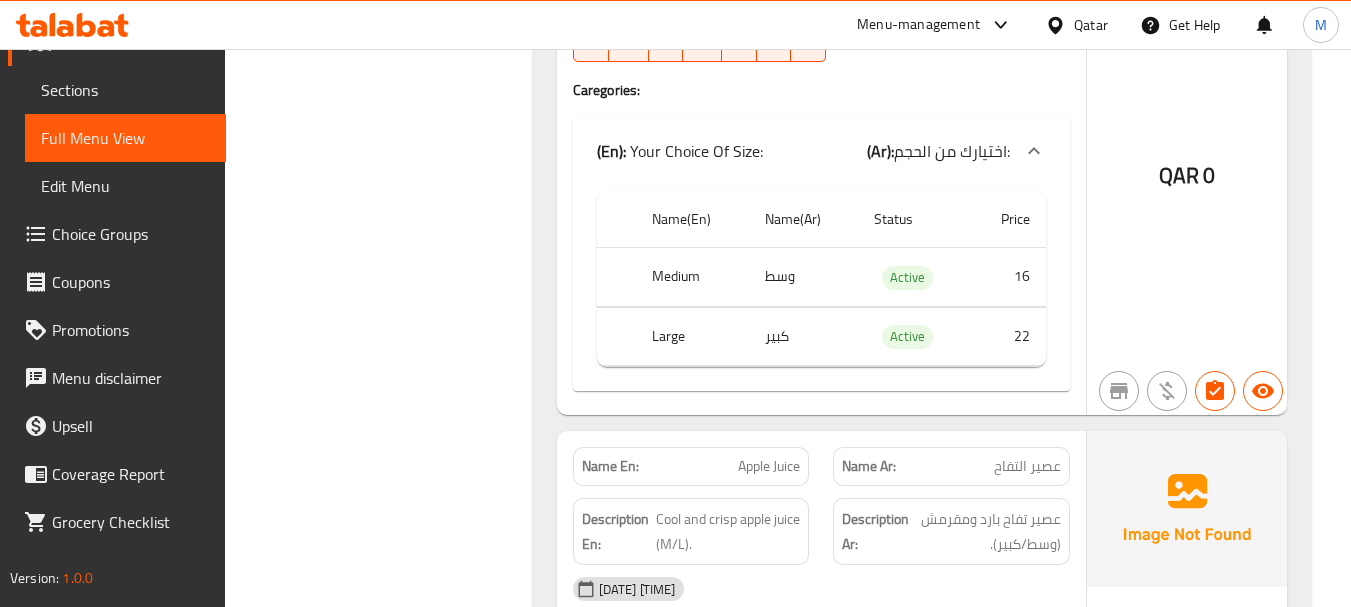 click on "Filter Branches Branches Popular filters Free items Branch specific items Has choices Upsell items Availability filters Available Not available View filters Collapse sections Collapse categories Collapse Choices" at bounding box center (386, 1446) 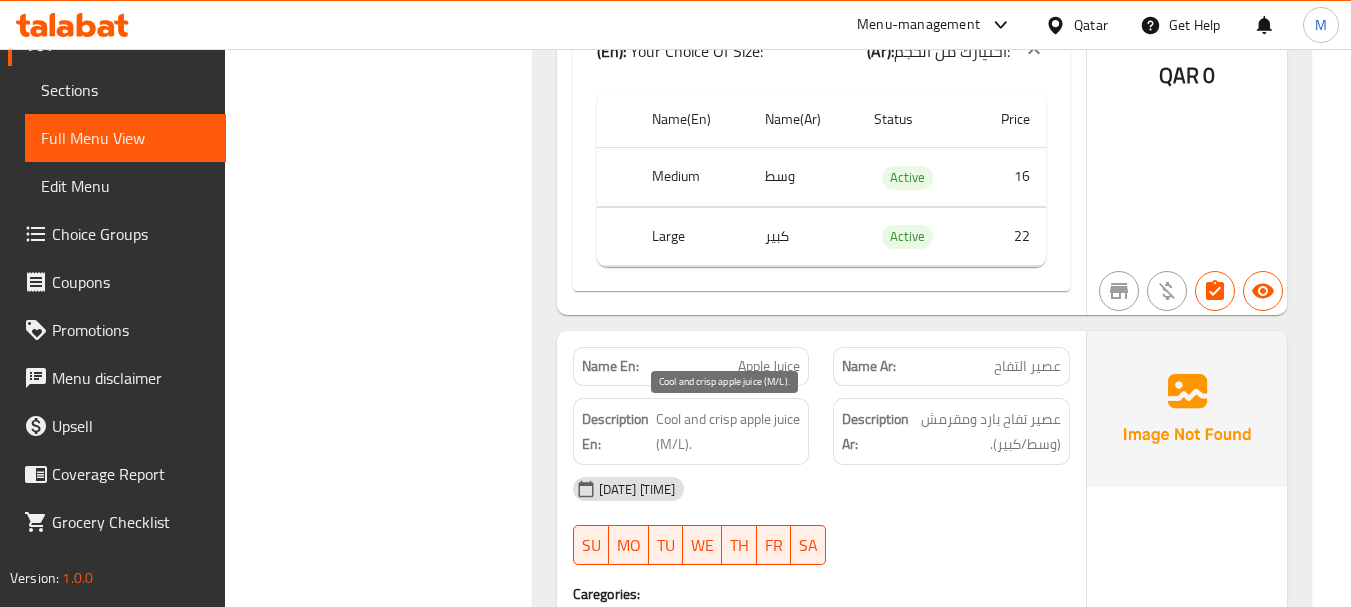 click on "Cool and crisp apple juice (M/L)." at bounding box center (728, 431) 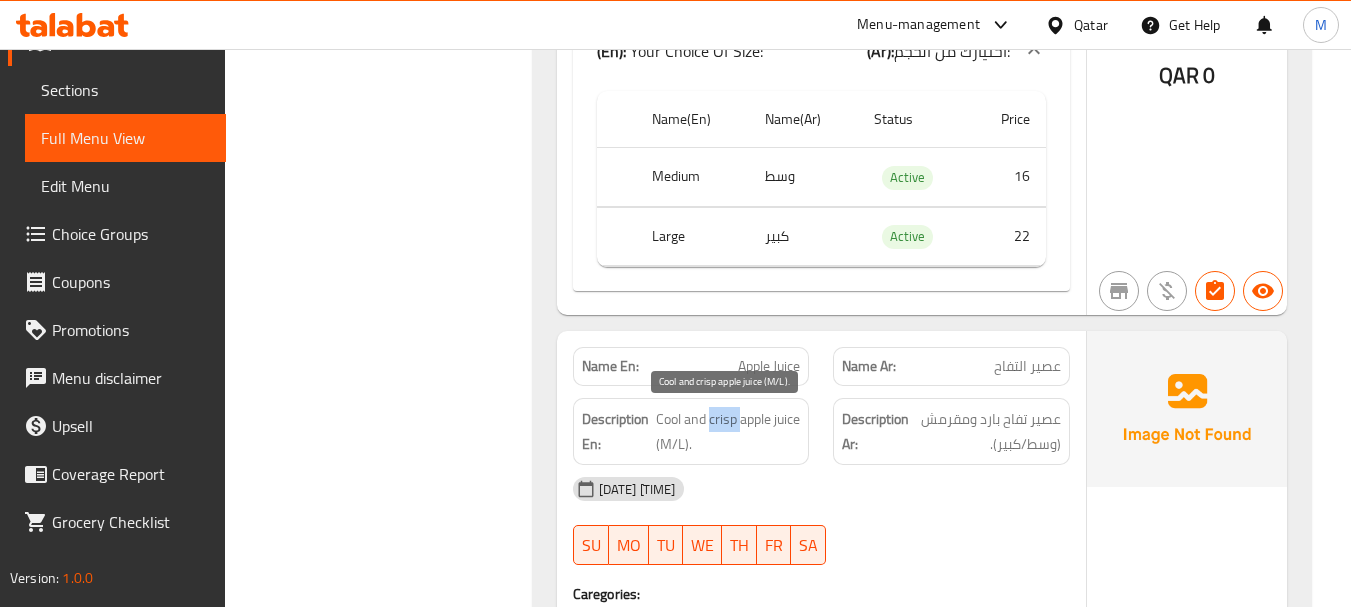 copy on "crisp" 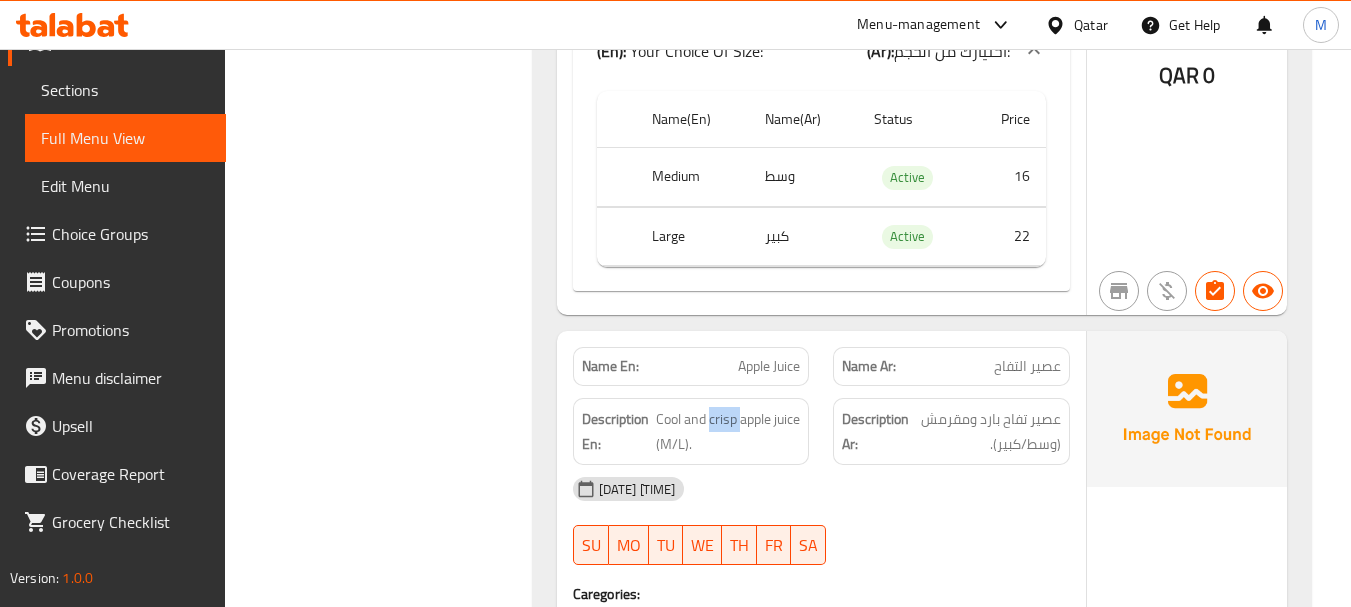 click on "Filter Branches Branches Popular filters Free items Branch specific items Has choices Upsell items Availability filters Available Not available View filters Collapse sections Collapse categories Collapse Choices" at bounding box center (386, 1346) 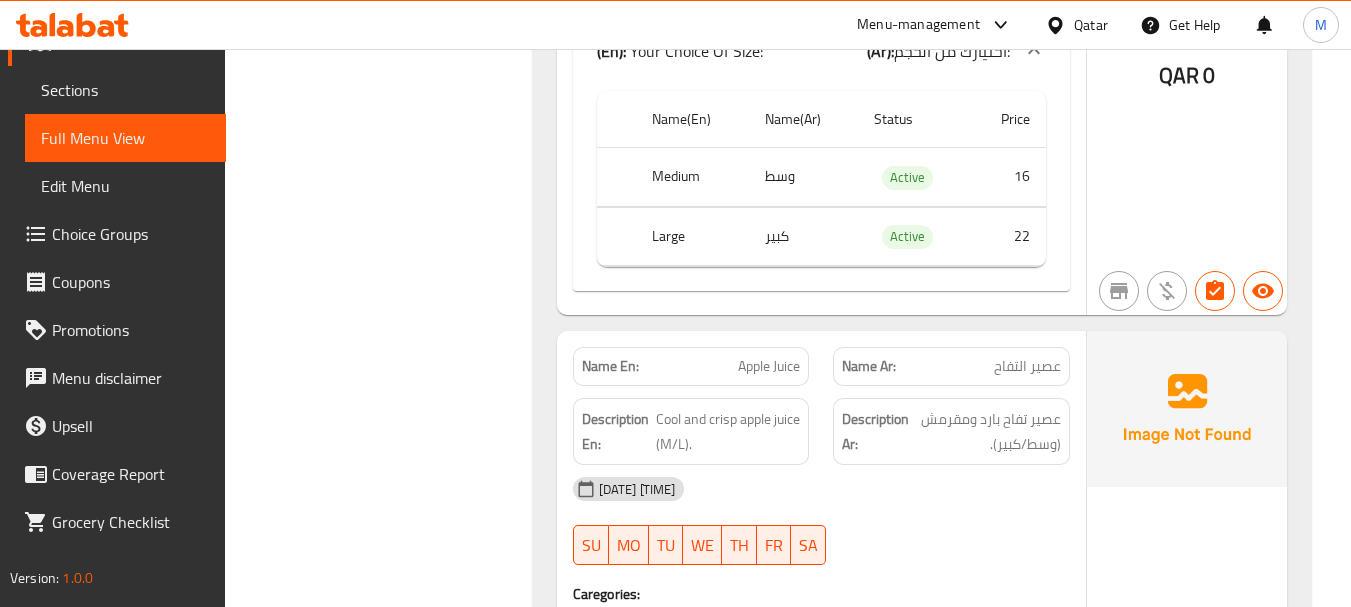 click on "Filter Branches Branches Popular filters Free items Branch specific items Has choices Upsell items Availability filters Available Not available View filters Collapse sections Collapse categories Collapse Choices" at bounding box center [386, 1346] 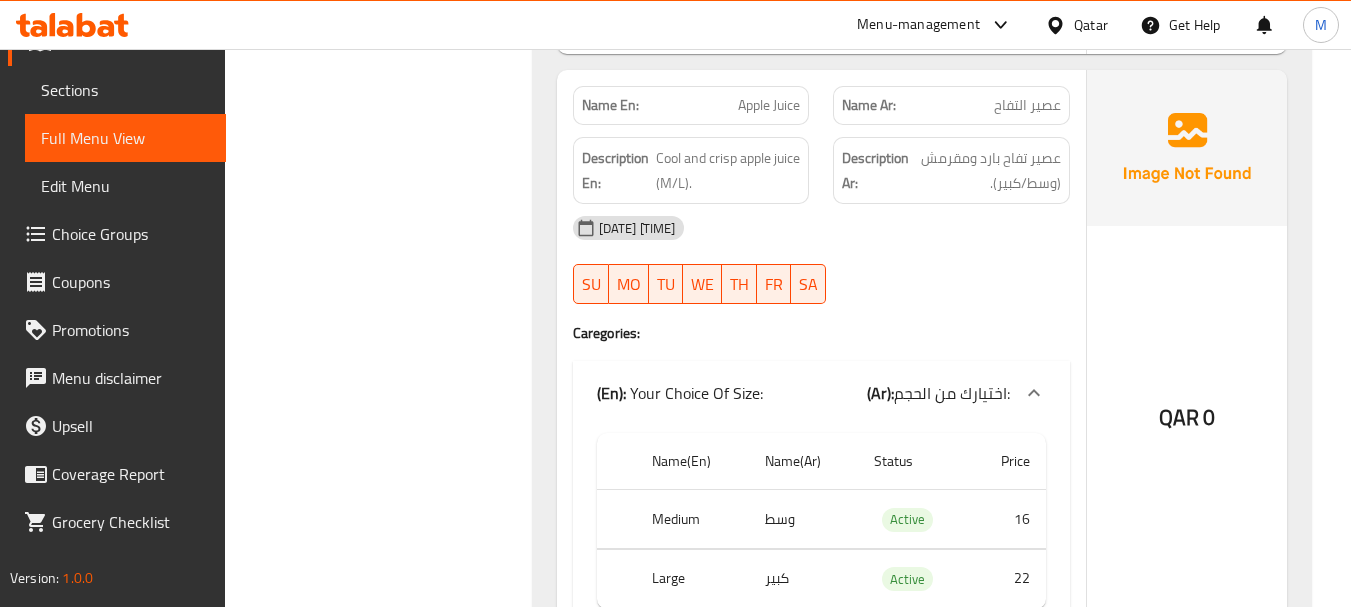 scroll, scrollTop: 1357, scrollLeft: 0, axis: vertical 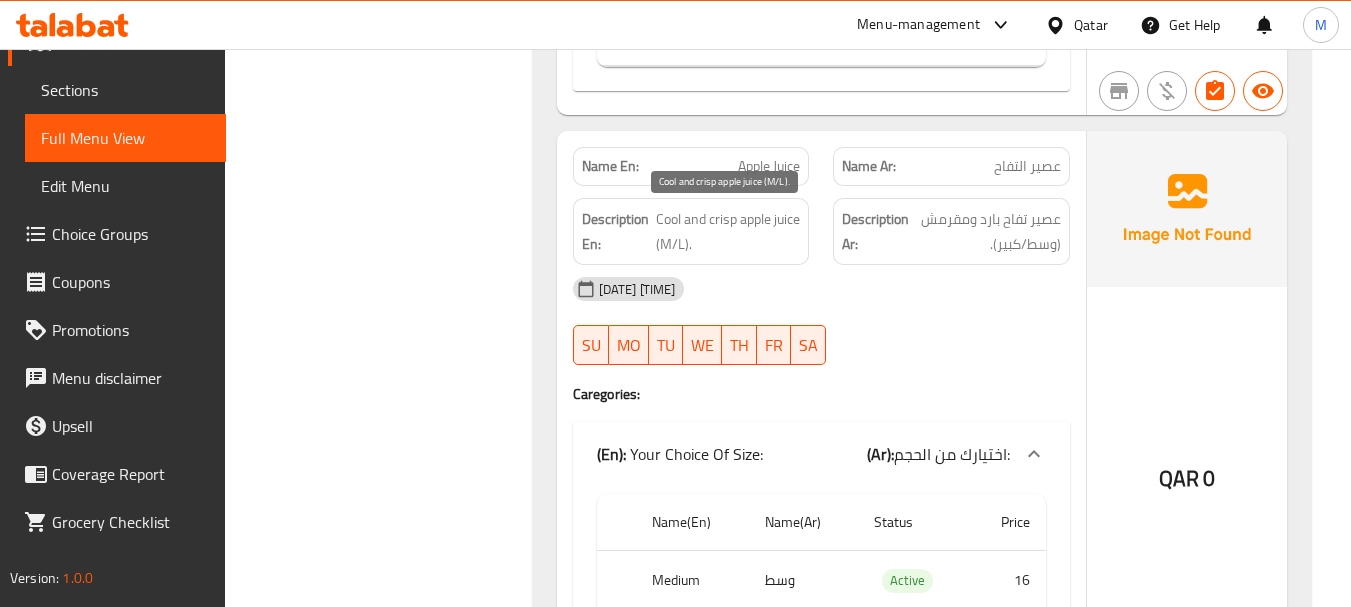 click on "Cool and crisp apple juice (M/L)." at bounding box center [728, 231] 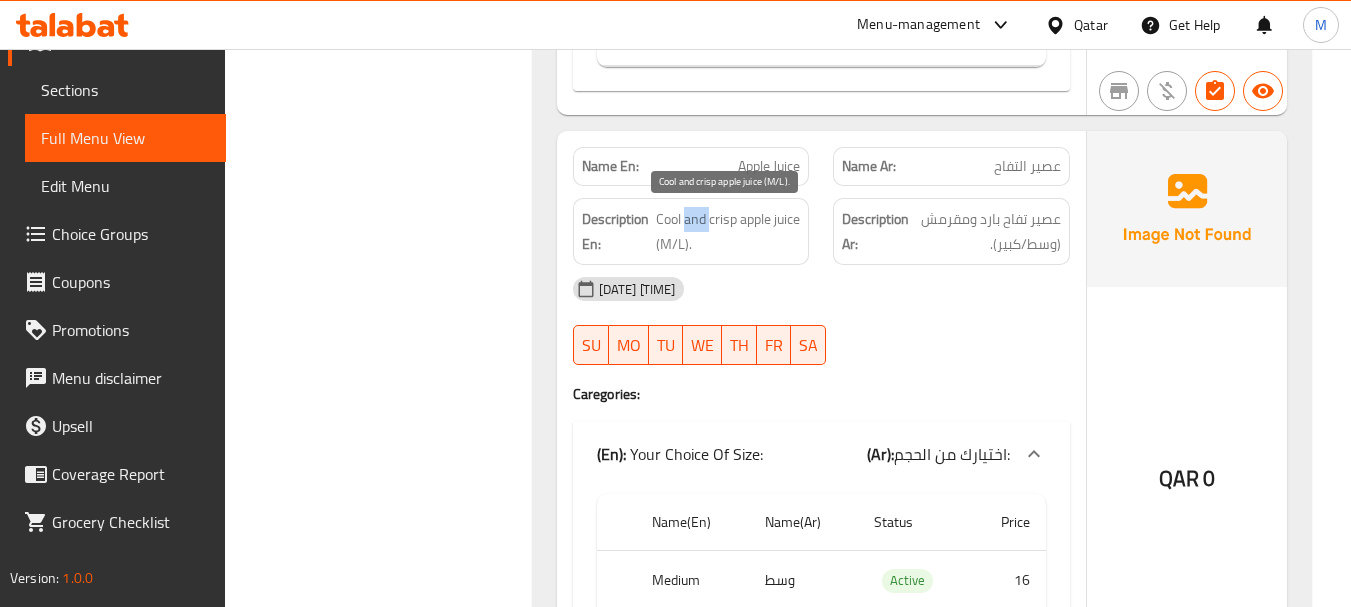 click on "Cool and crisp apple juice (M/L)." at bounding box center [728, 231] 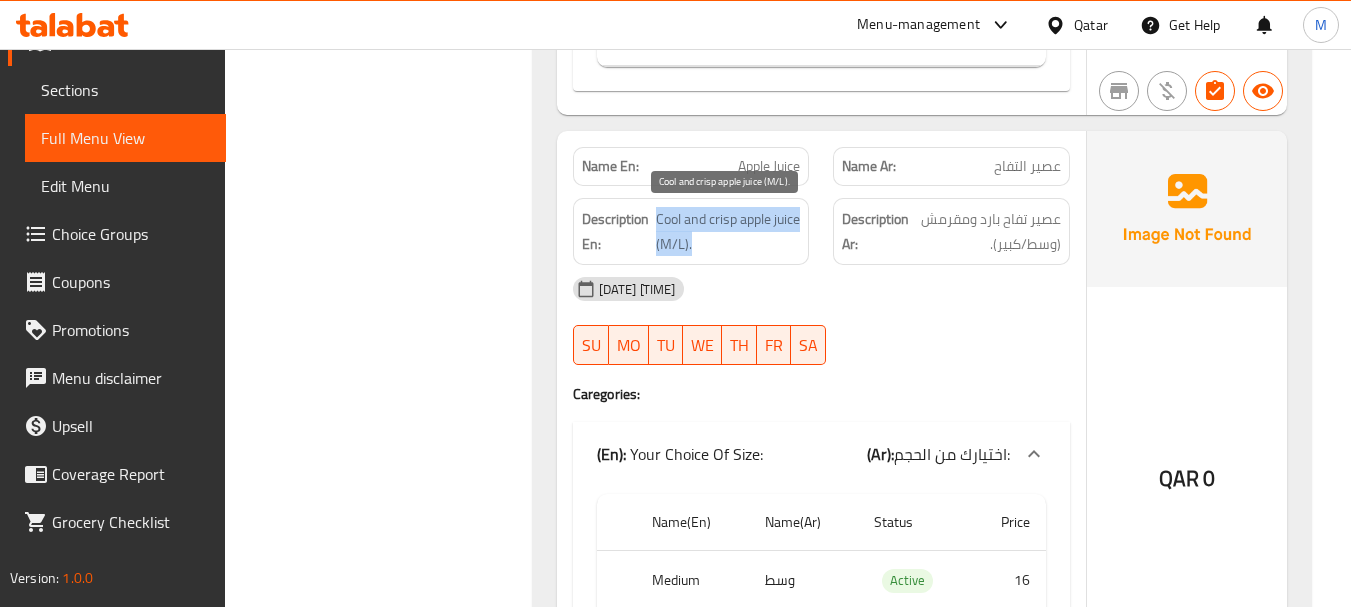 click on "Cool and crisp apple juice (M/L)." at bounding box center (728, 231) 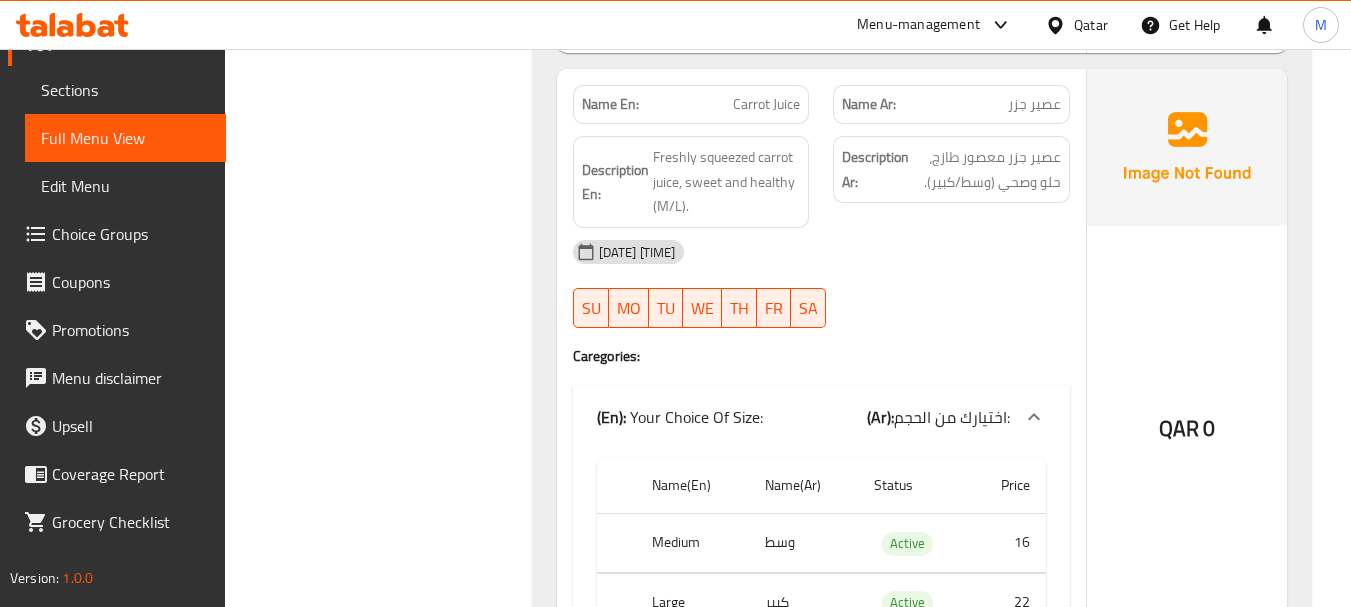 scroll, scrollTop: 2057, scrollLeft: 0, axis: vertical 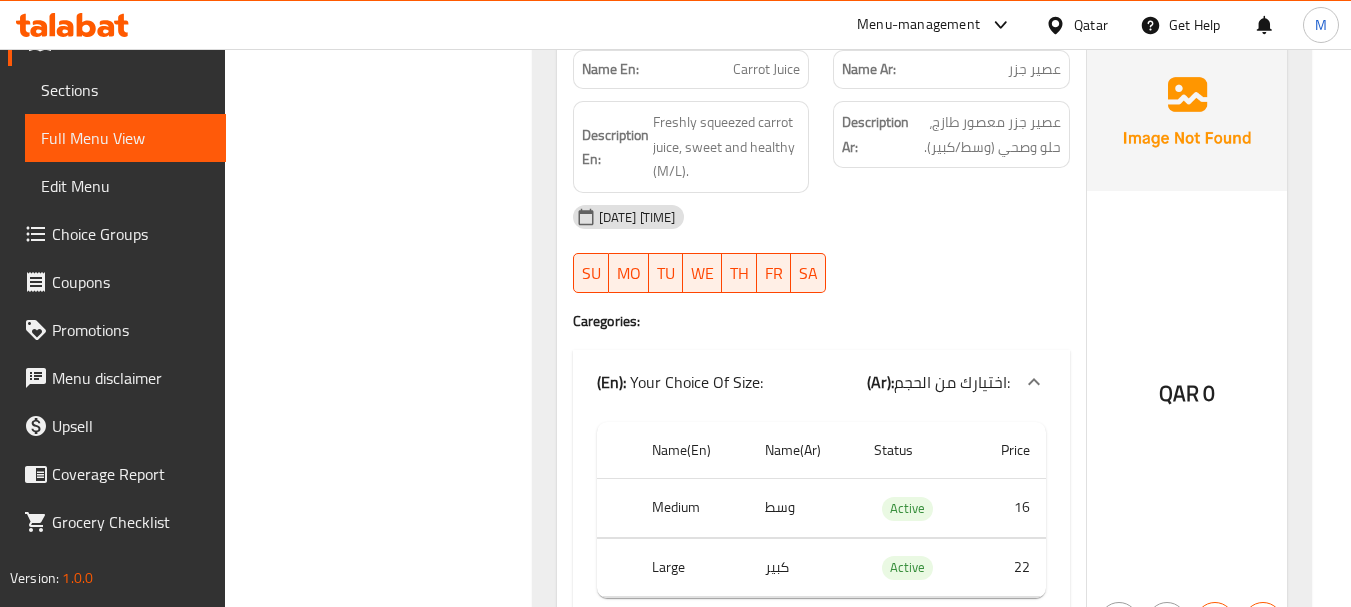 click on "[DATE] [TIME] SU MO TU WE TH FR SA" at bounding box center (821, 249) 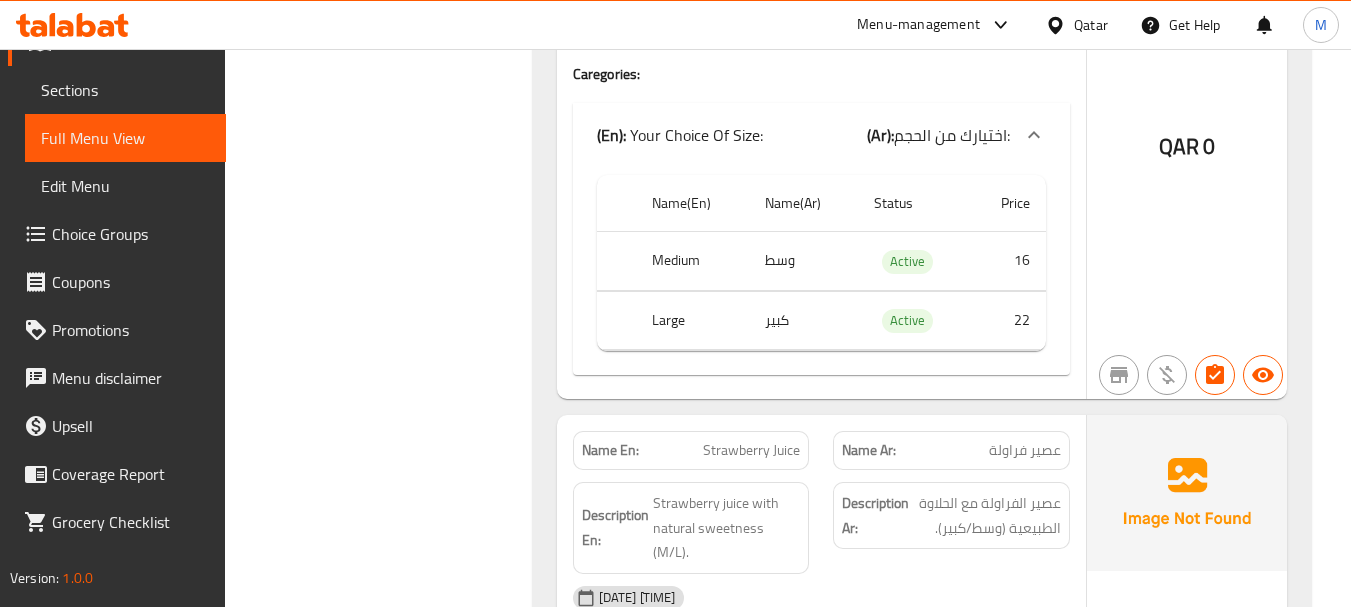 scroll, scrollTop: 2457, scrollLeft: 0, axis: vertical 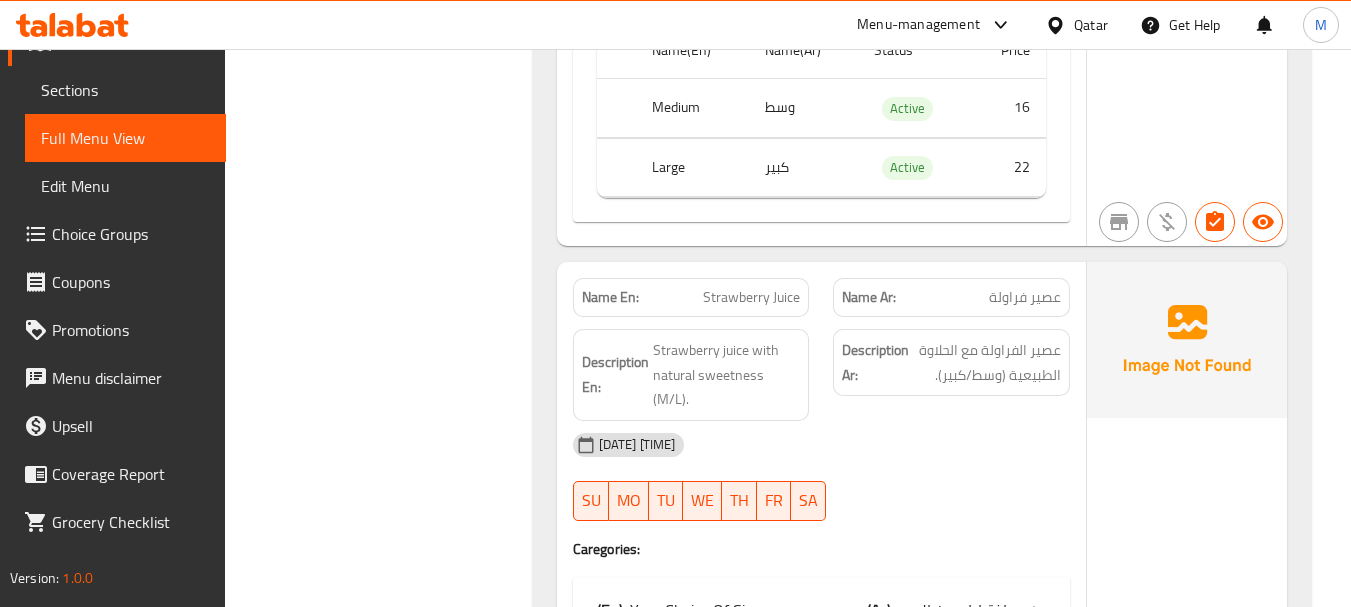 click on "Filter Branches Branches Popular filters Free items Branch specific items Has choices Upsell items Availability filters Available Not available View filters Collapse sections Collapse categories Collapse Choices" at bounding box center (386, 46) 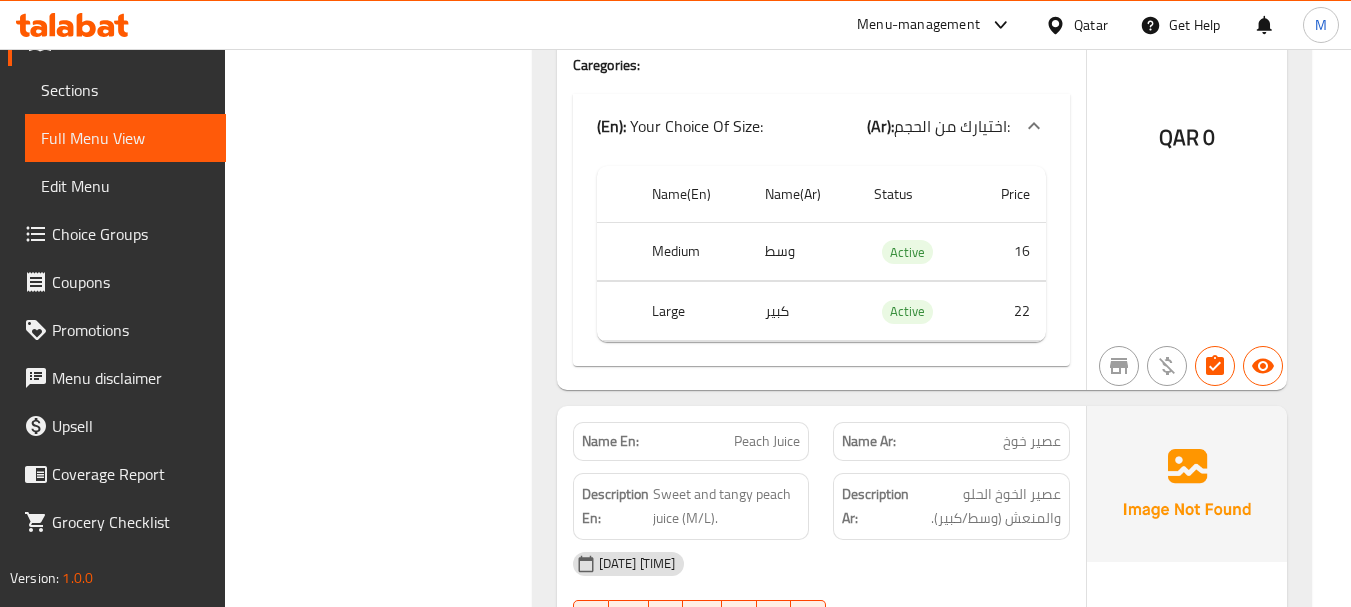scroll, scrollTop: 3057, scrollLeft: 0, axis: vertical 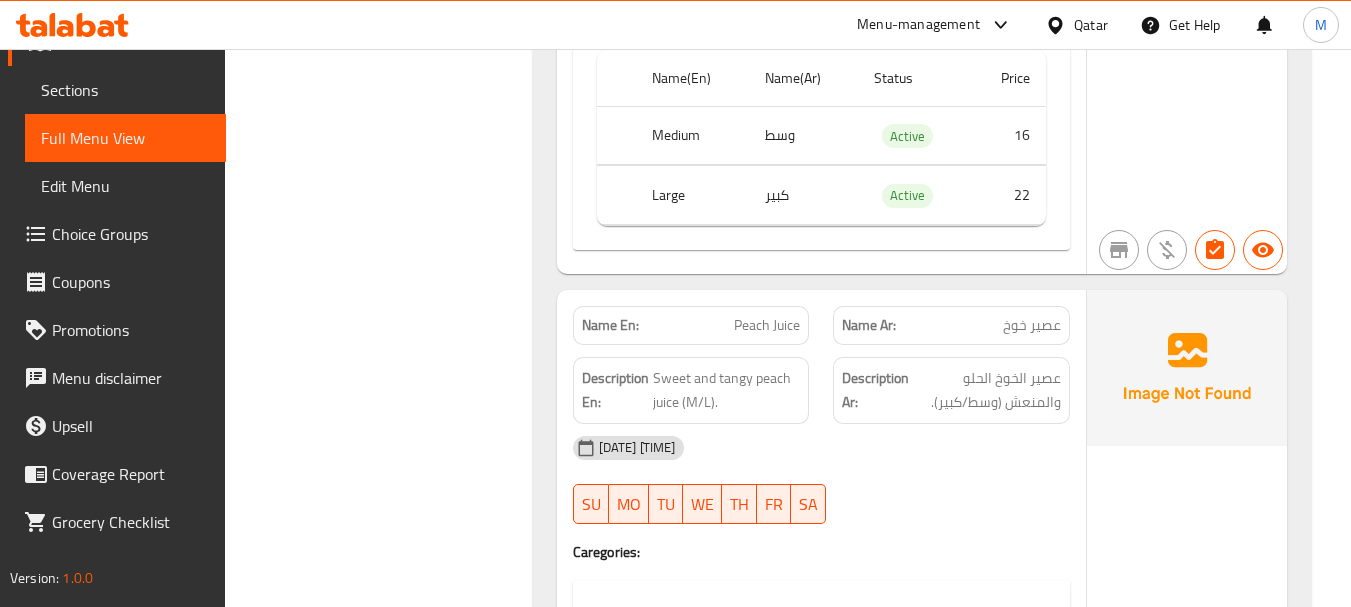 click on "Filter Branches Branches Popular filters Free items Branch specific items Has choices Upsell items Availability filters Available Not available View filters Collapse sections Collapse categories Collapse Choices" at bounding box center (386, -554) 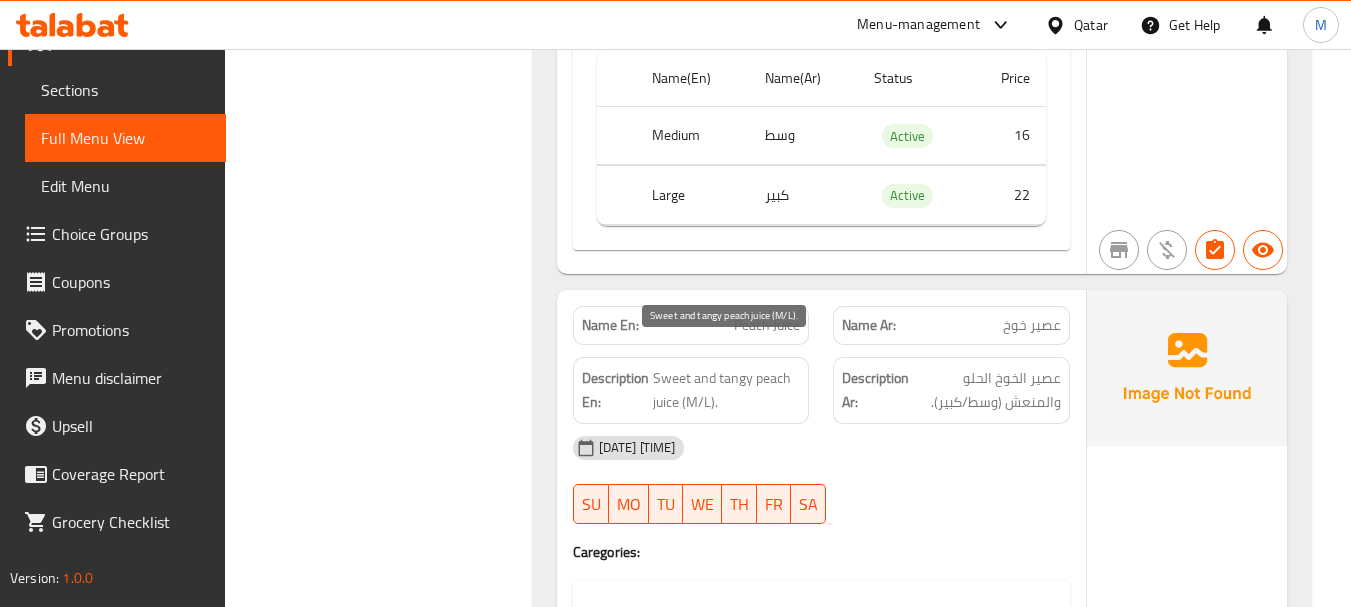 click on "Sweet and tangy peach juice (M/L)." at bounding box center (727, 390) 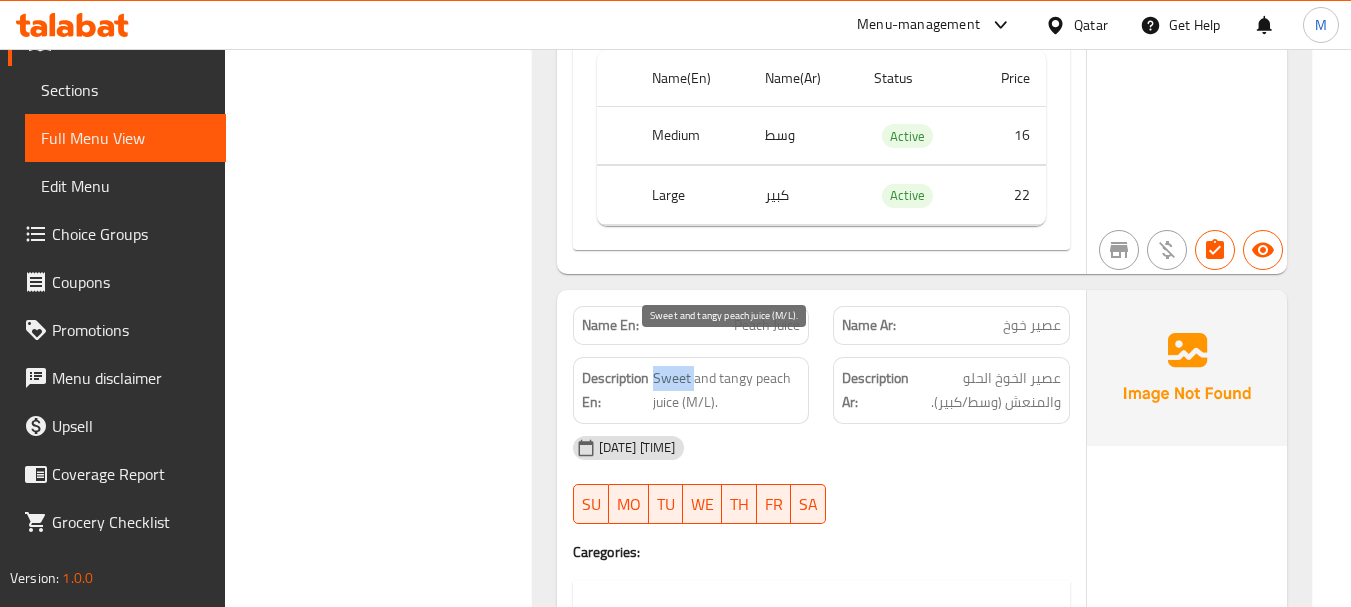 click on "Sweet and tangy peach juice (M/L)." at bounding box center (727, 390) 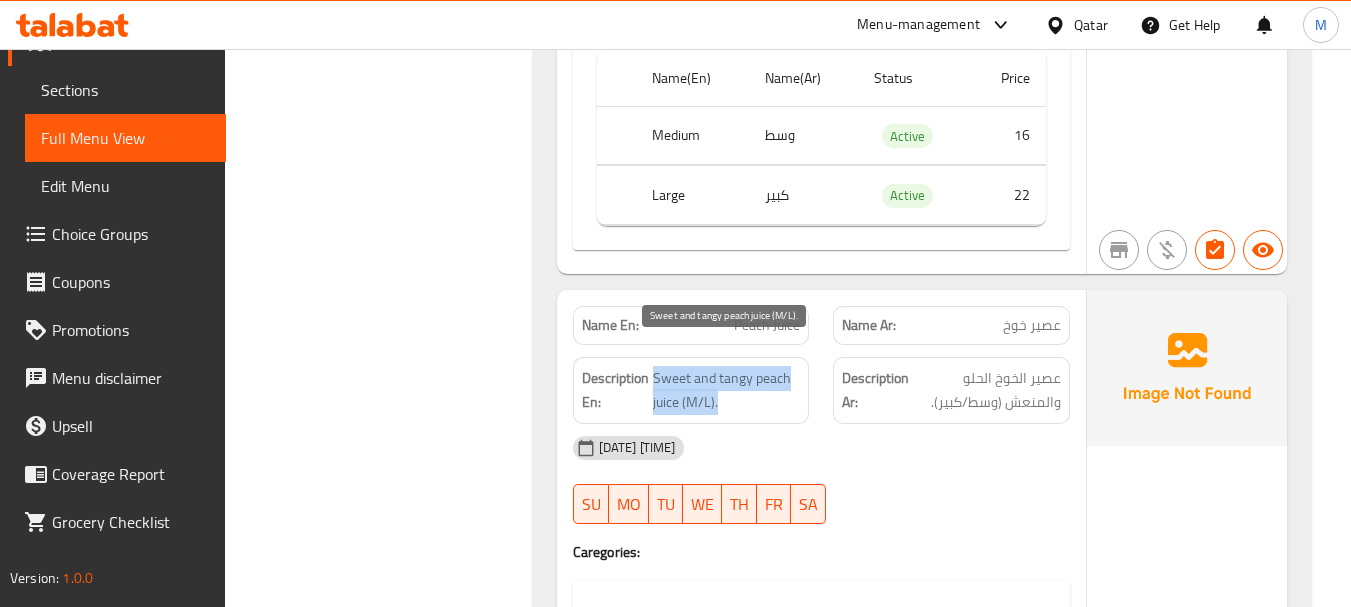 click on "Sweet and tangy peach juice (M/L)." at bounding box center [727, 390] 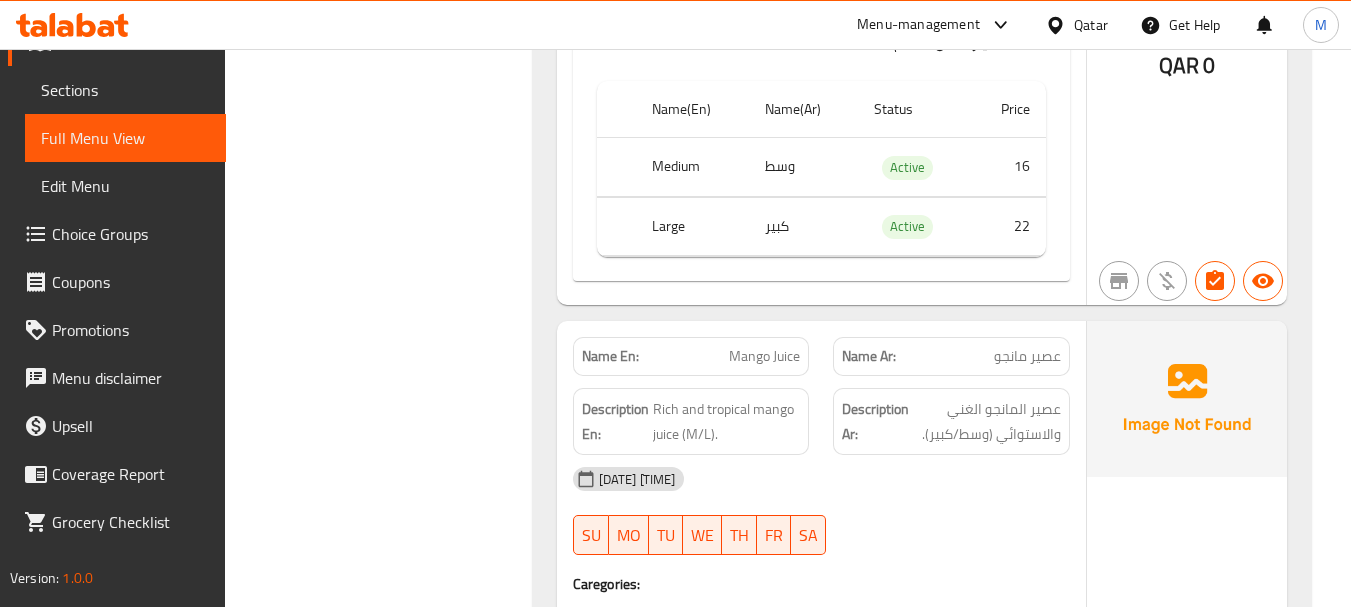 scroll, scrollTop: 3757, scrollLeft: 0, axis: vertical 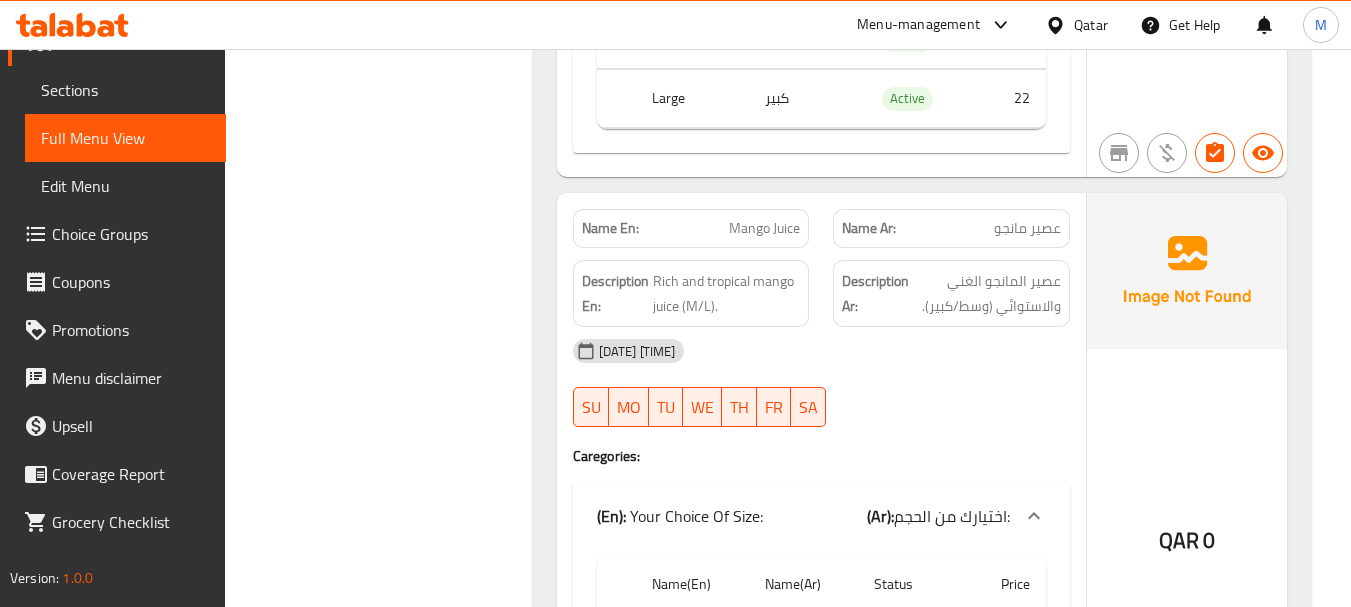 click on "Filter Branches Branches Popular filters Free items Branch specific items Has choices Upsell items Availability filters Available Not available View filters Collapse sections Collapse categories Collapse Choices" at bounding box center (386, -1254) 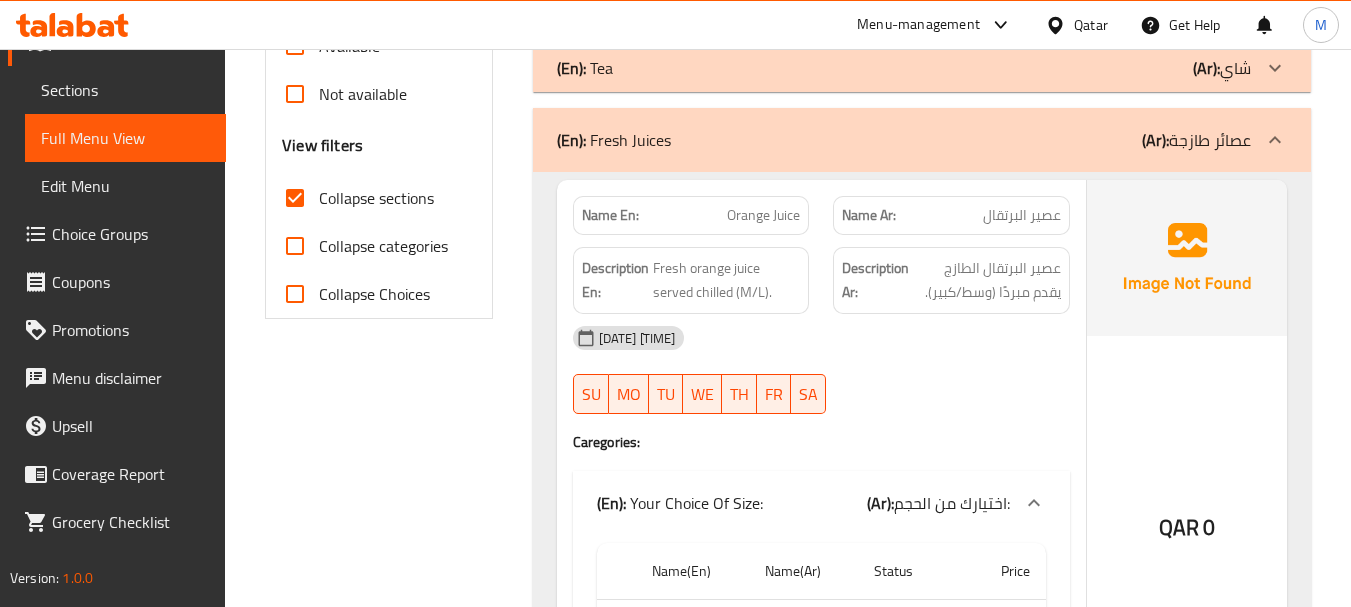 scroll, scrollTop: 346, scrollLeft: 0, axis: vertical 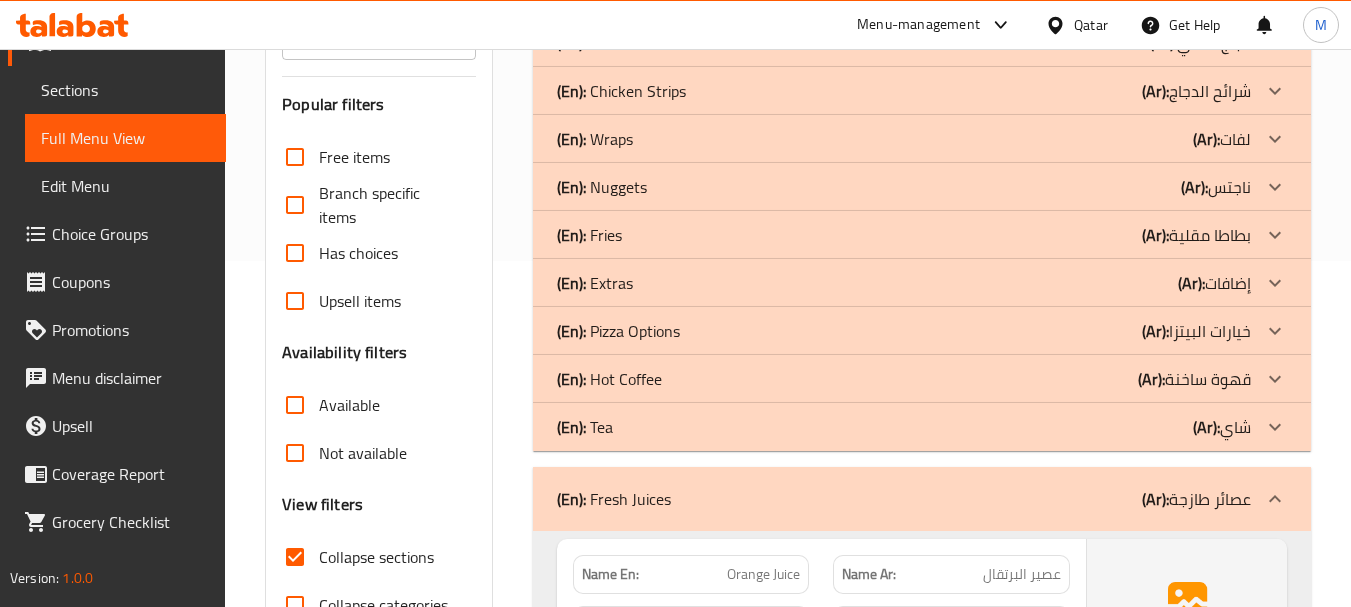 click on "(En):   Fresh Juices" at bounding box center [614, 499] 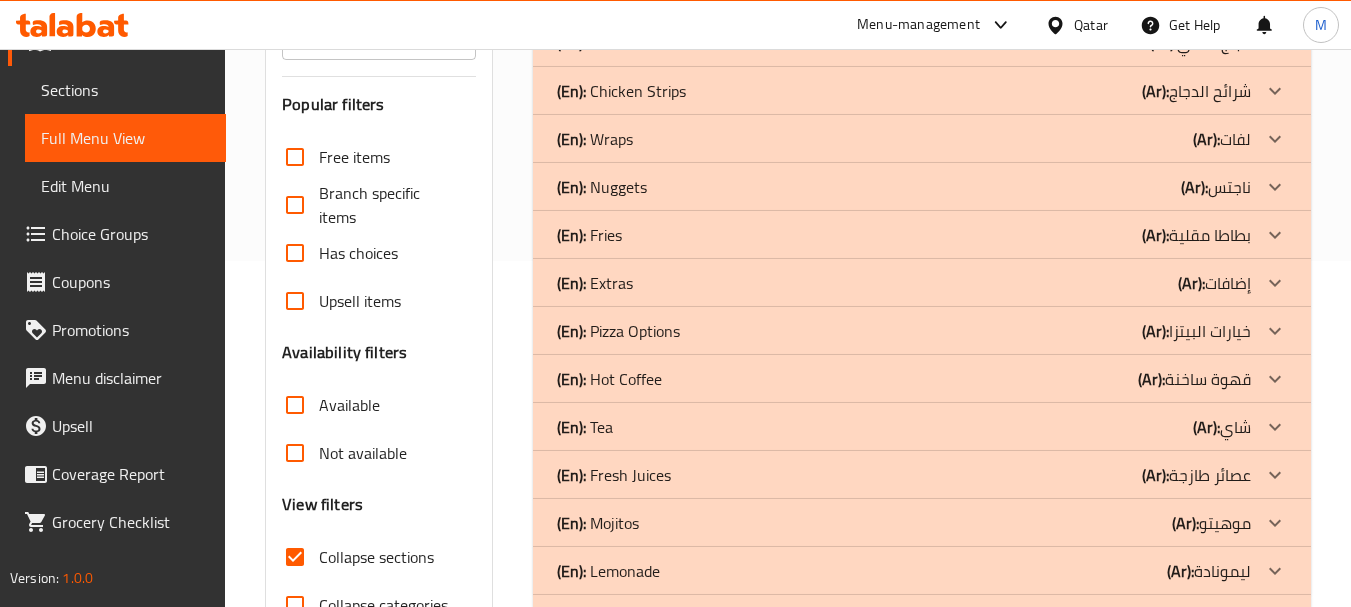 click on "(En):   Mojitos" at bounding box center [616, -53] 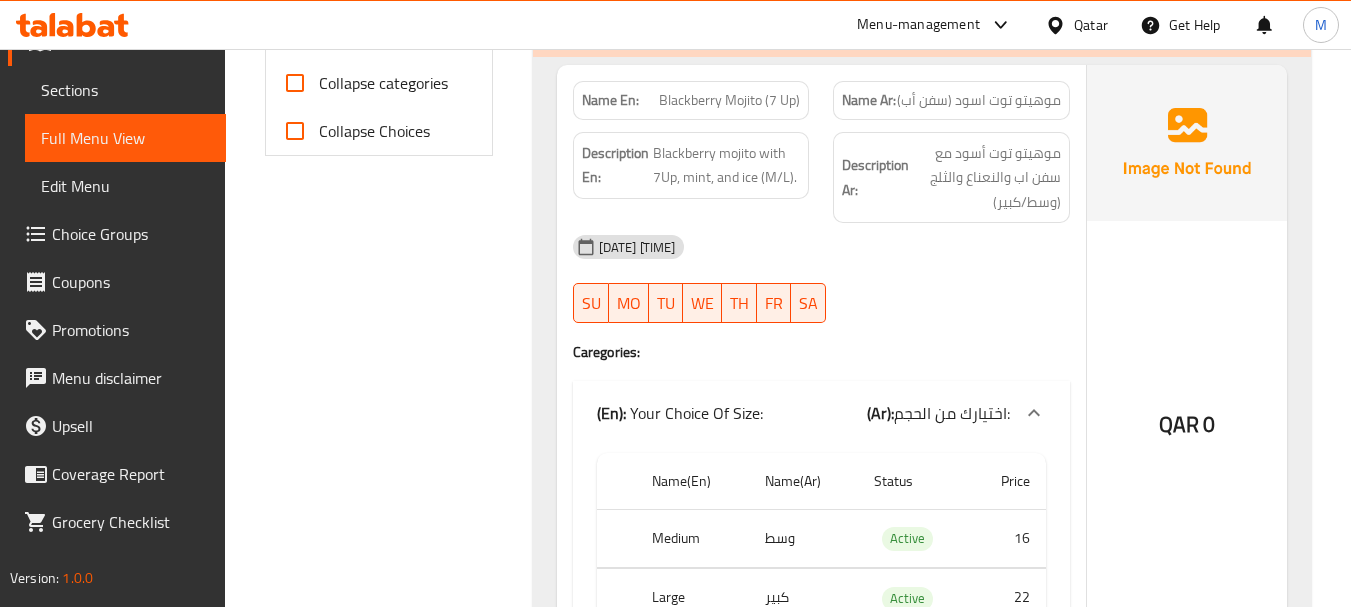 scroll, scrollTop: 824, scrollLeft: 0, axis: vertical 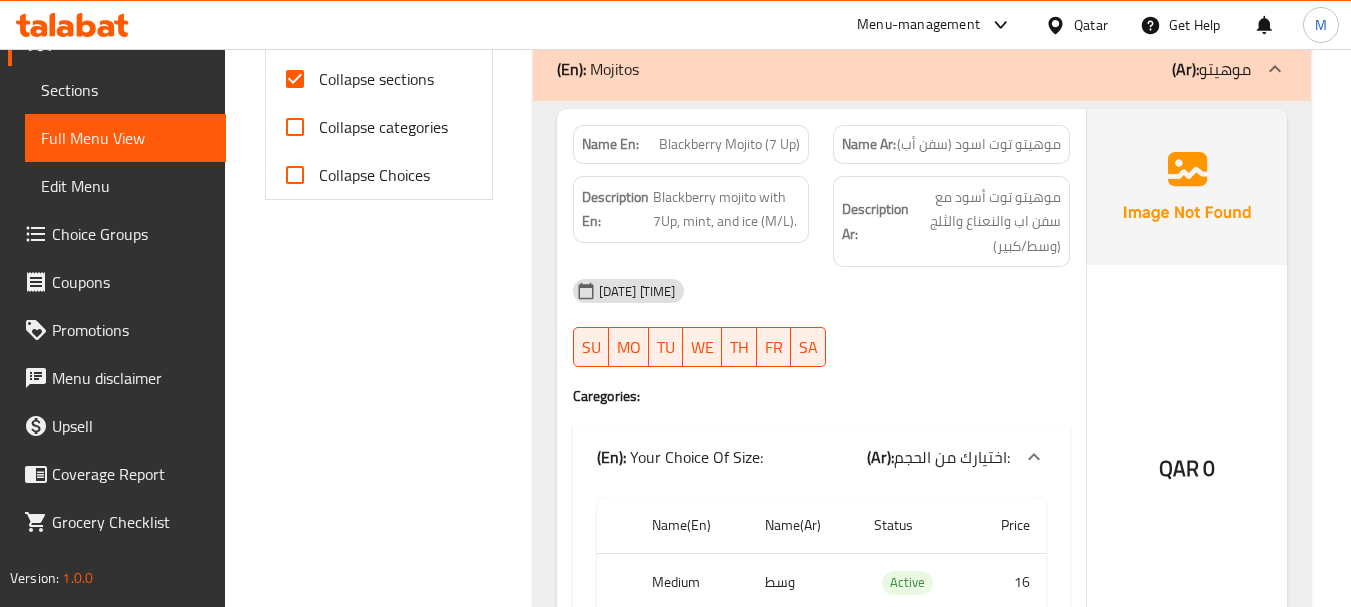 click on "Filter Branches Branches Popular filters Free items Branch specific items Has choices Upsell items Availability filters Available Not available View filters Collapse sections Collapse categories Collapse Choices" at bounding box center [386, 2356] 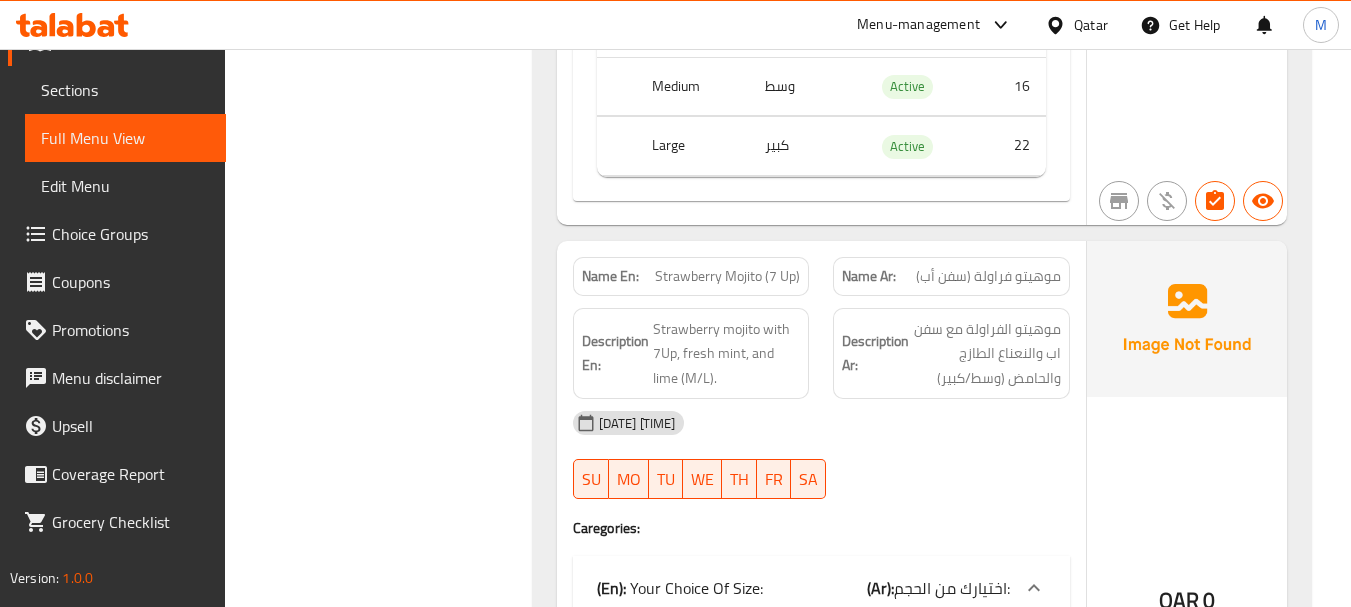 scroll, scrollTop: 1324, scrollLeft: 0, axis: vertical 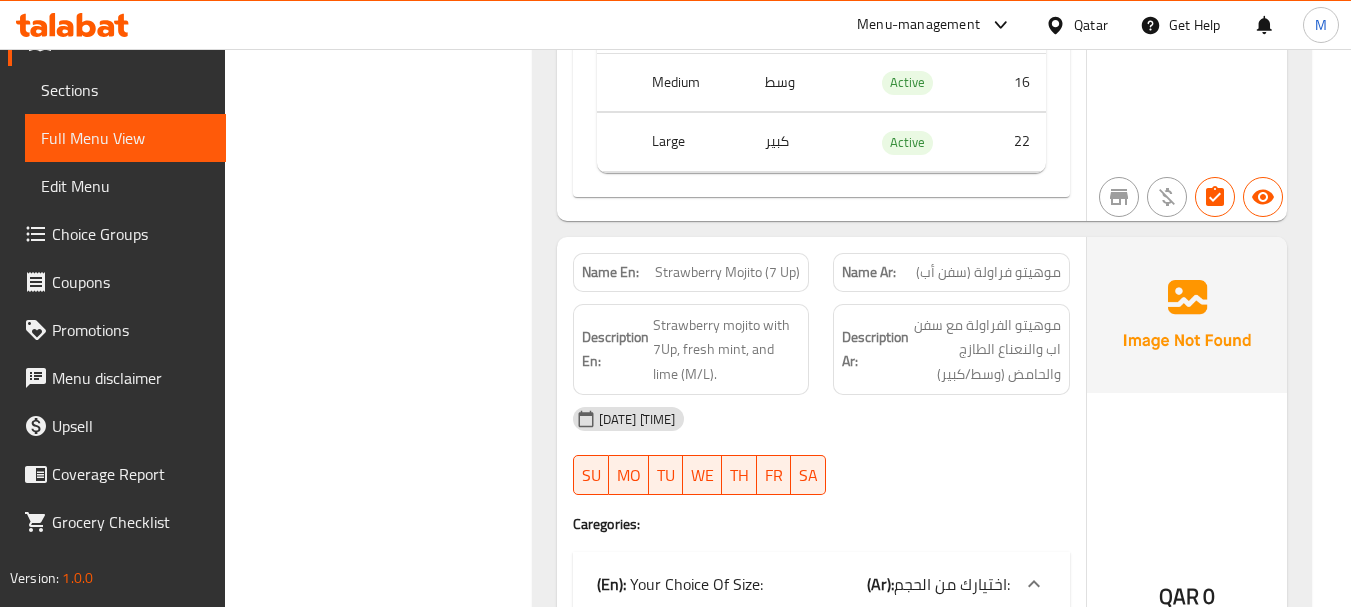 click on "Filter Branches Branches Popular filters Free items Branch specific items Has choices Upsell items Availability filters Available Not available View filters Collapse sections Collapse categories Collapse Choices" at bounding box center [386, 1856] 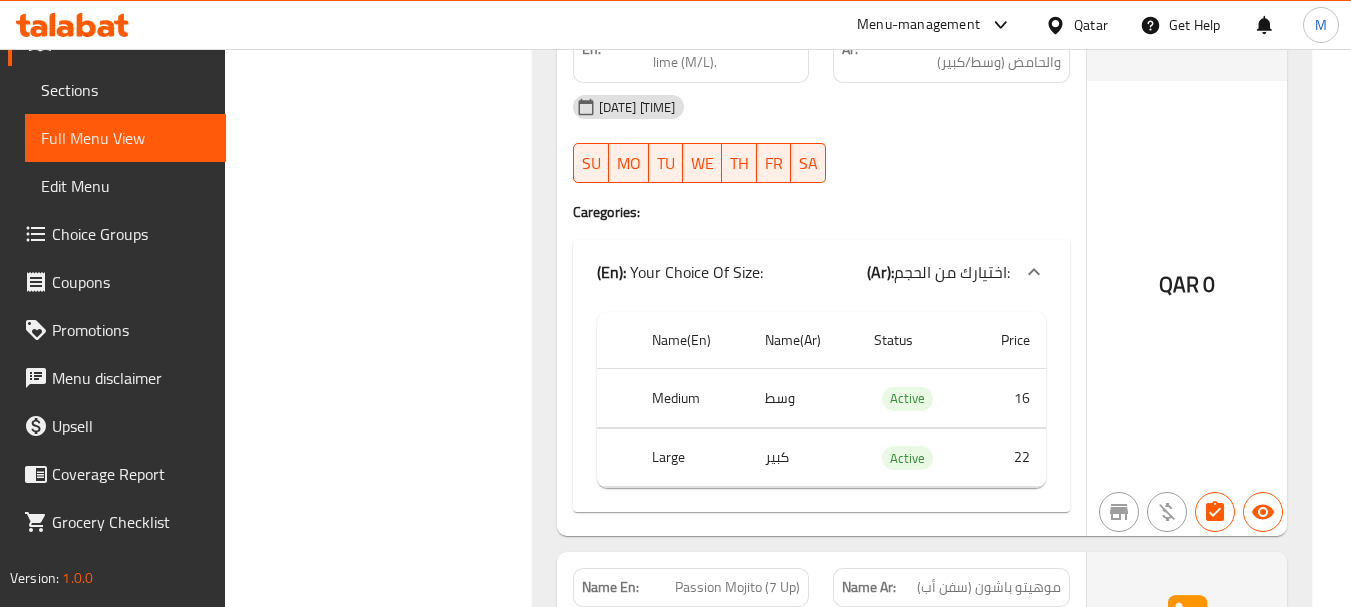 scroll, scrollTop: 1724, scrollLeft: 0, axis: vertical 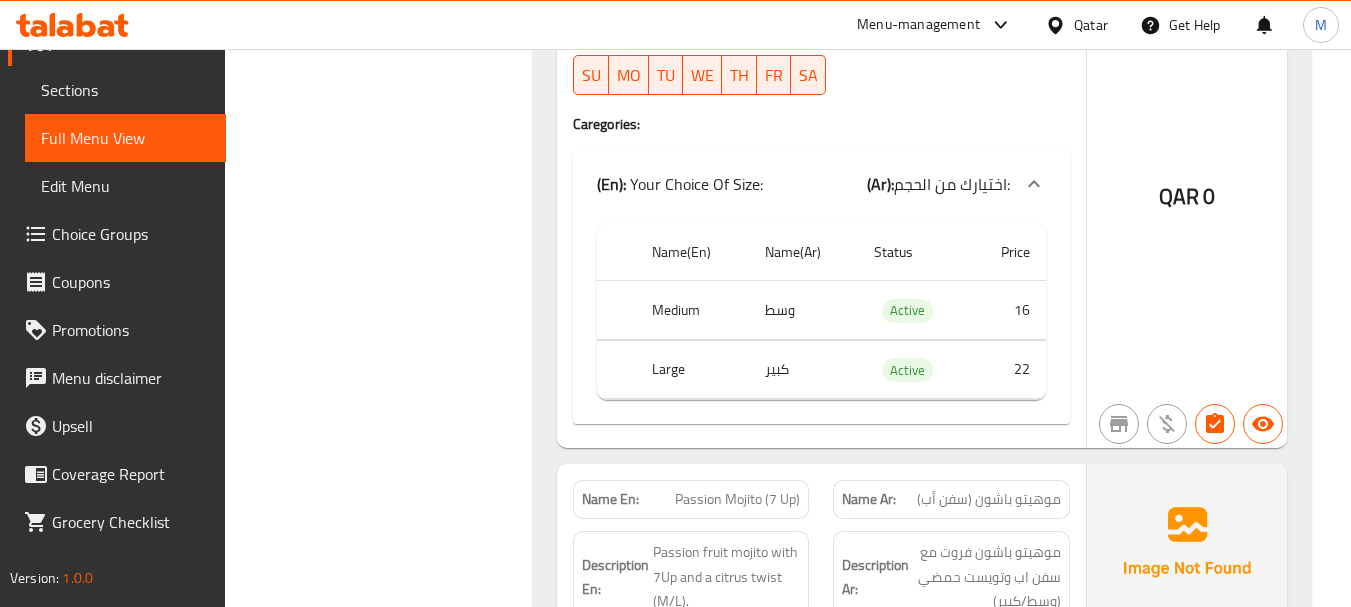 click on "Filter Branches Branches Popular filters Free items Branch specific items Has choices Upsell items Availability filters Available Not available View filters Collapse sections Collapse categories Collapse Choices" at bounding box center [386, 1456] 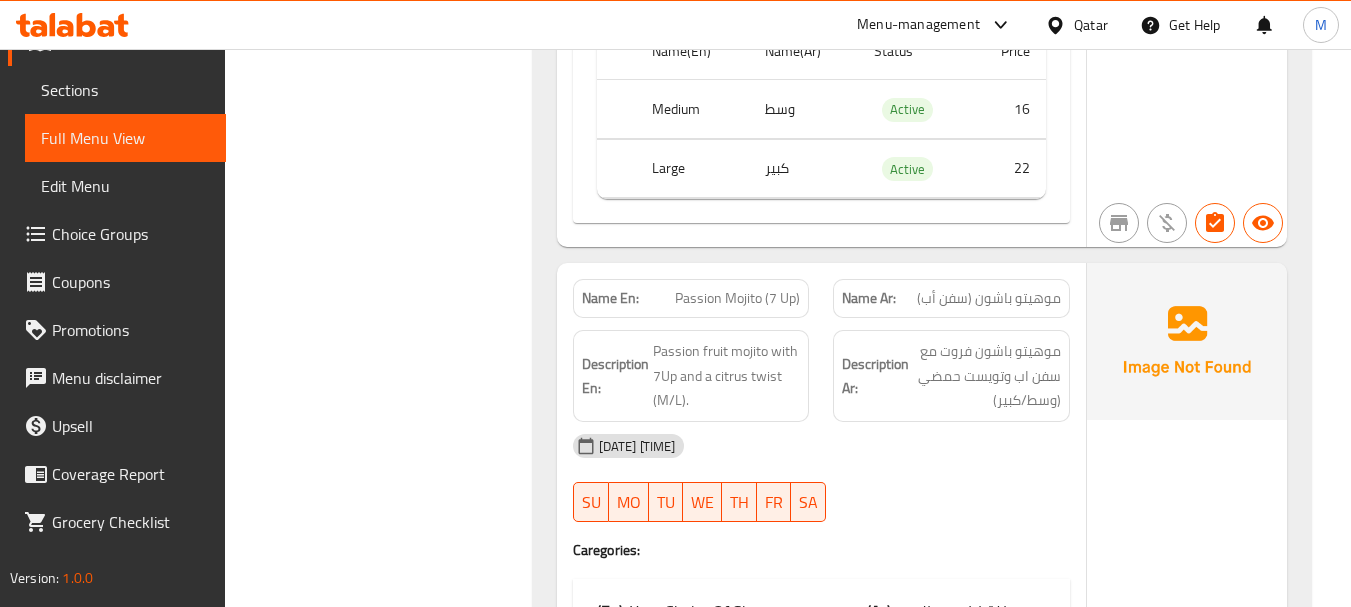 scroll, scrollTop: 1931, scrollLeft: 0, axis: vertical 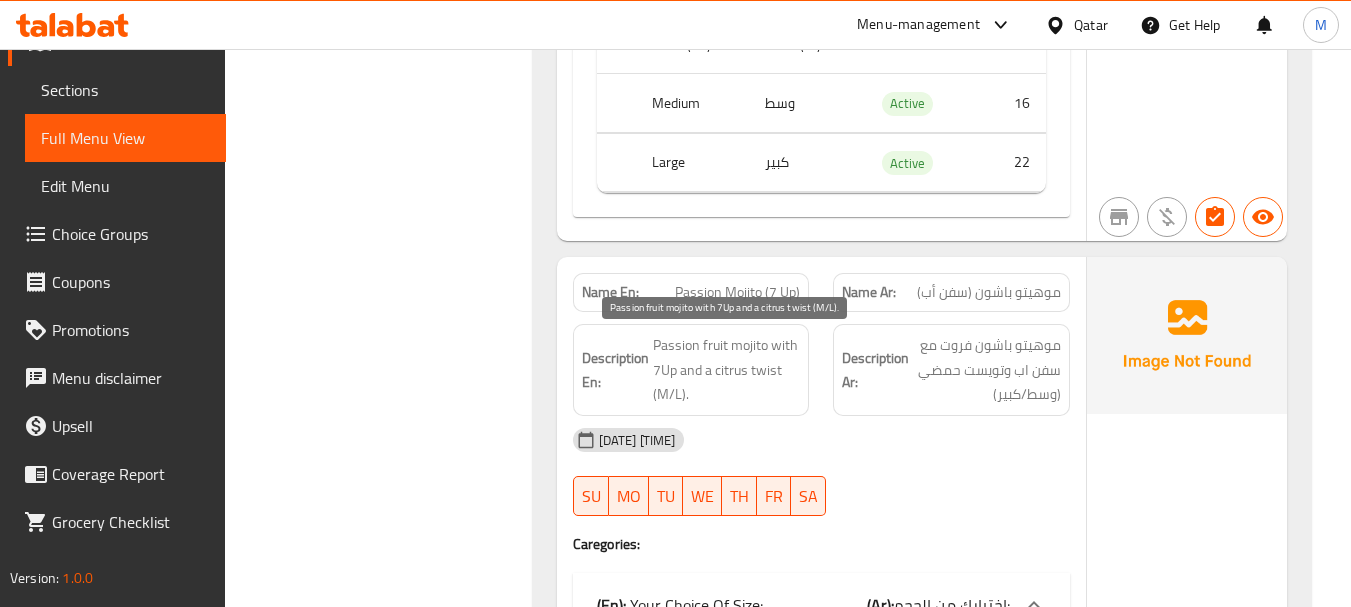 click on "Passion fruit mojito with 7Up and a citrus twist (M/L)." at bounding box center (727, 370) 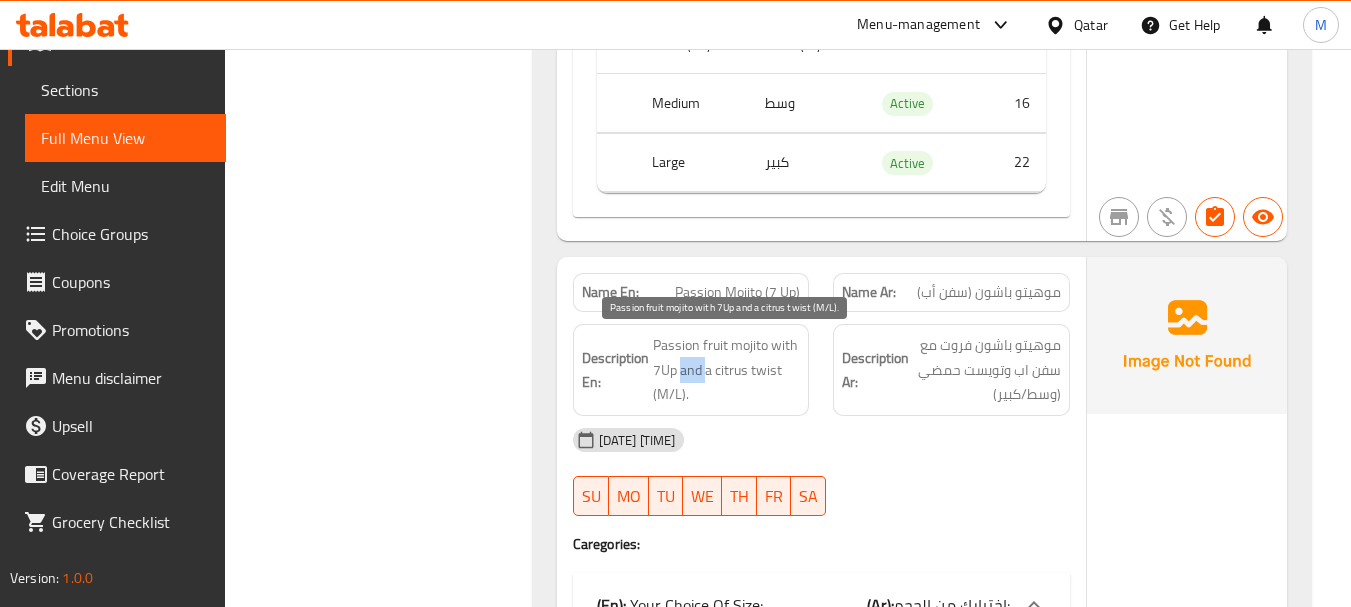 click on "Passion fruit mojito with 7Up and a citrus twist (M/L)." at bounding box center (727, 370) 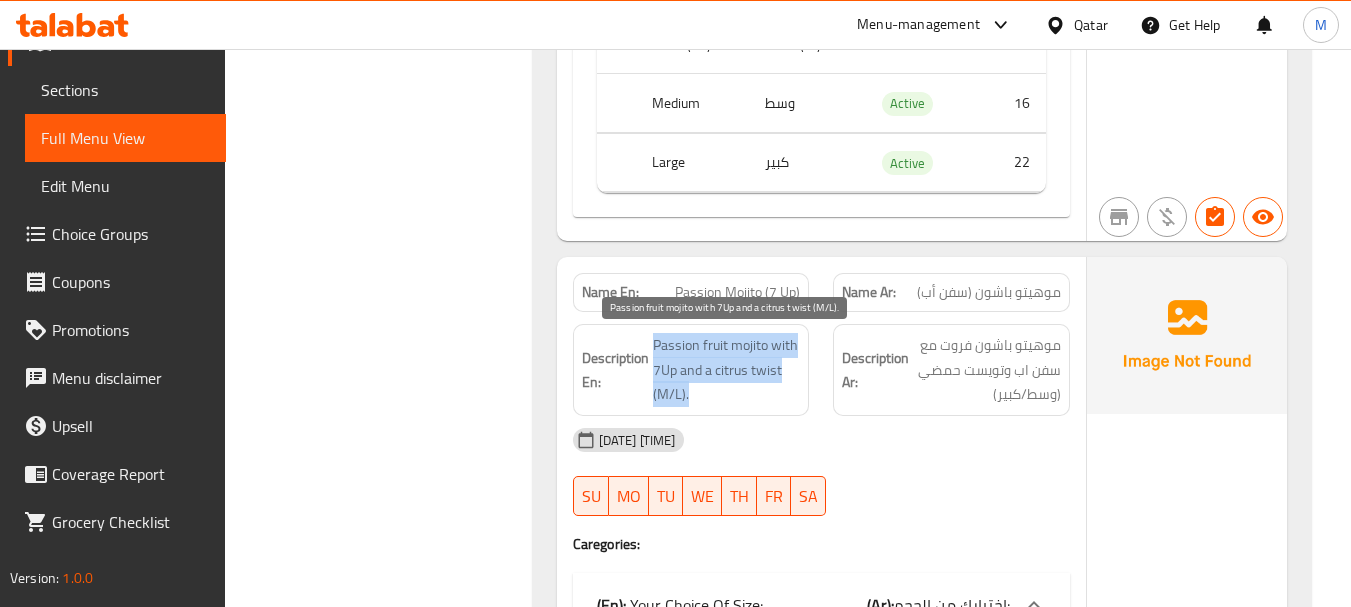 click on "Passion fruit mojito with 7Up and a citrus twist (M/L)." at bounding box center [727, 370] 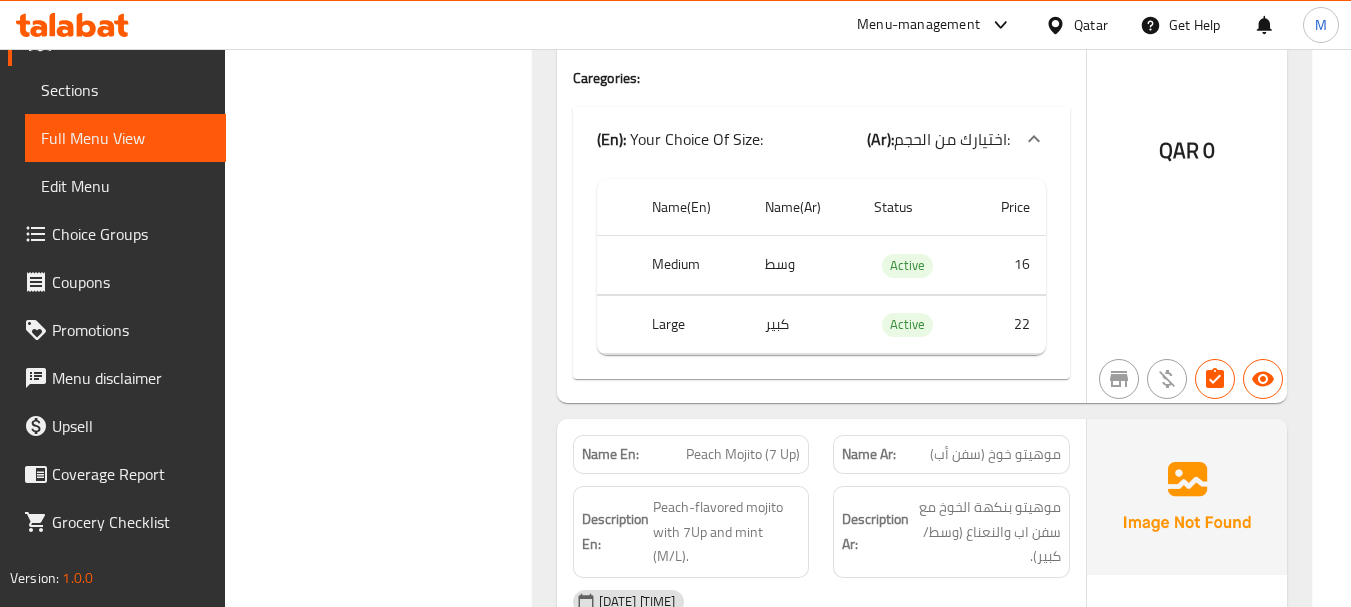 scroll, scrollTop: 2531, scrollLeft: 0, axis: vertical 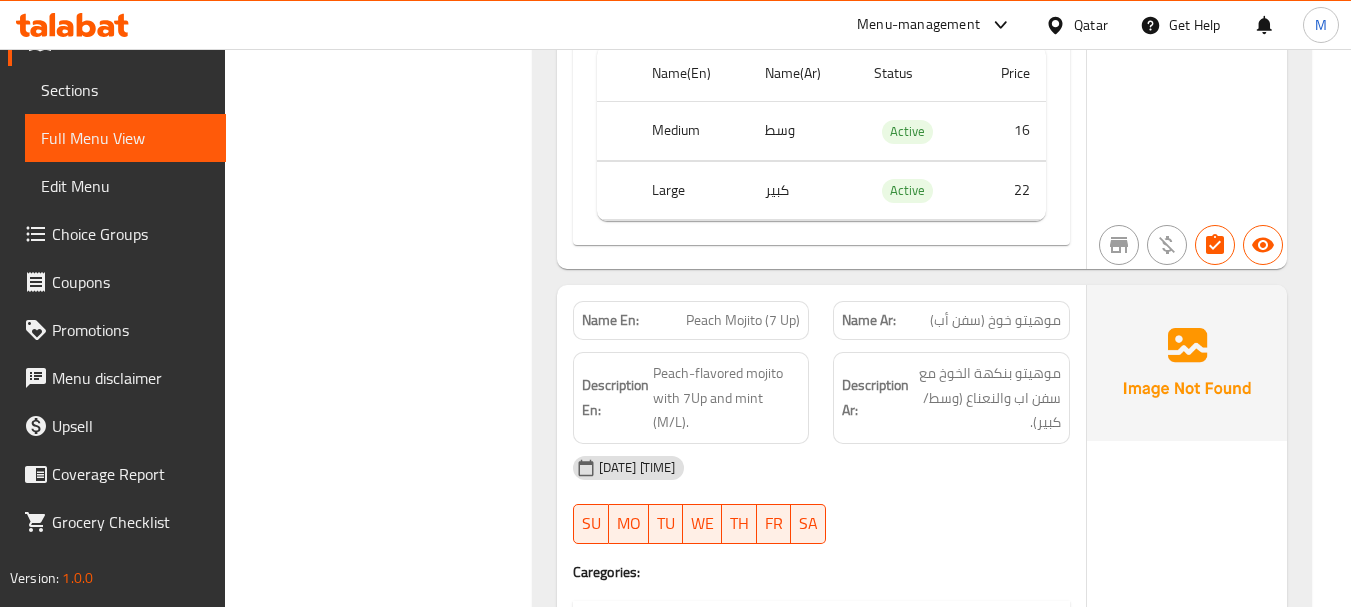 click on "Filter Branches Branches Popular filters Free items Branch specific items Has choices Upsell items Availability filters Available Not available View filters Collapse sections Collapse categories Collapse Choices" at bounding box center [386, 649] 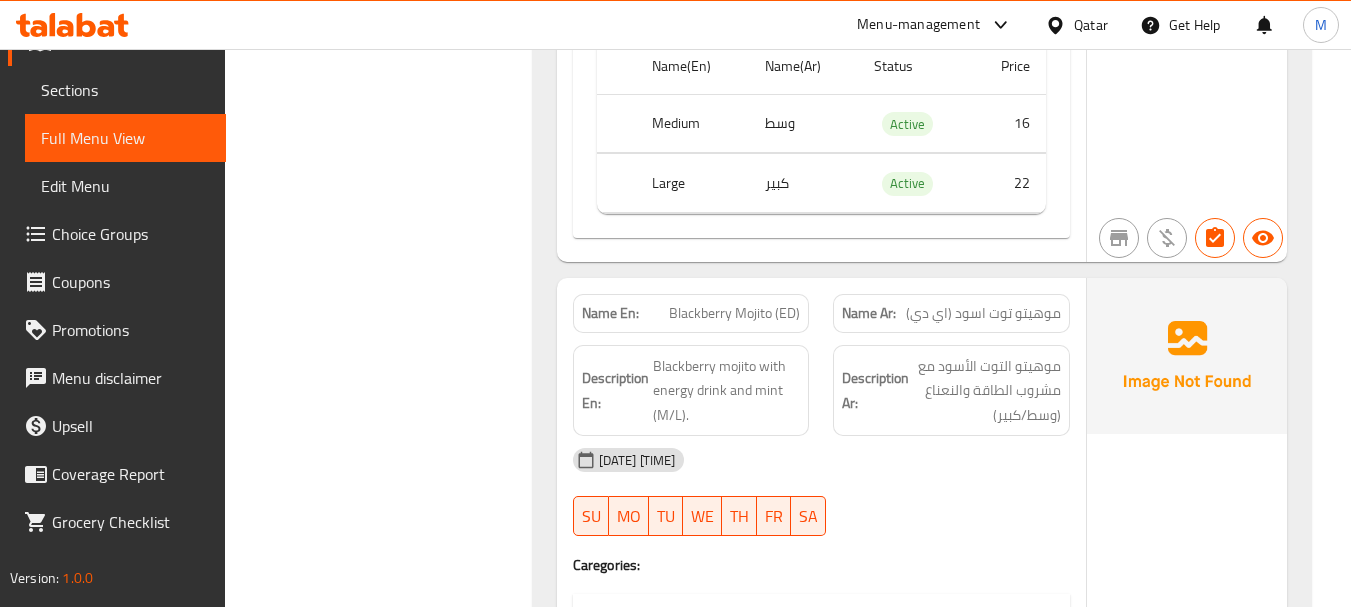 scroll, scrollTop: 3231, scrollLeft: 0, axis: vertical 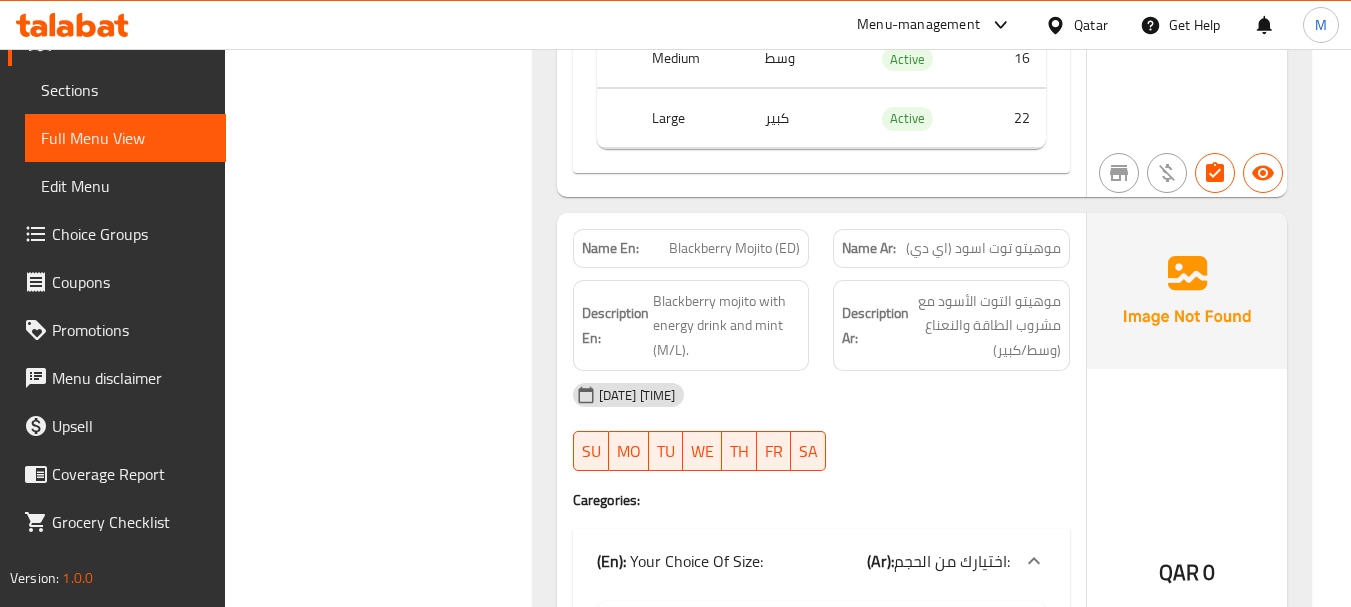 click on "Filter Branches Branches Popular filters Free items Branch specific items Has choices Upsell items Availability filters Available Not available View filters Collapse sections Collapse categories Collapse Choices" at bounding box center [386, -51] 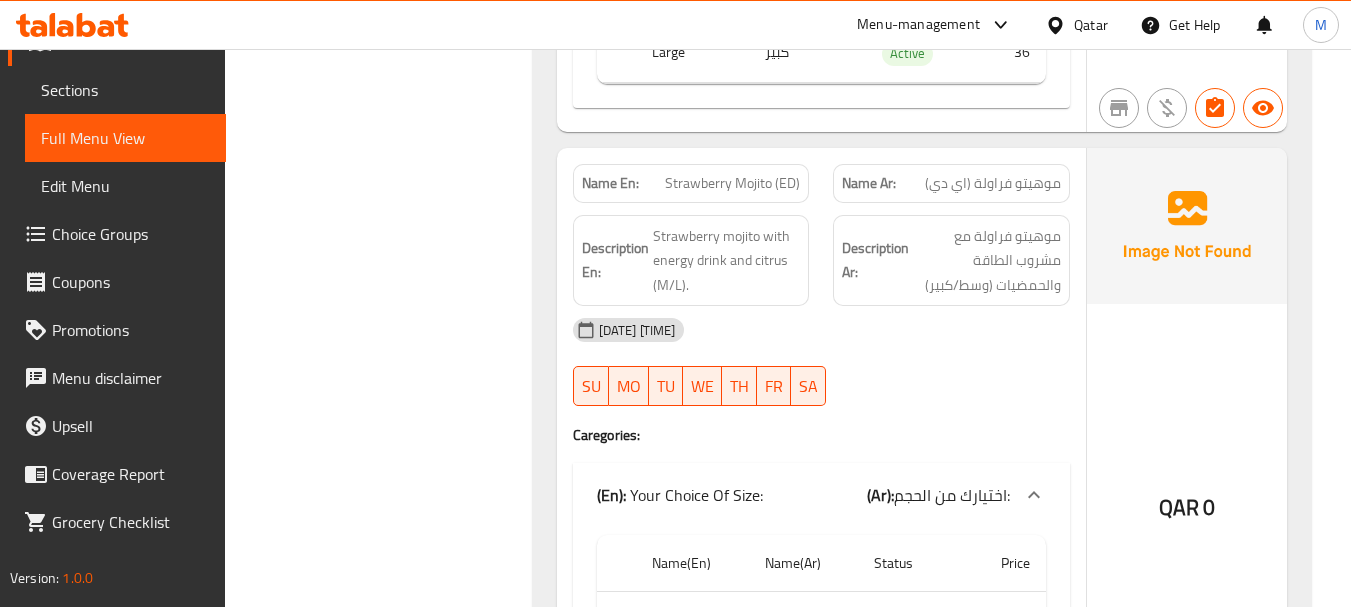 scroll, scrollTop: 3931, scrollLeft: 0, axis: vertical 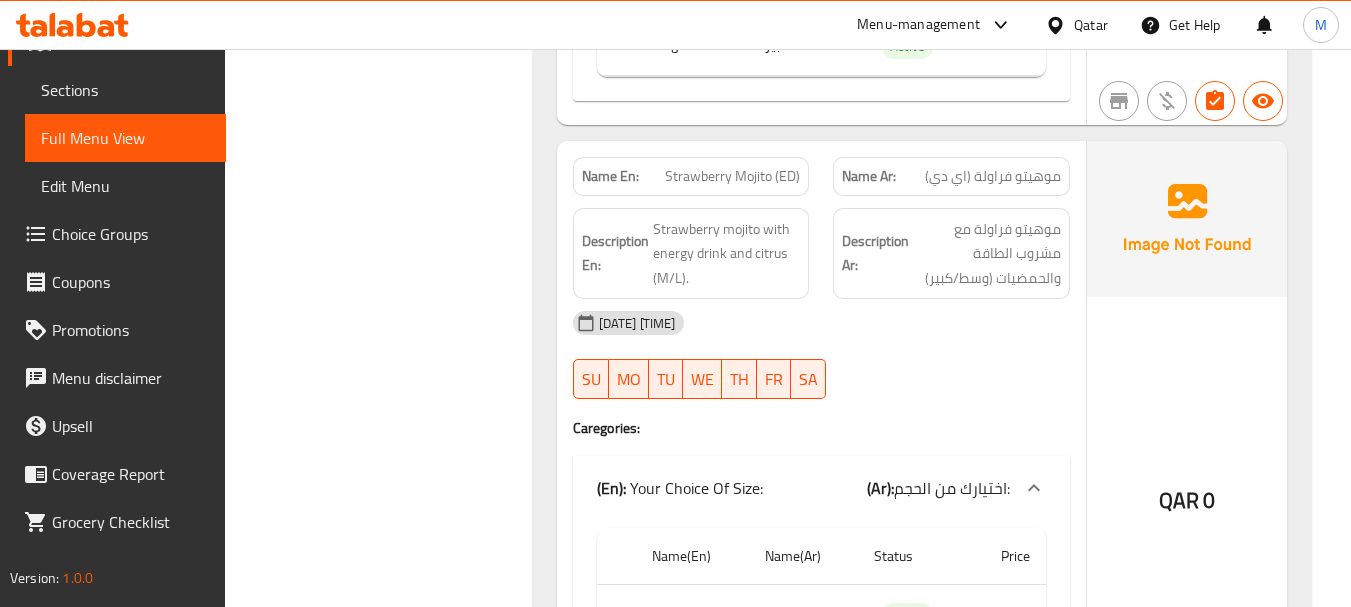 click on "Filter Branches Branches Popular filters Free items Branch specific items Has choices Upsell items Availability filters Available Not available View filters Collapse sections Collapse categories Collapse Choices" at bounding box center [386, -751] 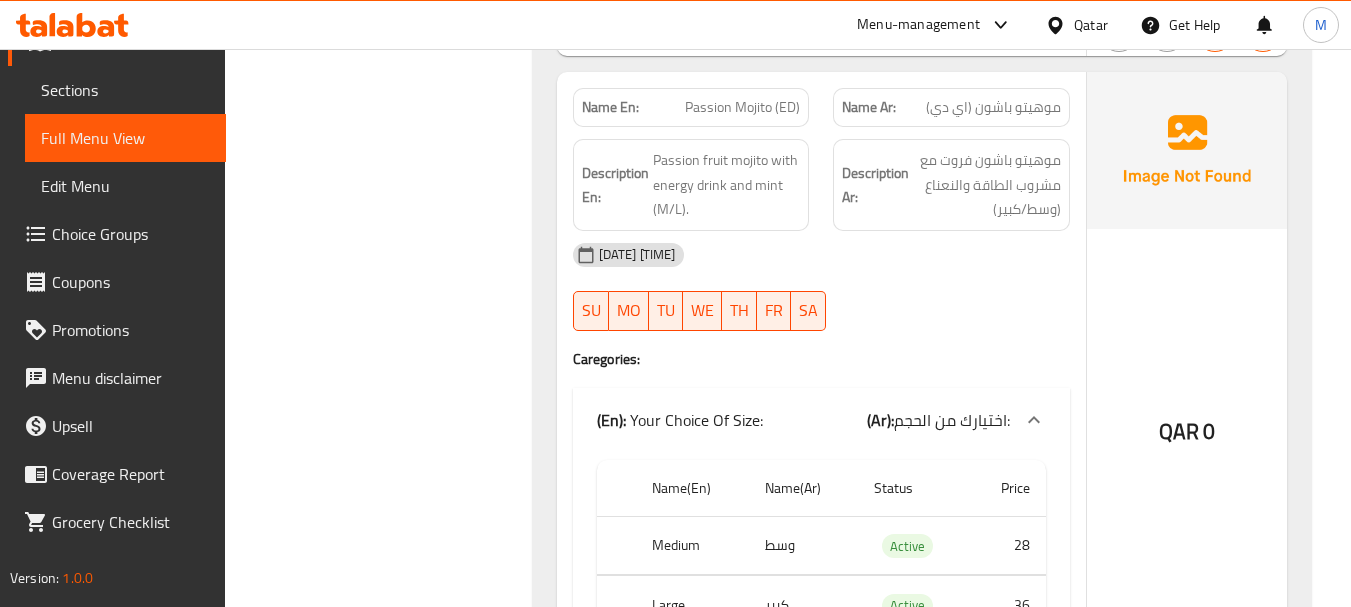 scroll, scrollTop: 4631, scrollLeft: 0, axis: vertical 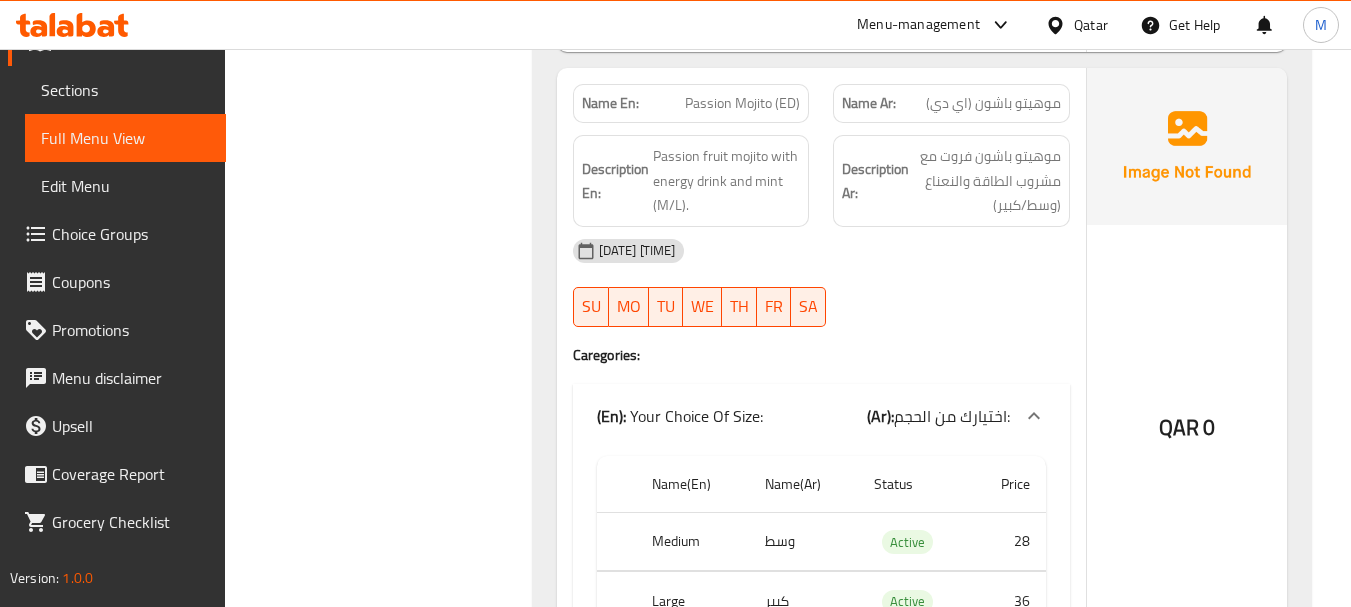 click on "Filter Branches Branches Popular filters Free items Branch specific items Has choices Upsell items Availability filters Available Not available View filters Collapse sections Collapse categories Collapse Choices" at bounding box center [386, -1451] 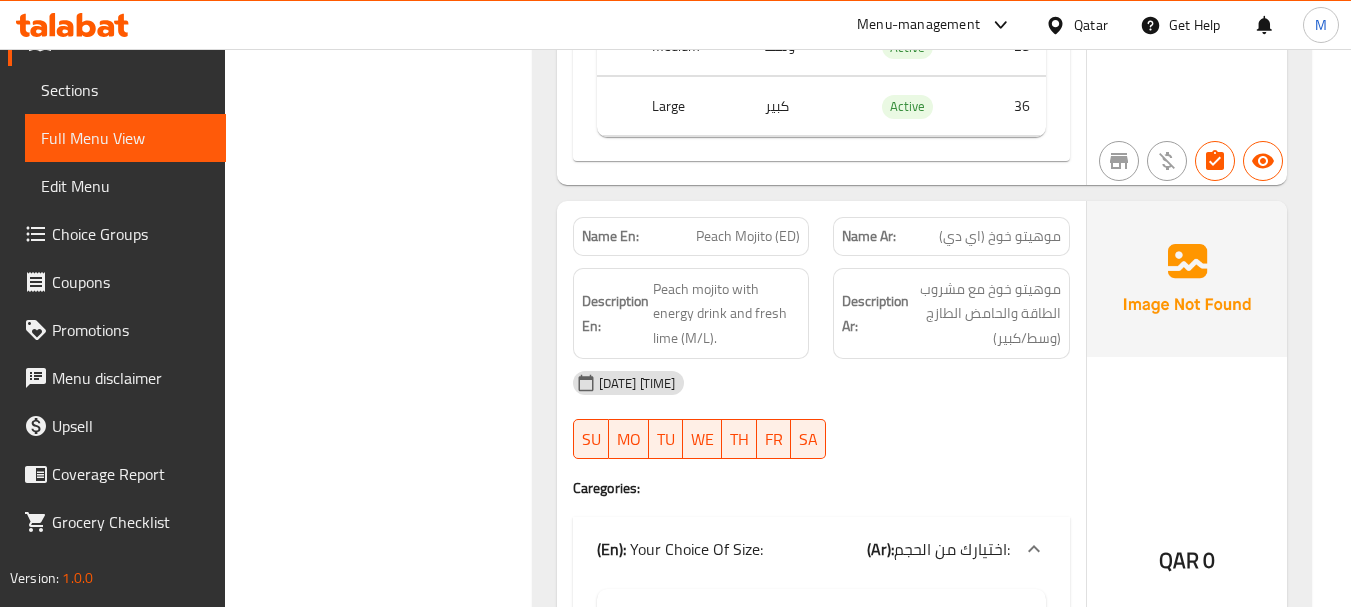 scroll, scrollTop: 5131, scrollLeft: 0, axis: vertical 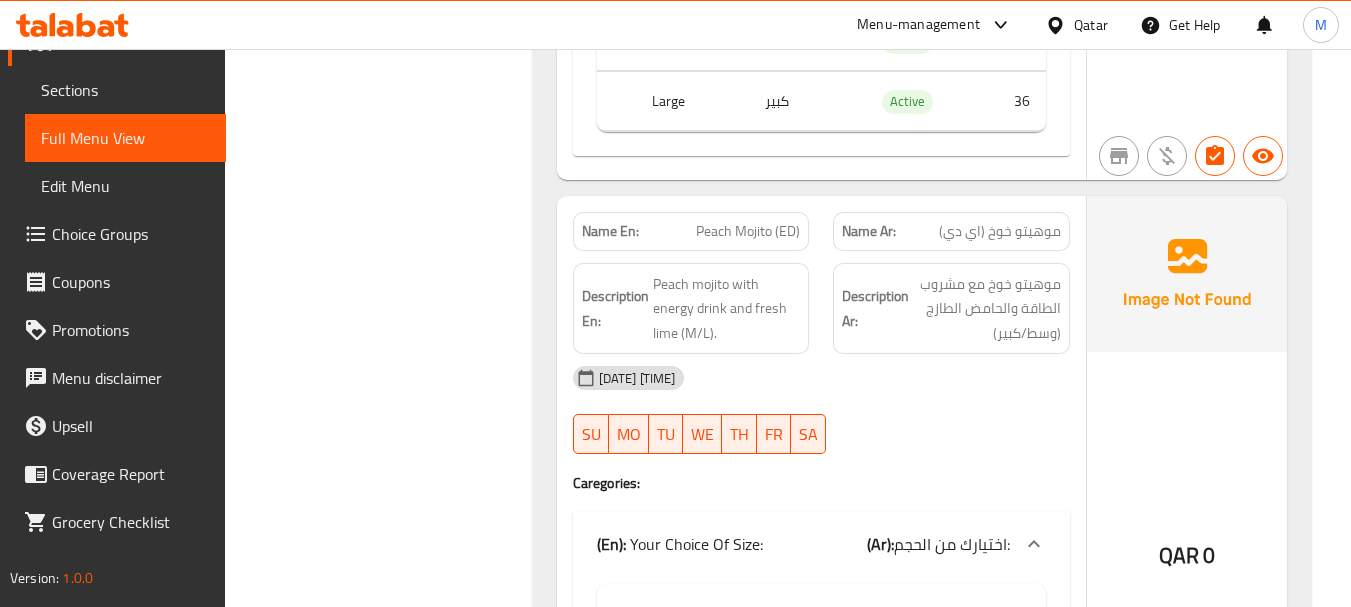click on "Filter Branches Branches Popular filters Free items Branch specific items Has choices Upsell items Availability filters Available Not available View filters Collapse sections Collapse categories Collapse Choices" at bounding box center [386, -1951] 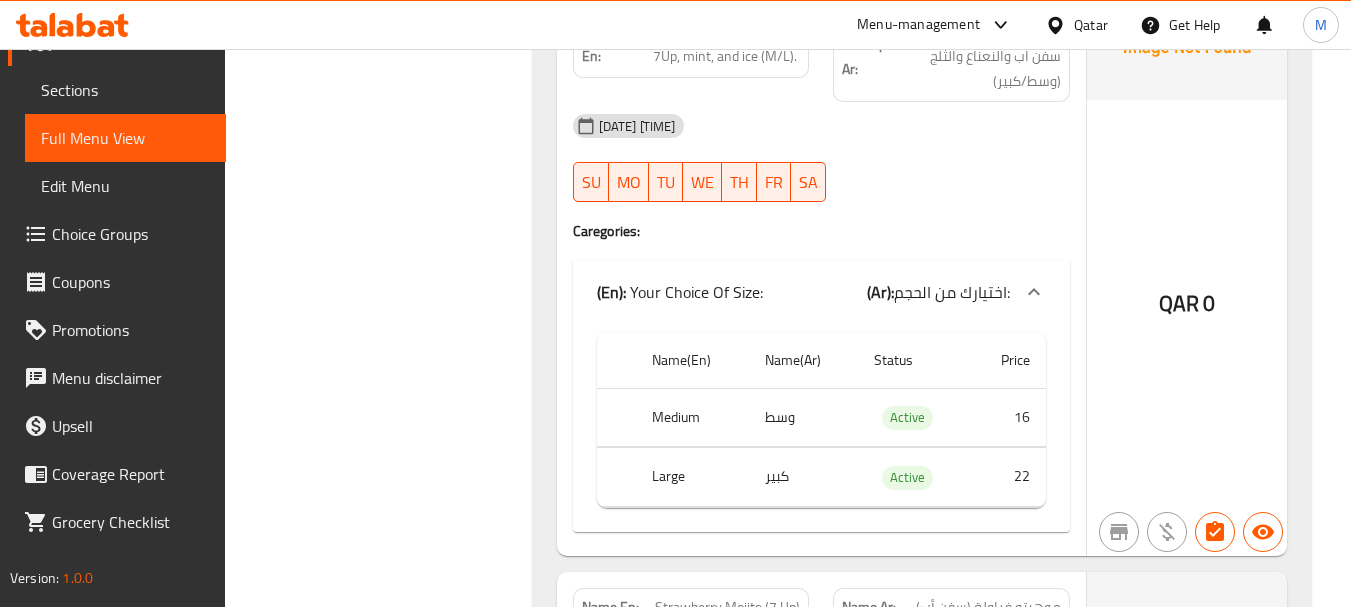 scroll, scrollTop: 631, scrollLeft: 0, axis: vertical 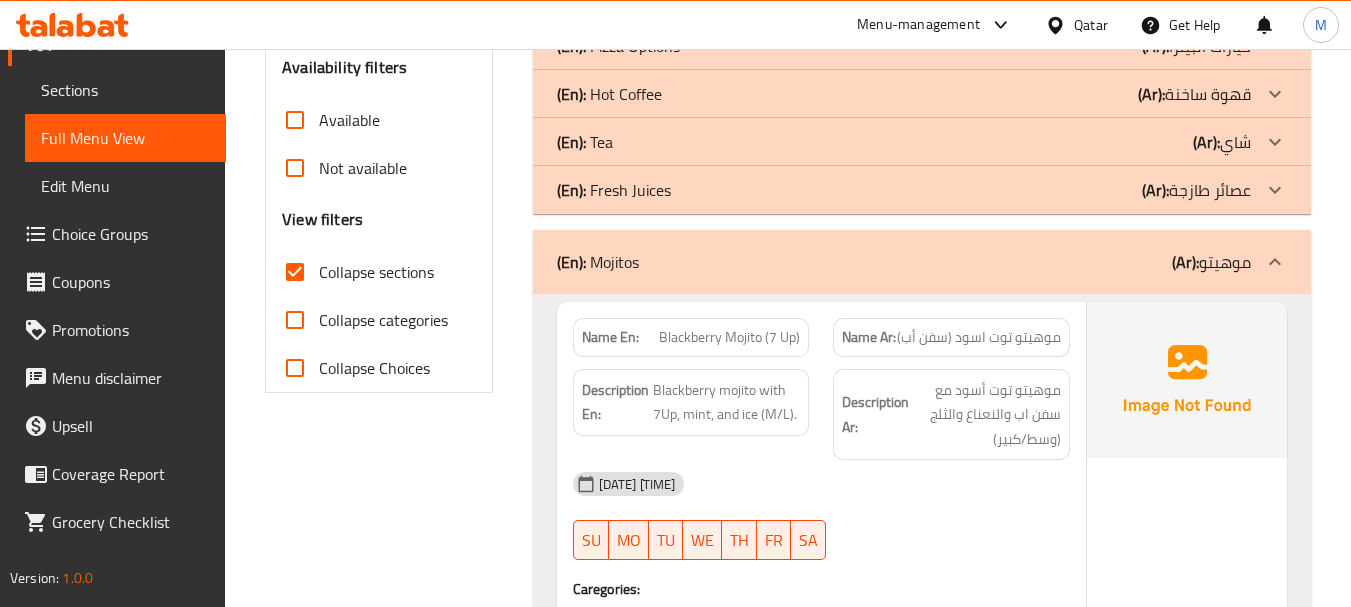 click on "(En):   Mojitos (Ar): موهيتو" at bounding box center [922, 262] 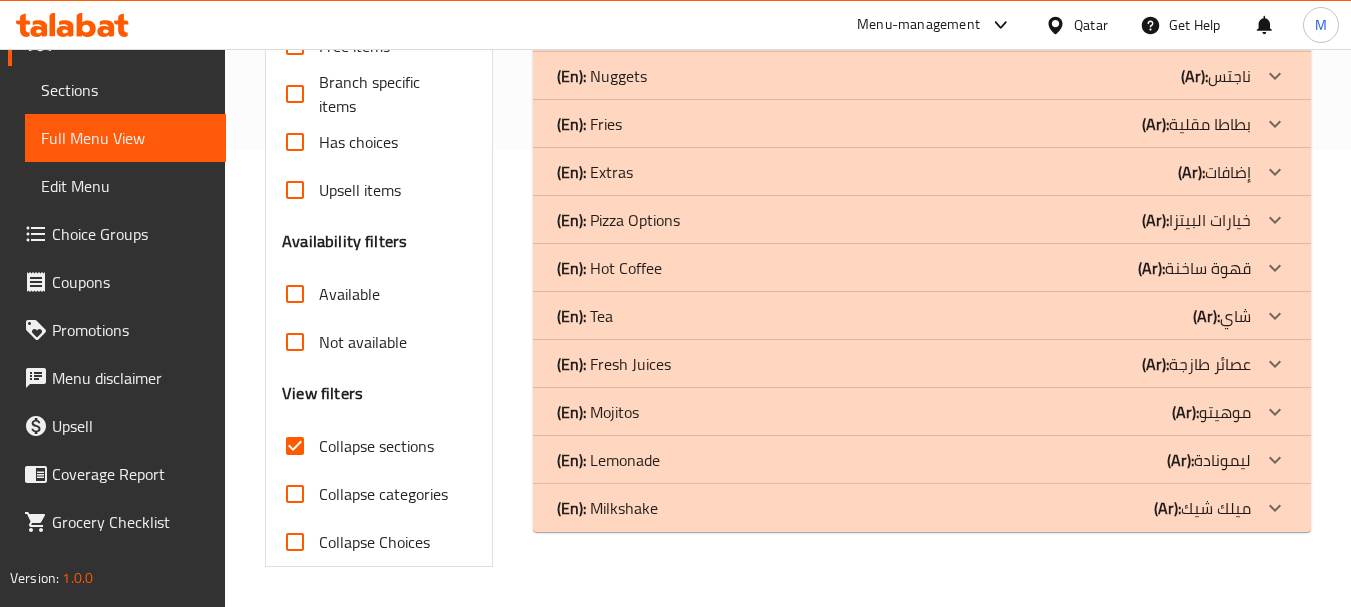 scroll, scrollTop: 457, scrollLeft: 0, axis: vertical 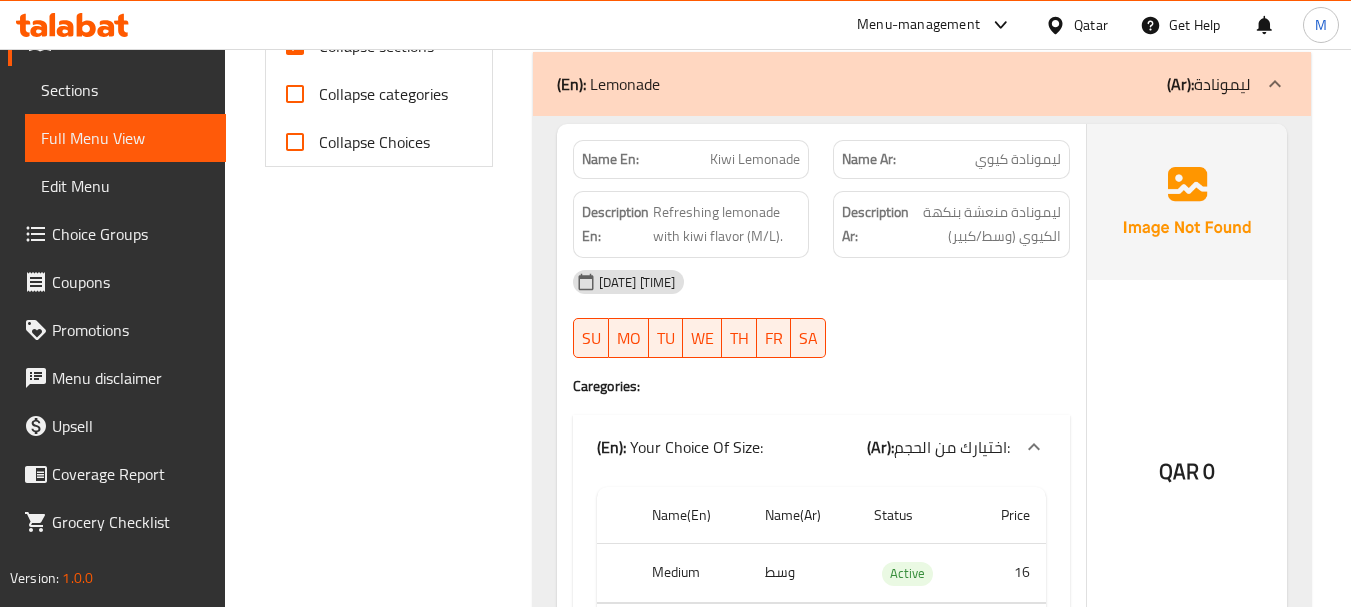 click on "Filter Branches Branches Popular filters Free items Branch specific items Has choices Upsell items Availability filters Available Not available View filters Collapse sections Collapse categories Collapse Choices" at bounding box center (386, 1055) 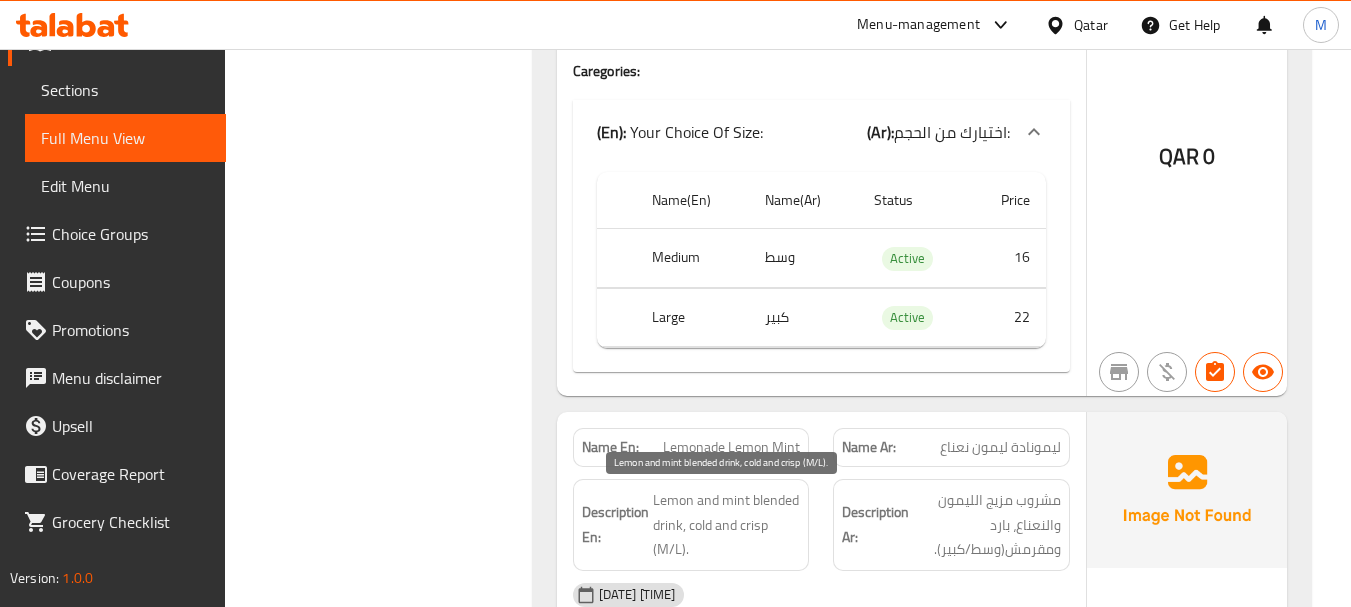 scroll, scrollTop: 888, scrollLeft: 0, axis: vertical 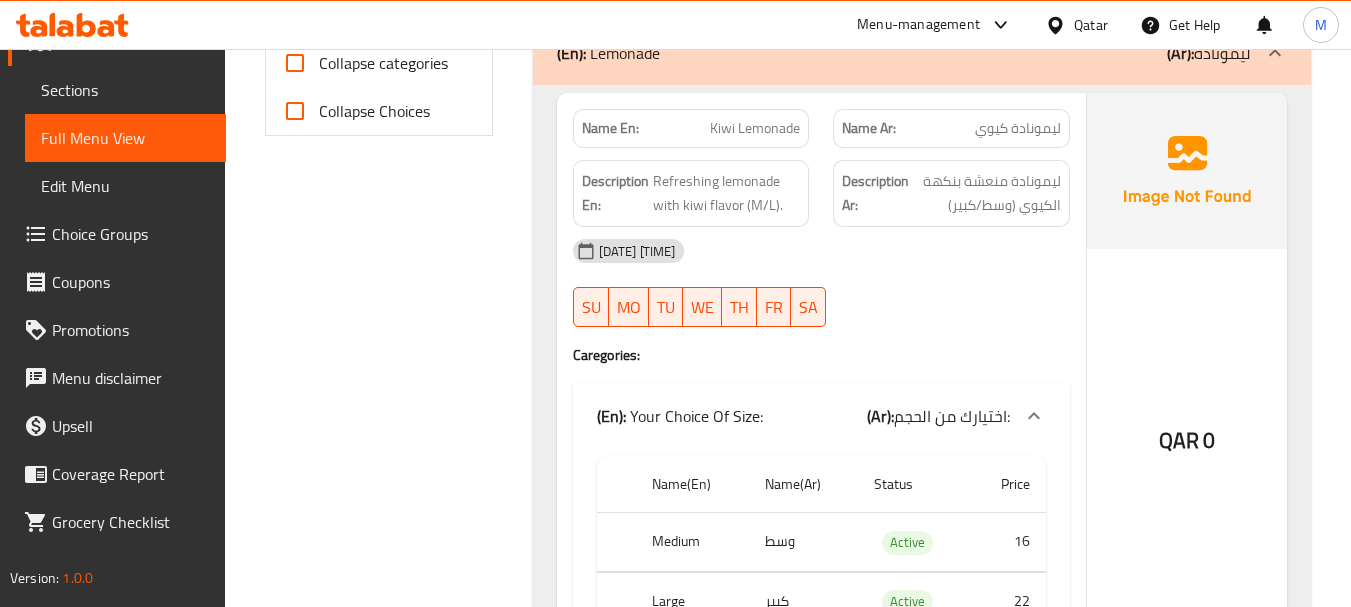 click on "Filter Branches Branches Popular filters Free items Branch specific items Has choices Upsell items Availability filters Available Not available View filters Collapse sections Collapse categories Collapse Choices" at bounding box center [386, 1024] 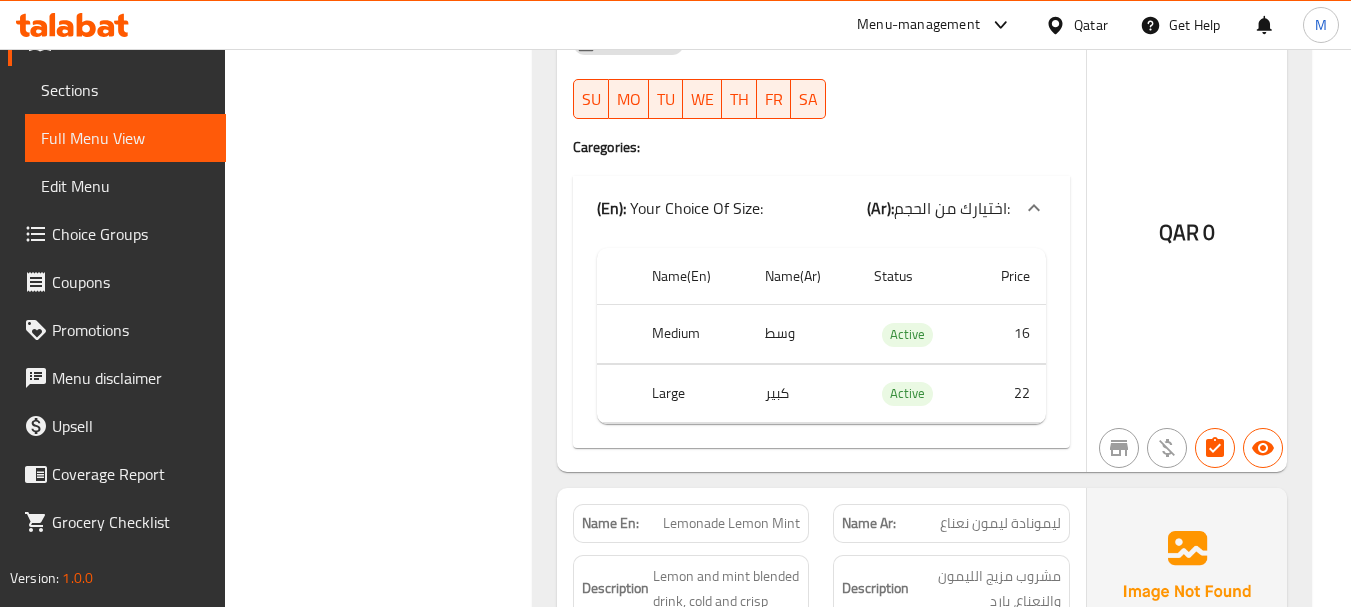 scroll, scrollTop: 1288, scrollLeft: 0, axis: vertical 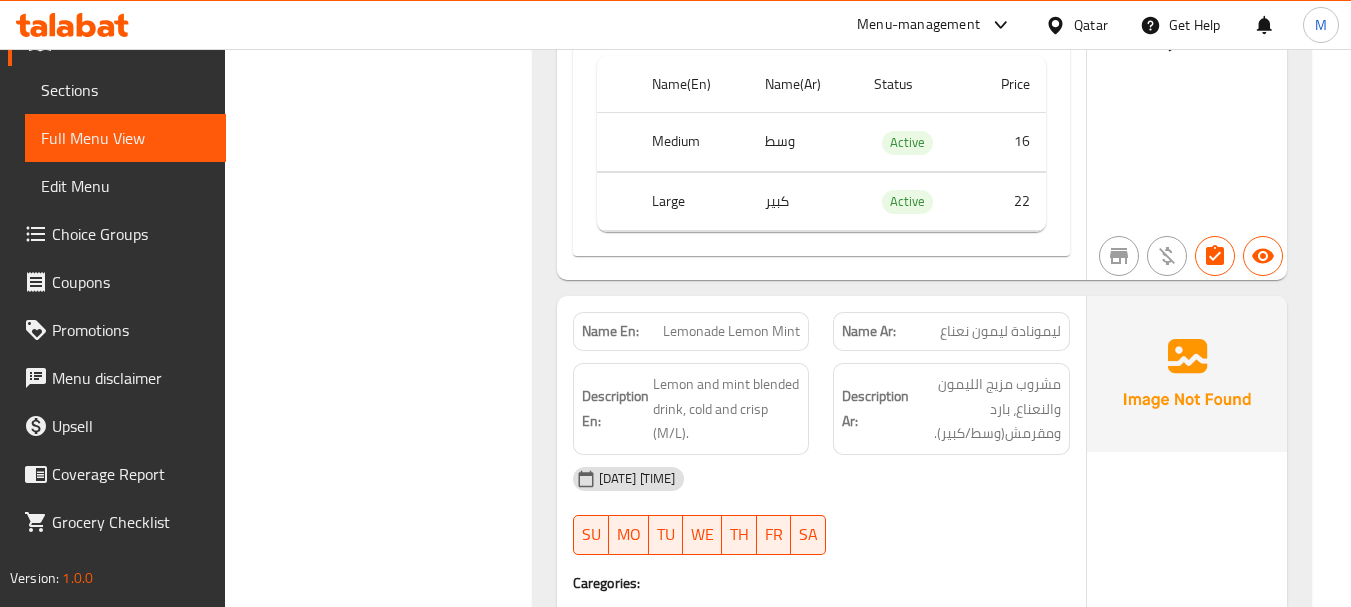 click on "Filter Branches Branches Popular filters Free items Branch specific items Has choices Upsell items Availability filters Available Not available View filters Collapse sections Collapse categories Collapse Choices" at bounding box center [386, 624] 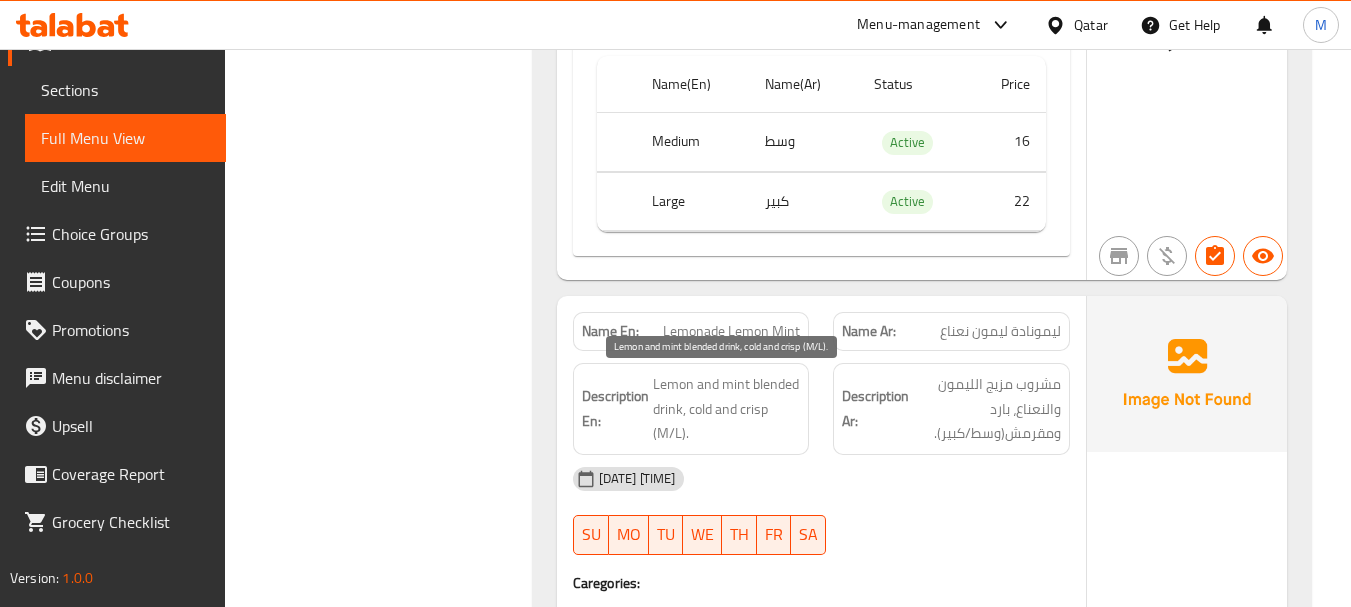 click on "Lemon and mint blended drink, cold and crisp (M/L)." at bounding box center [727, 409] 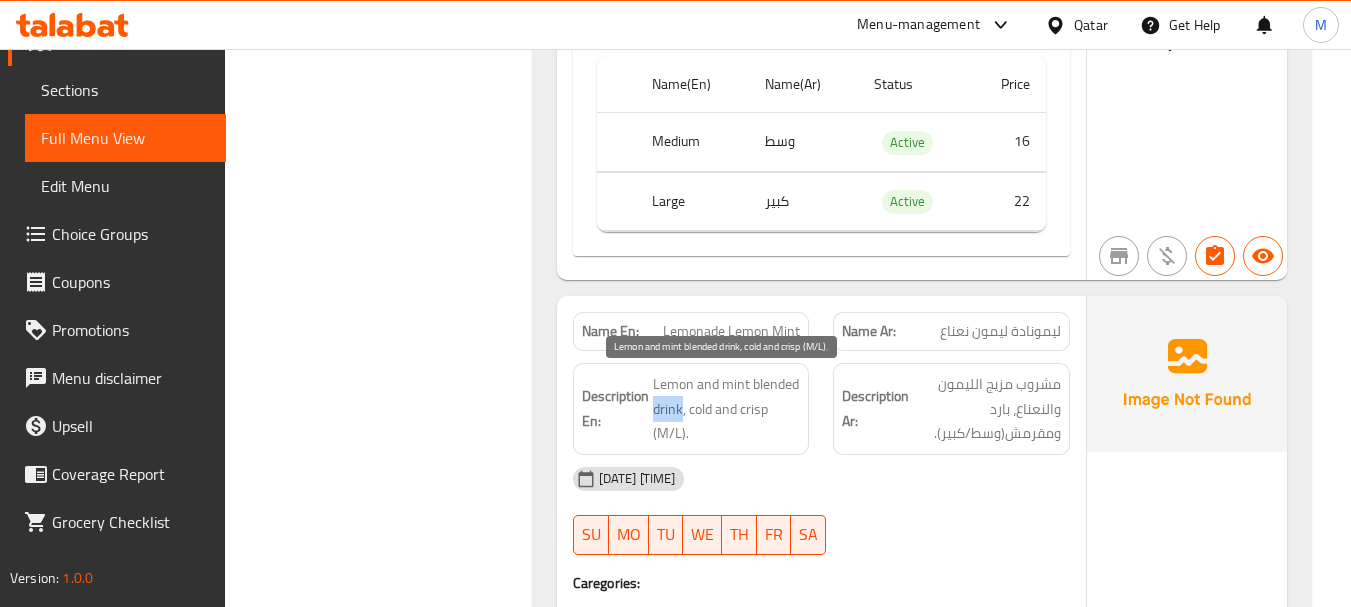 click on "Lemon and mint blended drink, cold and crisp (M/L)." at bounding box center (727, 409) 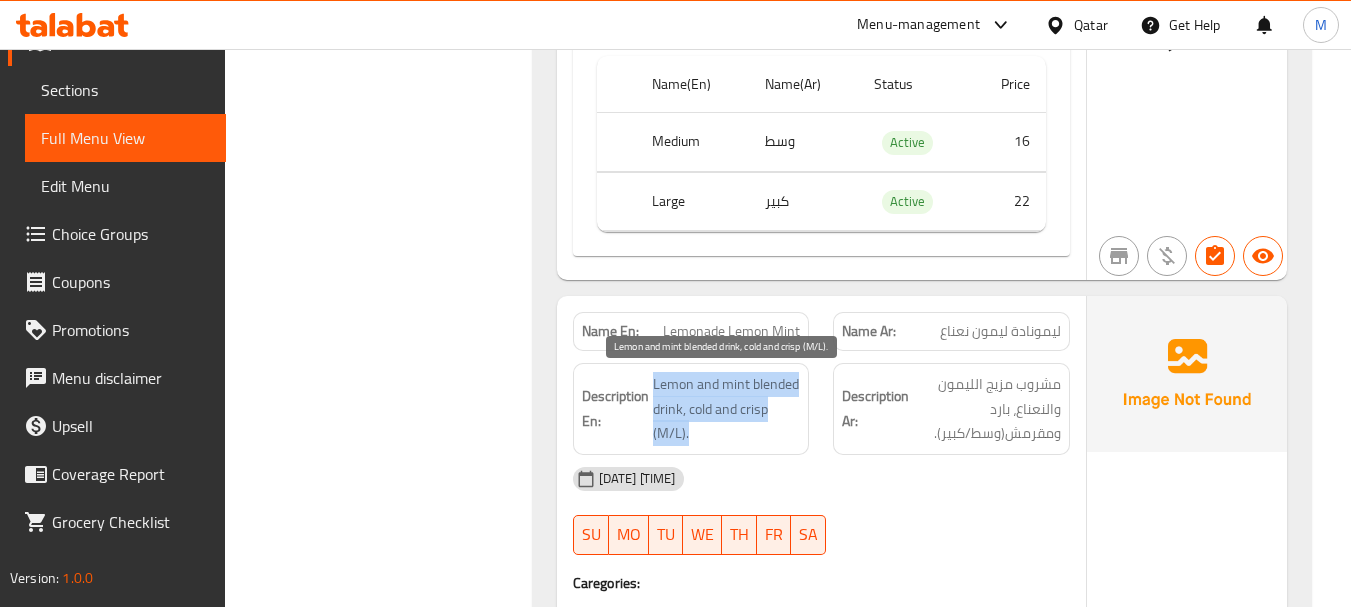 click on "Lemon and mint blended drink, cold and crisp (M/L)." at bounding box center [727, 409] 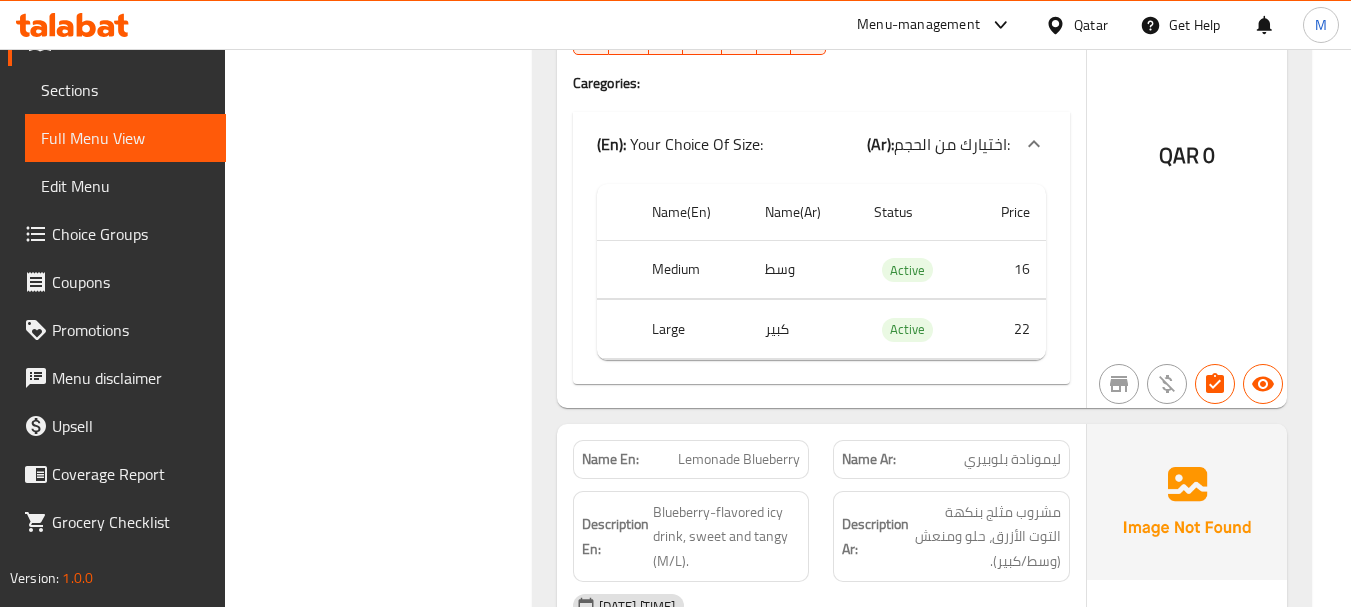 scroll, scrollTop: 1988, scrollLeft: 0, axis: vertical 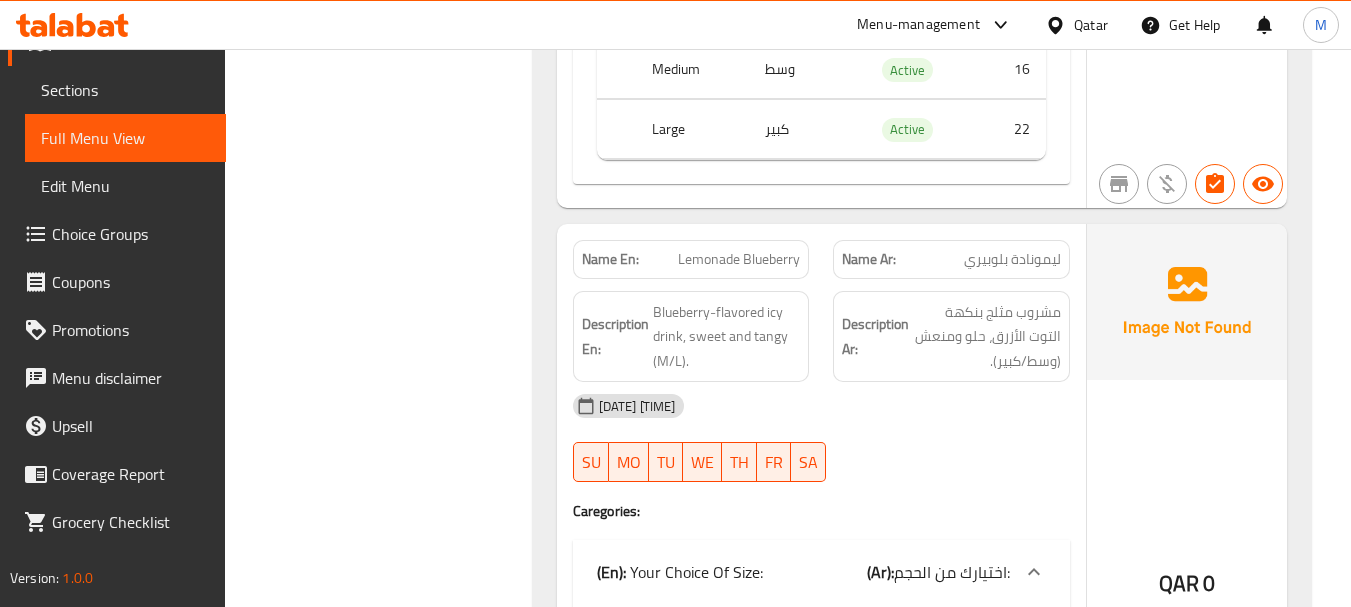 click on "Filter Branches Branches Popular filters Free items Branch specific items Has choices Upsell items Availability filters Available Not available View filters Collapse sections Collapse categories Collapse Choices" at bounding box center (386, -76) 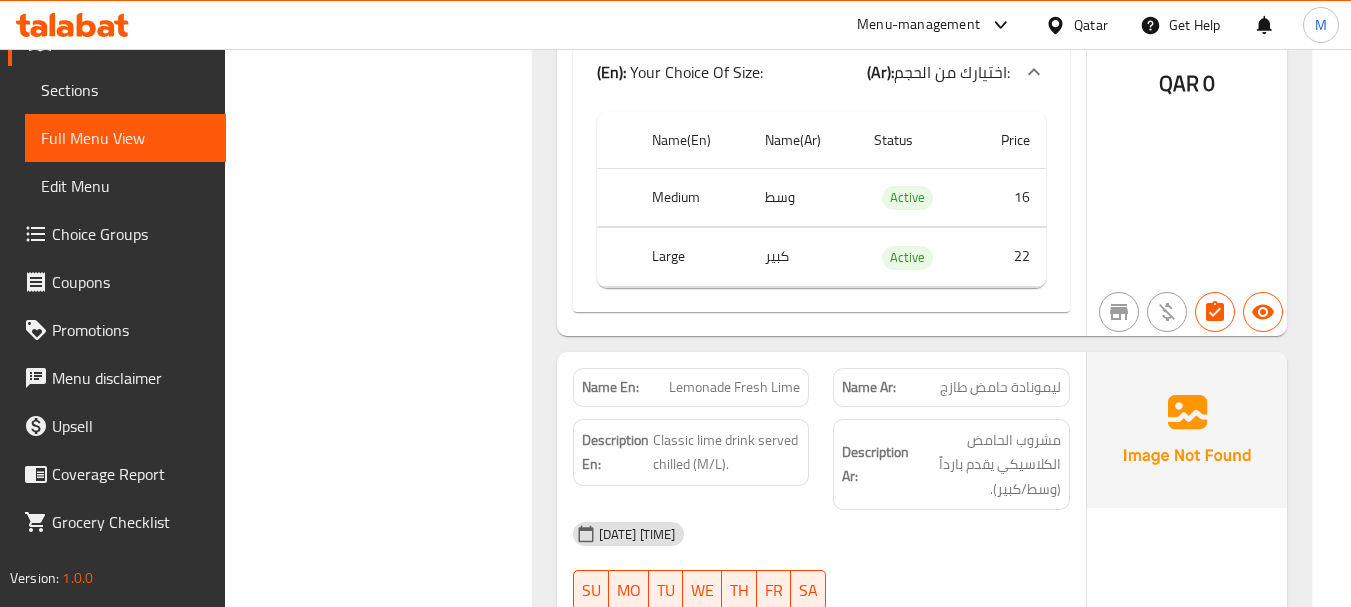 scroll, scrollTop: 2588, scrollLeft: 0, axis: vertical 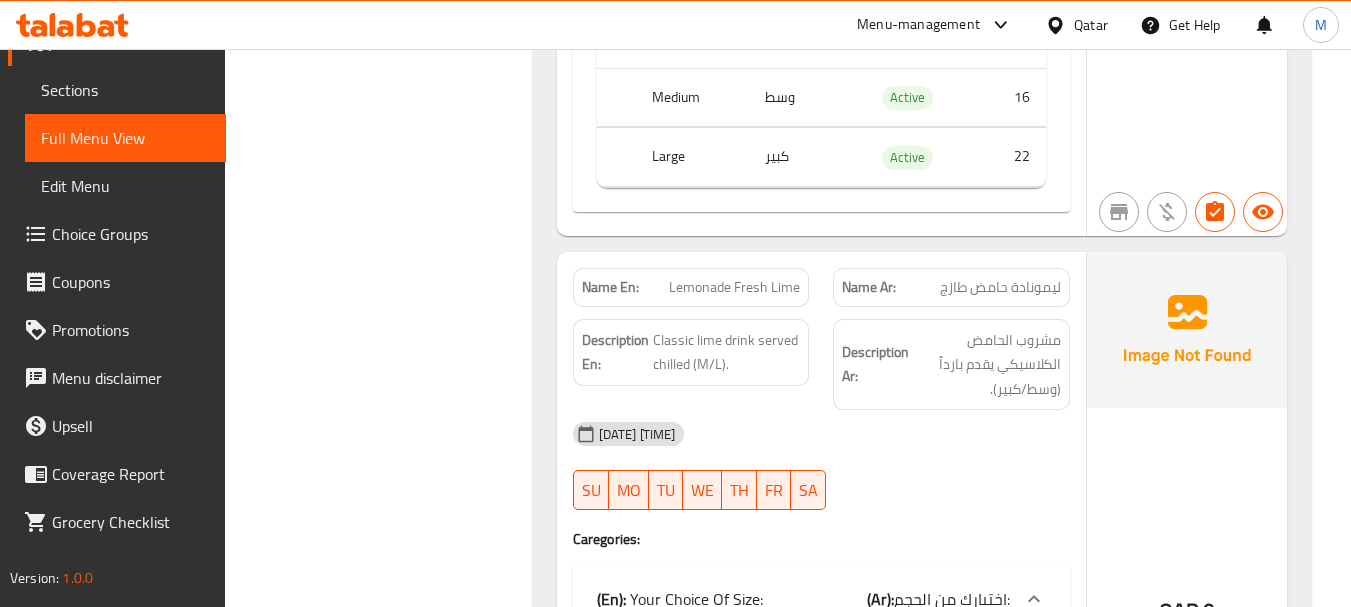 click on "Description En: Classic lime drink served chilled (M/L)." at bounding box center [691, 365] 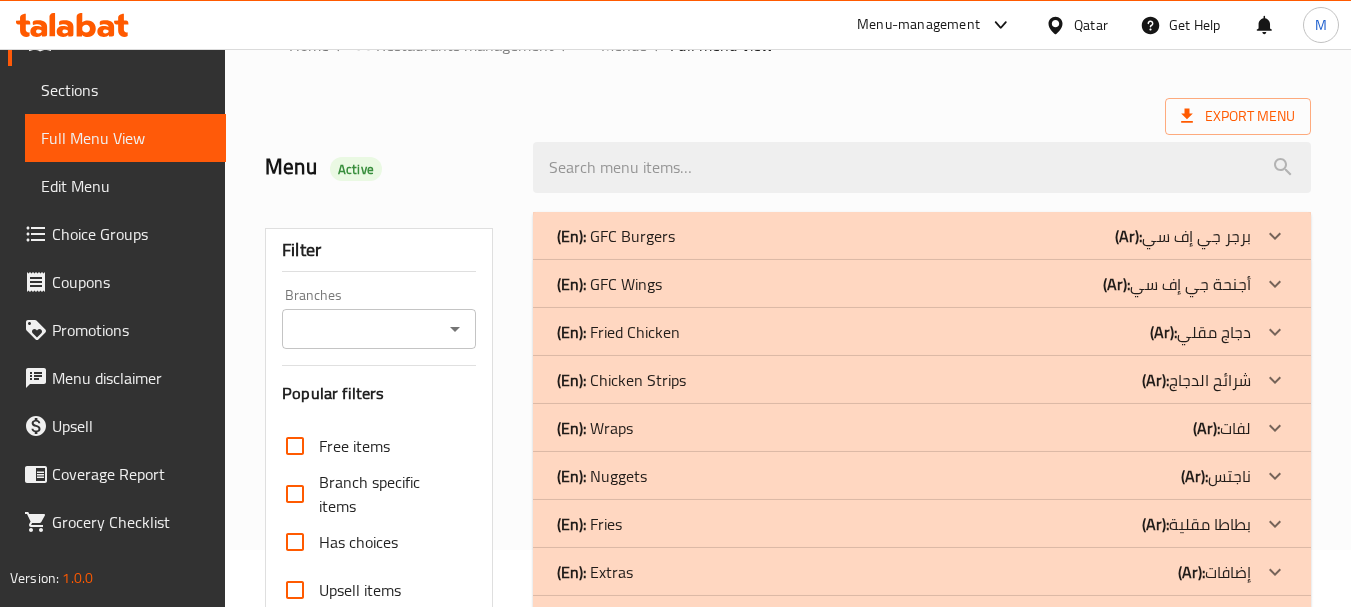 scroll, scrollTop: 400, scrollLeft: 0, axis: vertical 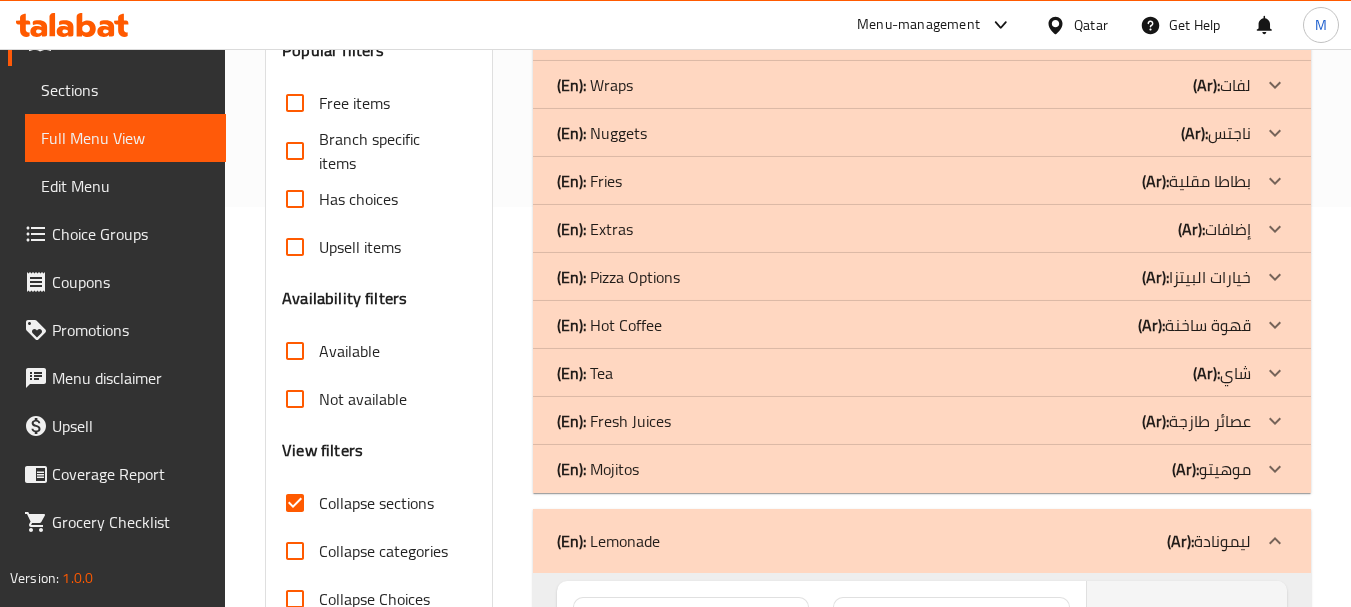 click on "(En):   Lemonade (Ar): ليمونادة" at bounding box center (922, 541) 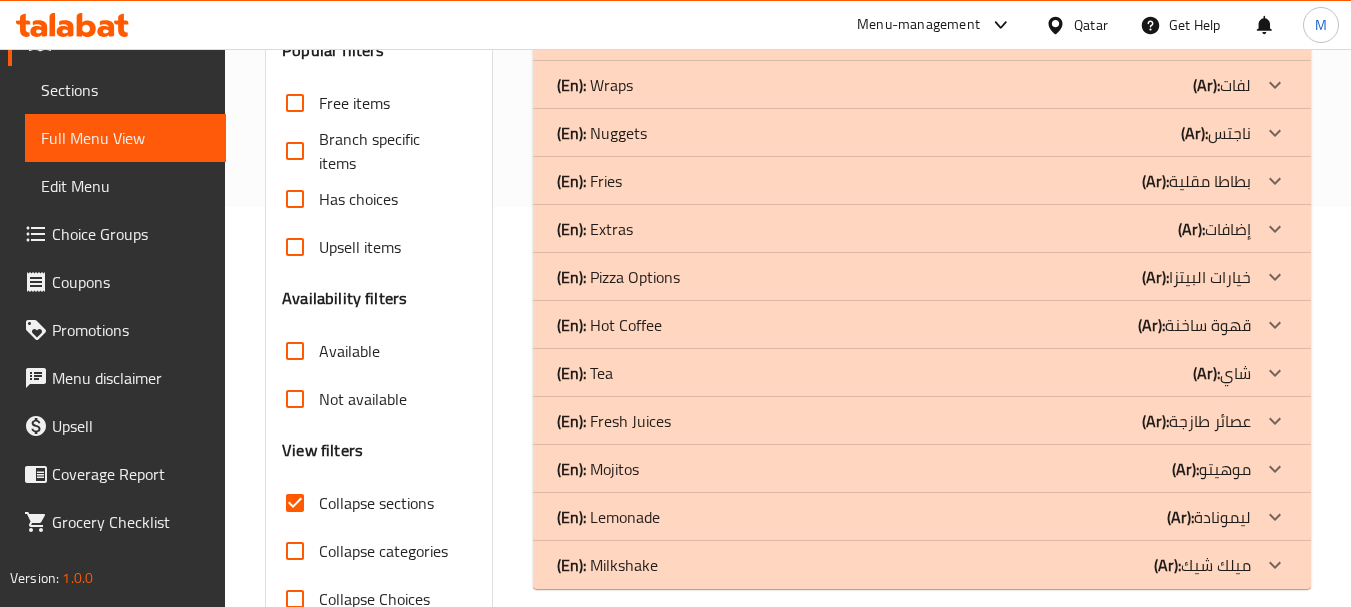 scroll, scrollTop: 457, scrollLeft: 0, axis: vertical 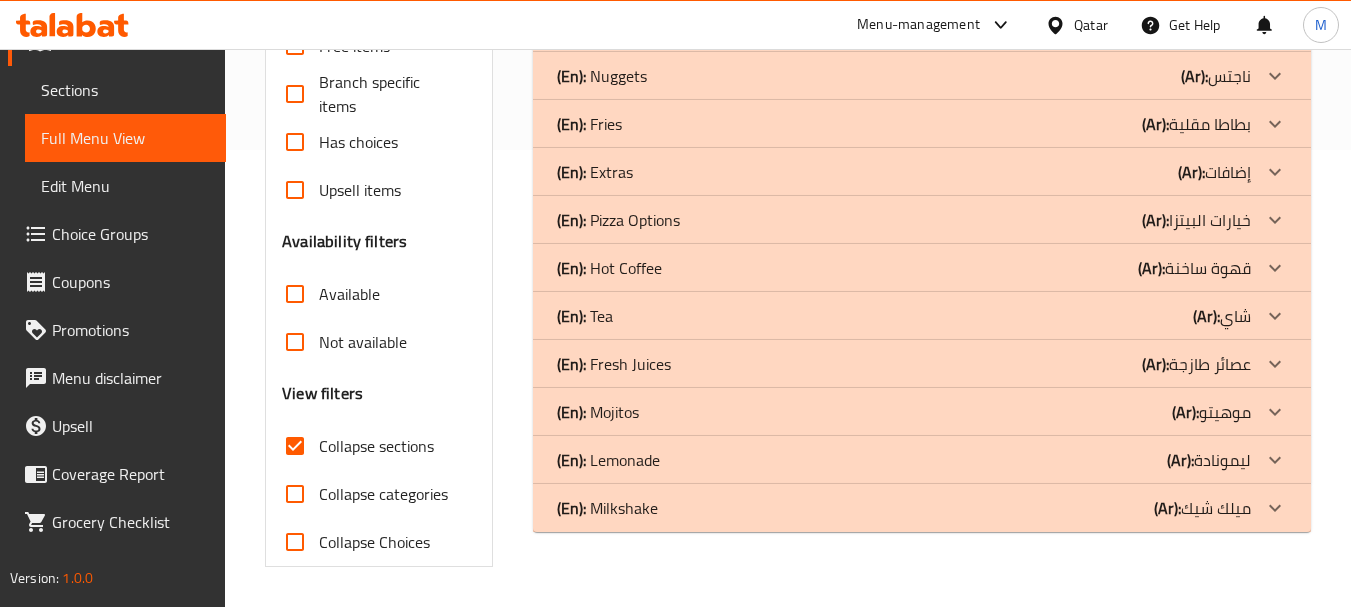 drag, startPoint x: 652, startPoint y: 522, endPoint x: 57, endPoint y: 526, distance: 595.0134 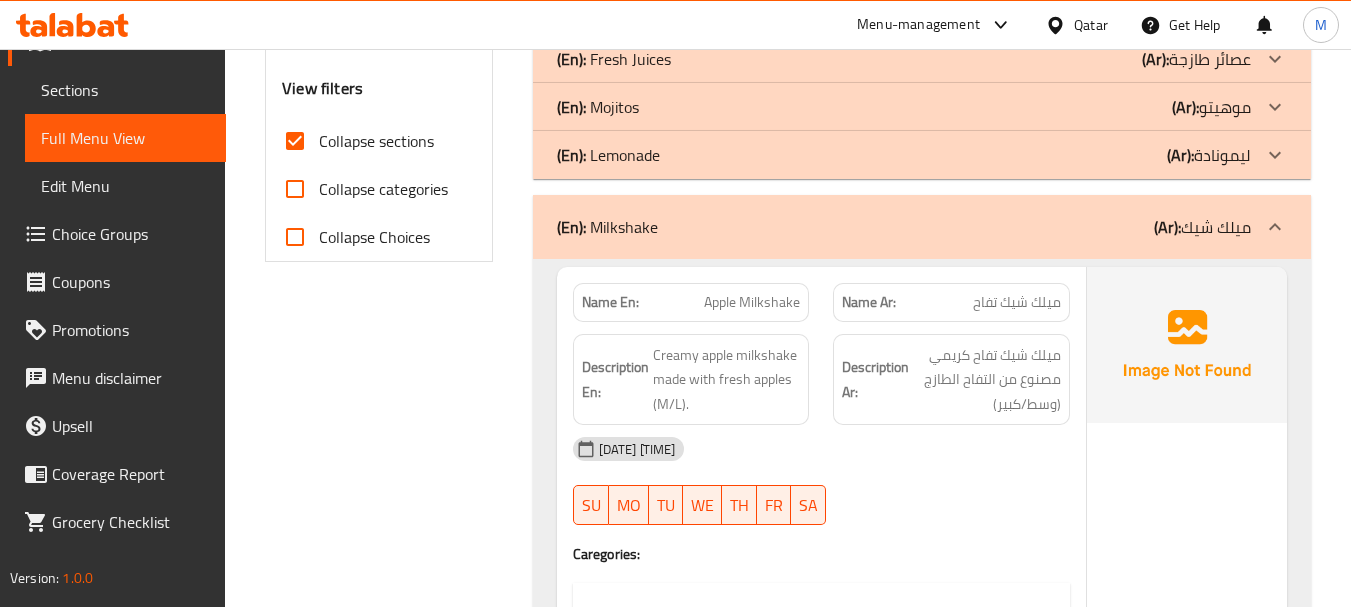 scroll, scrollTop: 857, scrollLeft: 0, axis: vertical 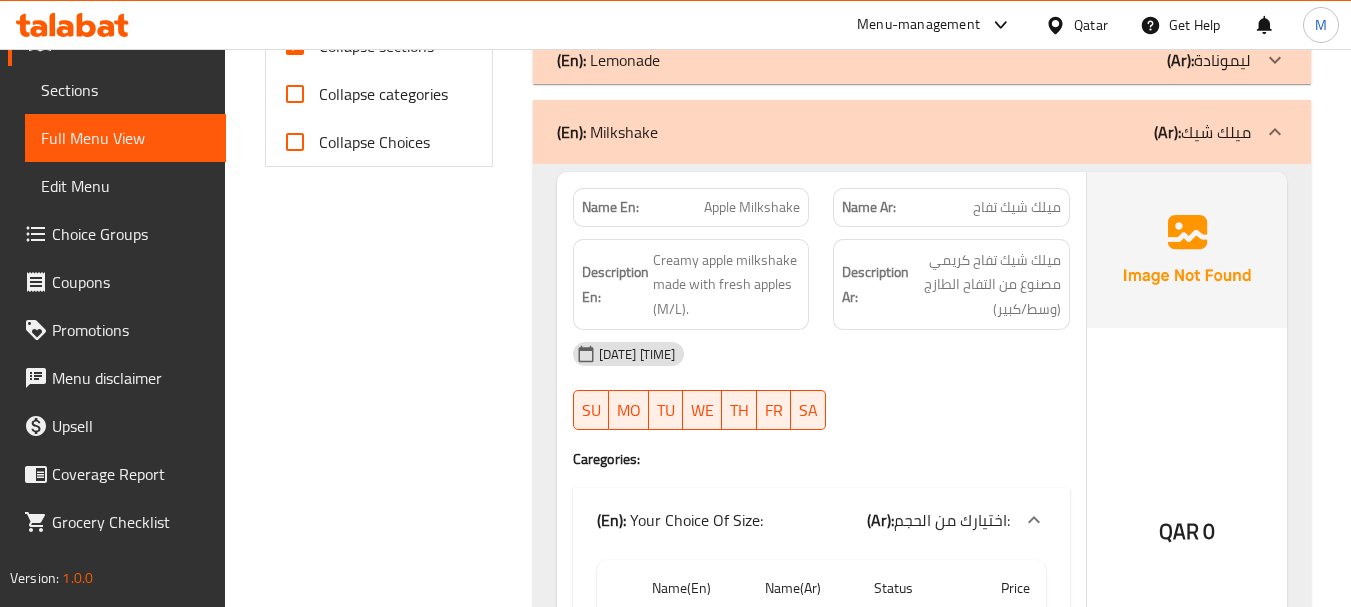 click on "[DATE] [TIME] SU MO TU WE TH FR SA" at bounding box center [821, 386] 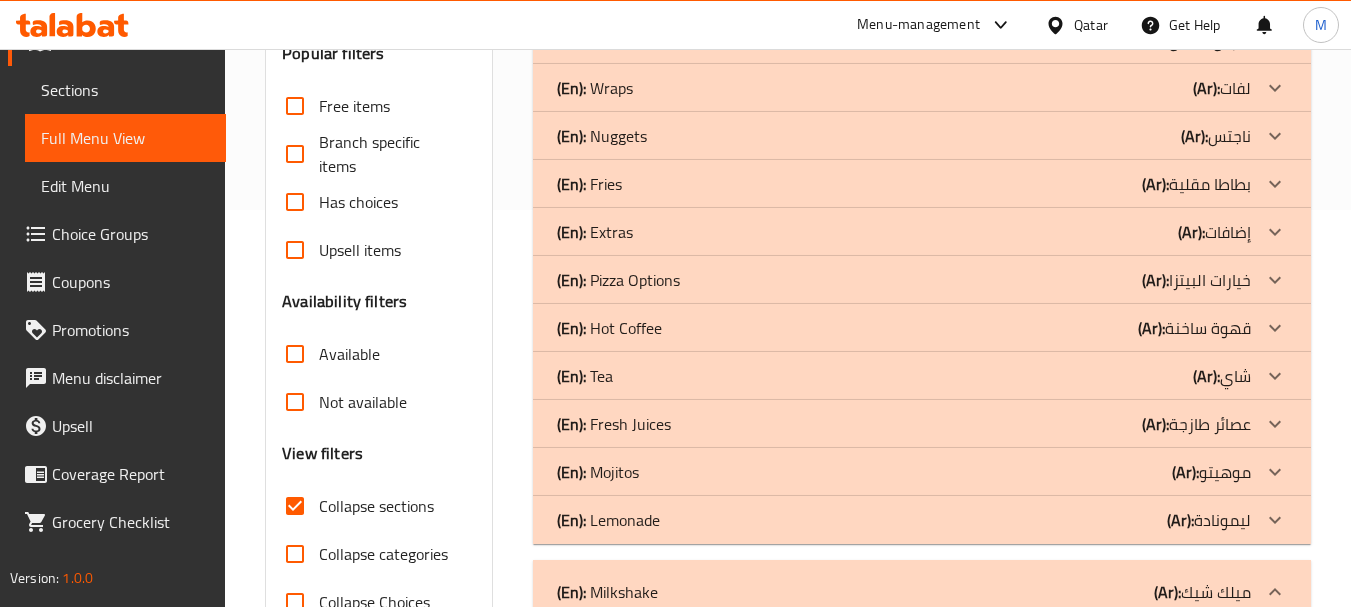 scroll, scrollTop: 897, scrollLeft: 0, axis: vertical 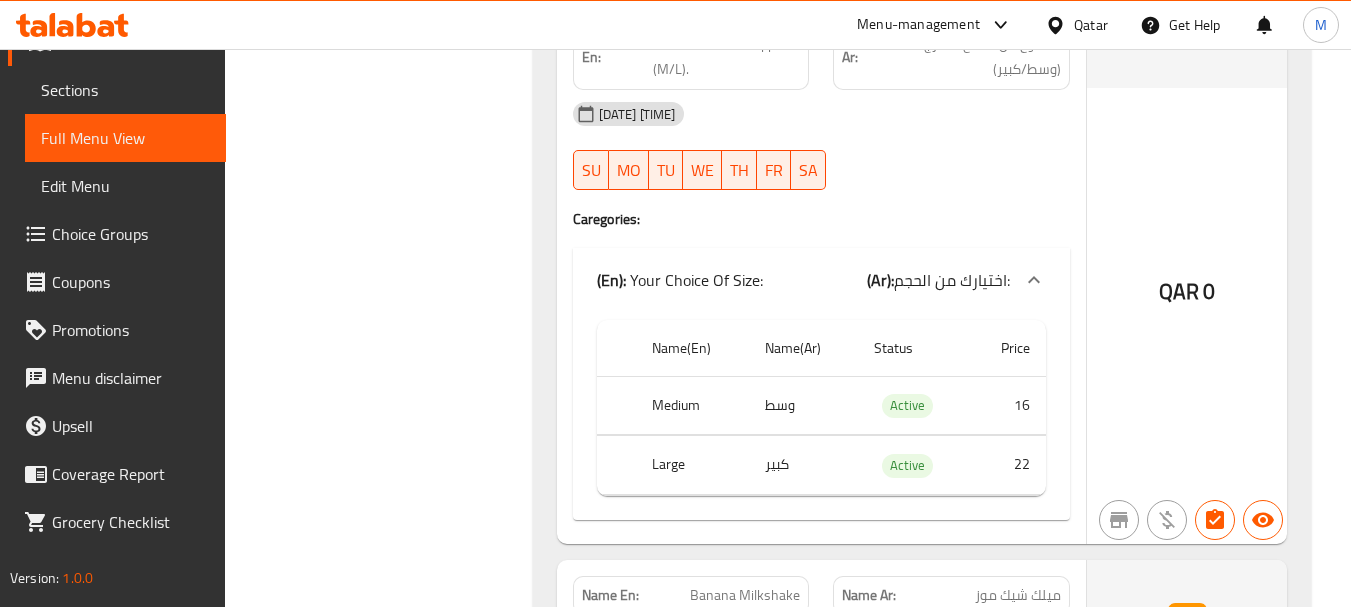 click on "Filter Branches Branches Popular filters Free items Branch specific items Has choices Upsell items Availability filters Available Not available View filters Collapse sections Collapse categories Collapse Choices" at bounding box center [386, 819] 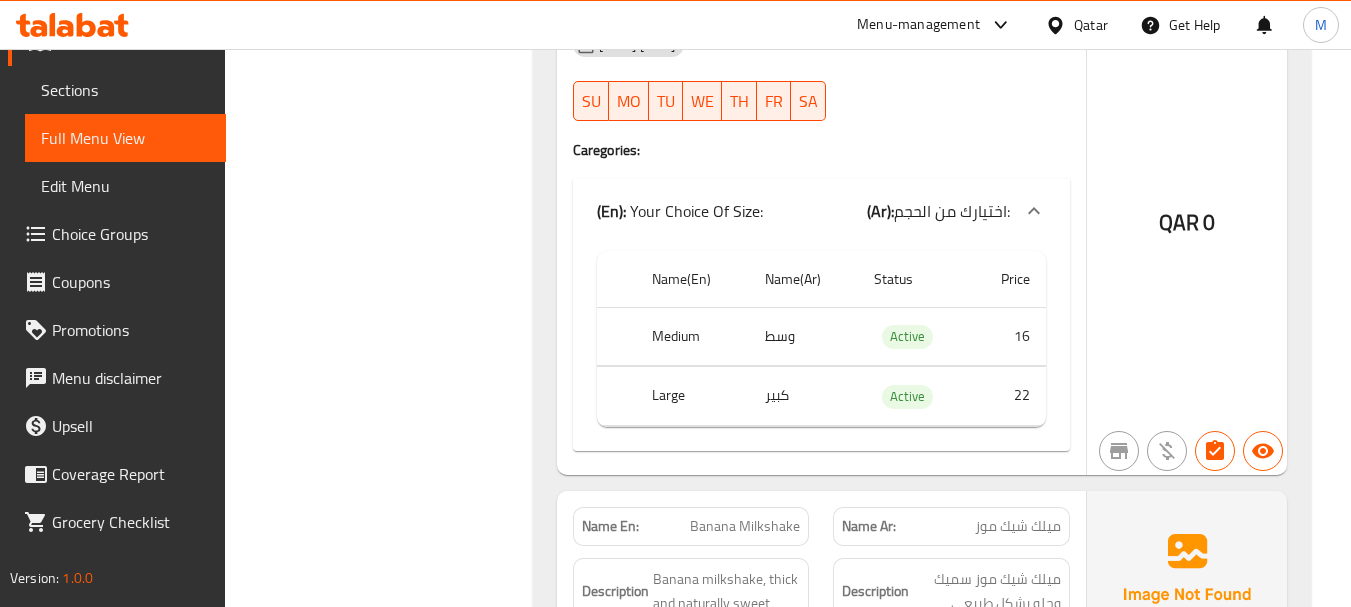 scroll, scrollTop: 1266, scrollLeft: 0, axis: vertical 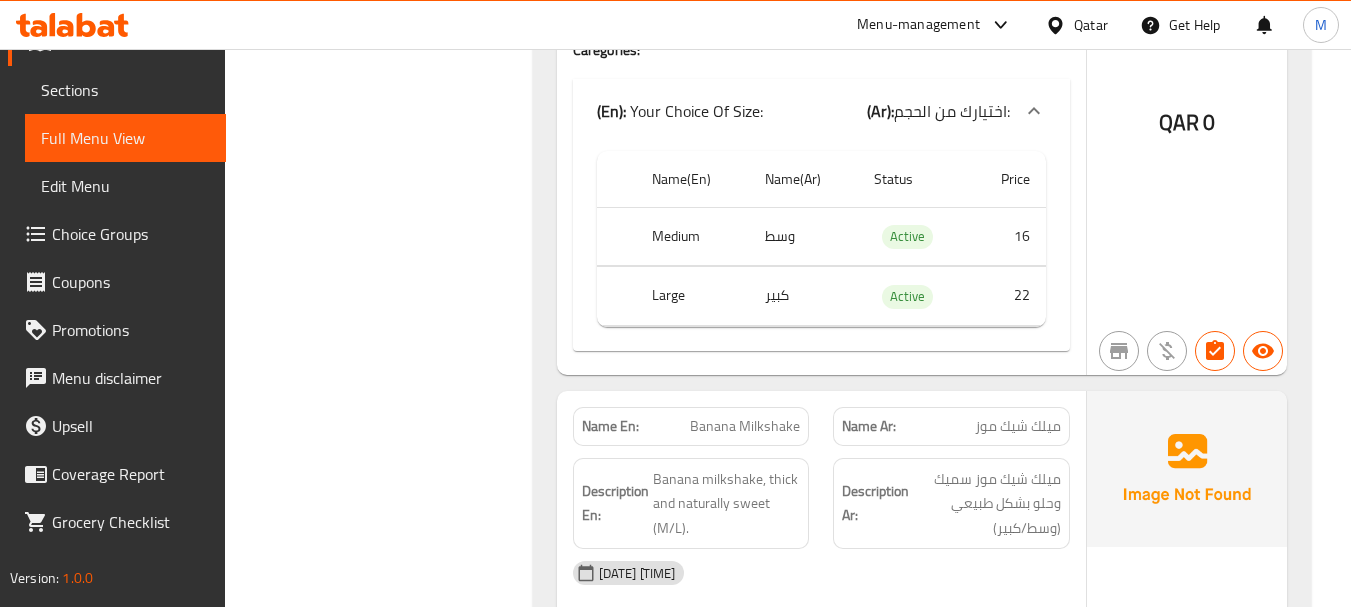 drag, startPoint x: 555, startPoint y: 426, endPoint x: 431, endPoint y: 404, distance: 125.93649 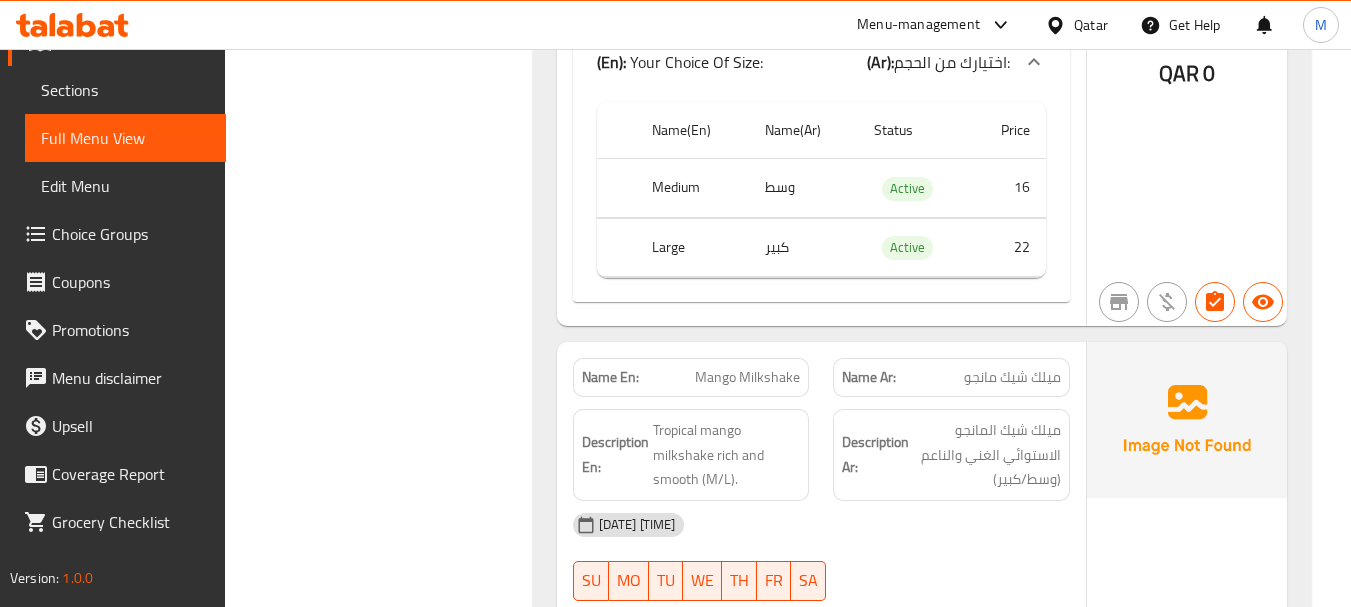 scroll, scrollTop: 2594, scrollLeft: 0, axis: vertical 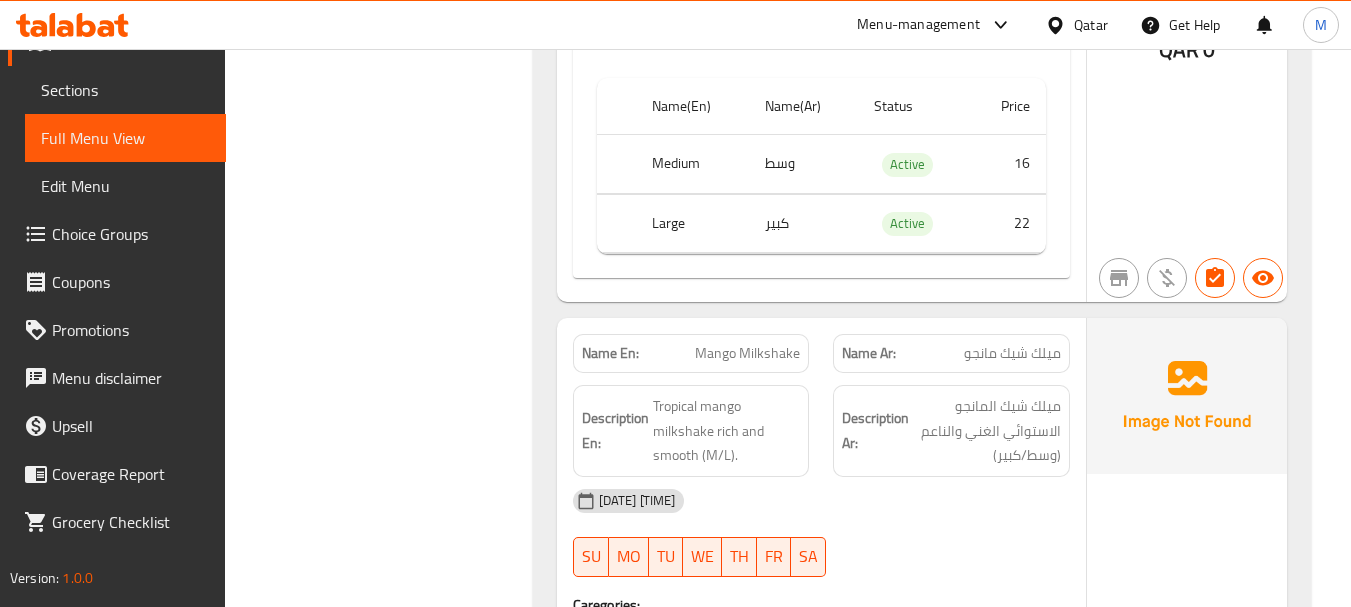 click on "Filter Branches Branches Popular filters Free items Branch specific items Has choices Upsell items Availability filters Available Not available View filters Collapse sections Collapse categories Collapse Choices" at bounding box center [386, -678] 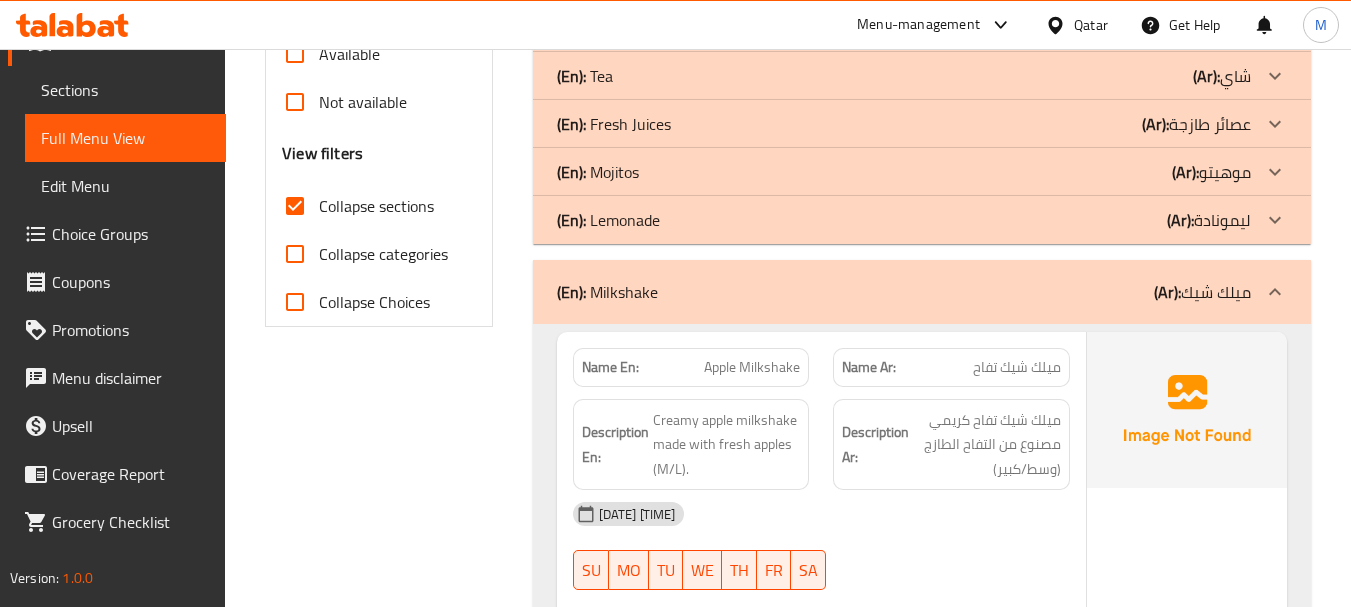 scroll, scrollTop: 0, scrollLeft: 0, axis: both 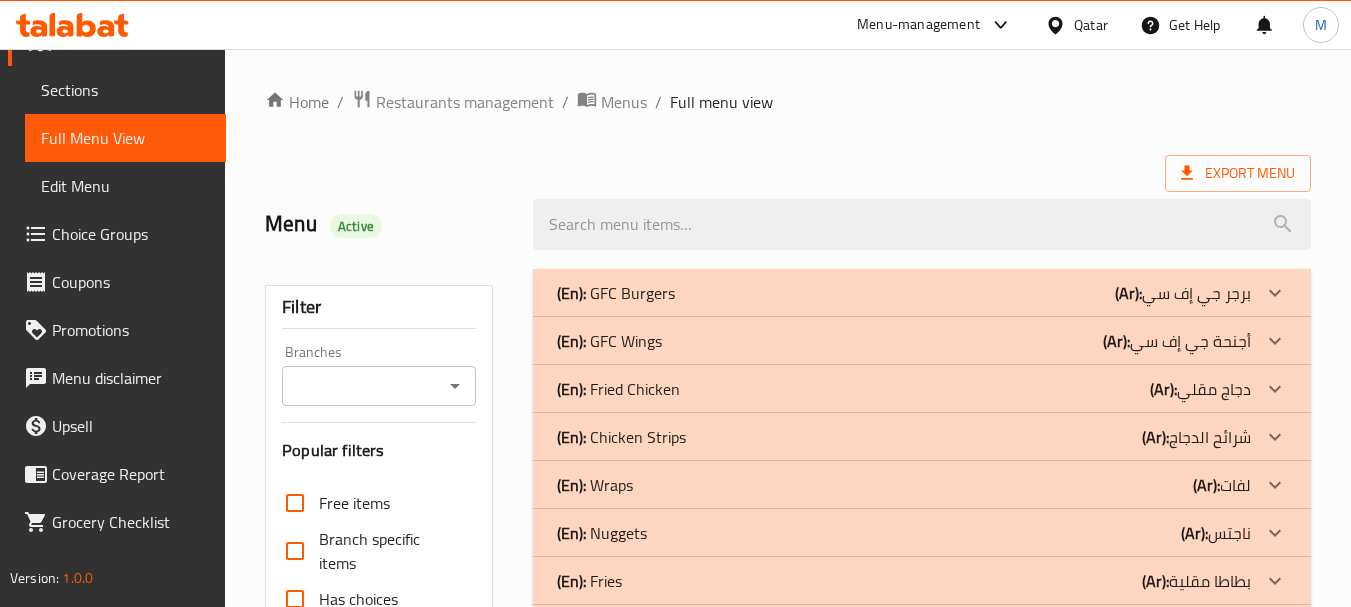 click on "Menu   Active" at bounding box center [386, 224] 